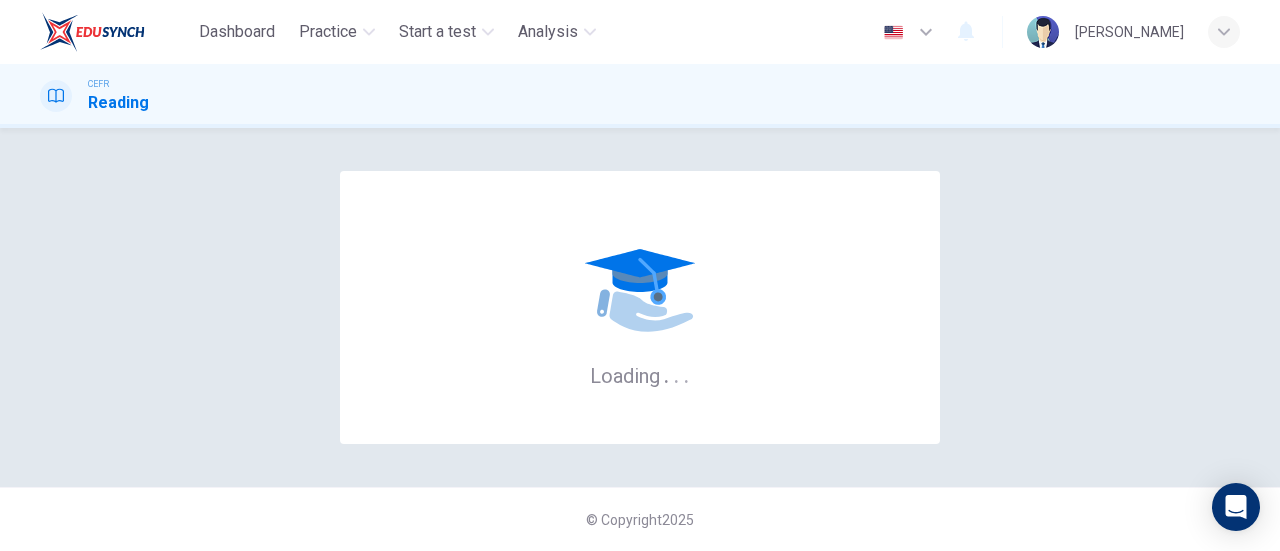 scroll, scrollTop: 0, scrollLeft: 0, axis: both 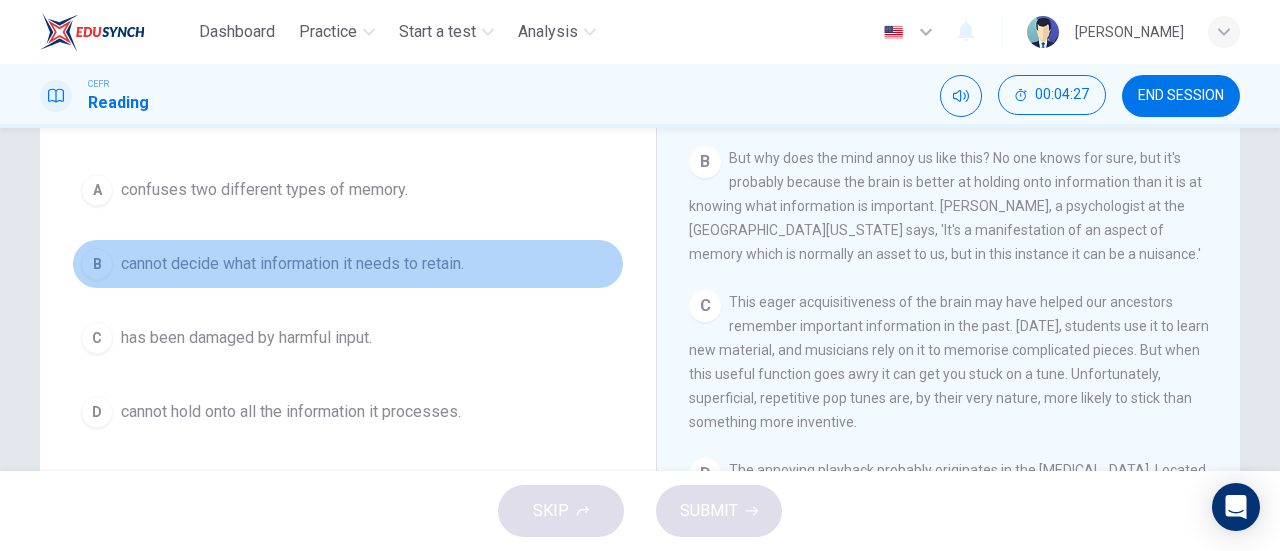 click on "B" at bounding box center [97, 264] 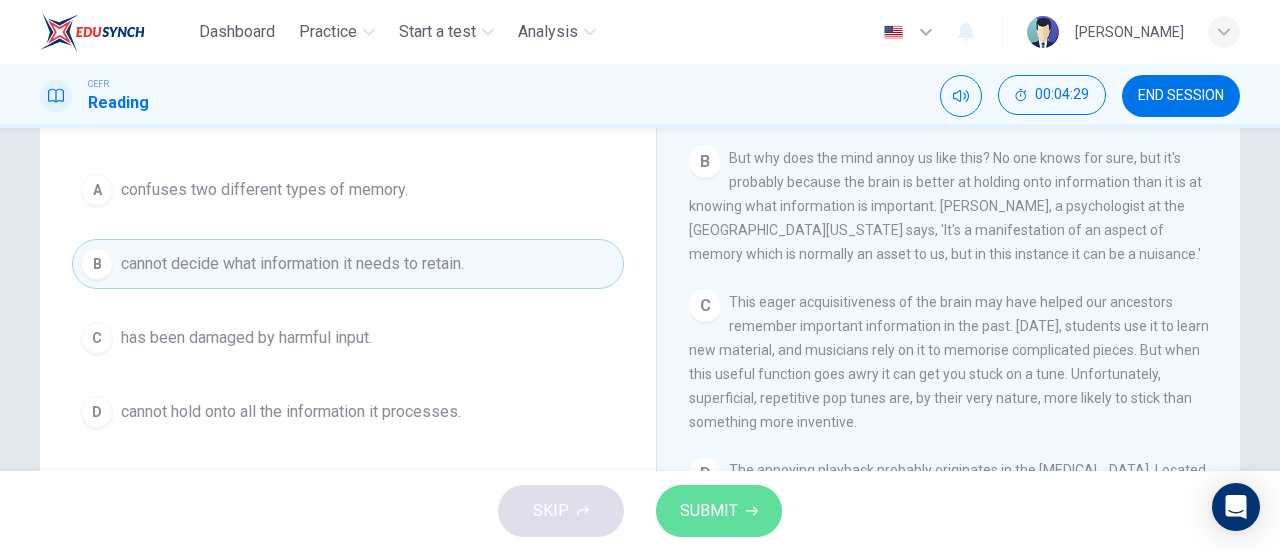 click on "SUBMIT" at bounding box center [709, 511] 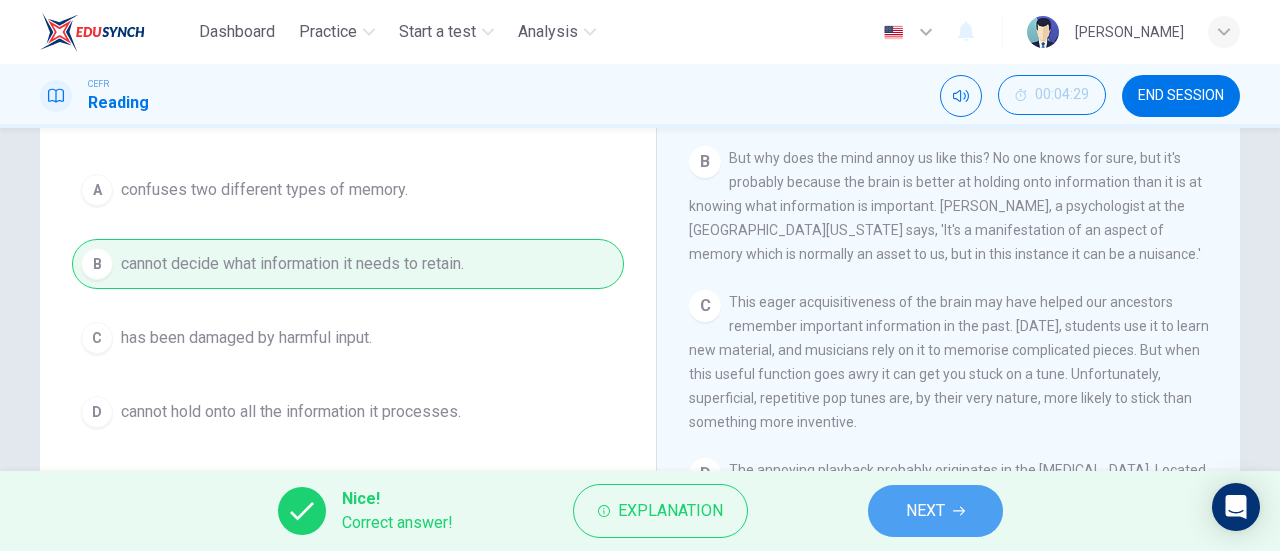 click on "NEXT" at bounding box center (925, 511) 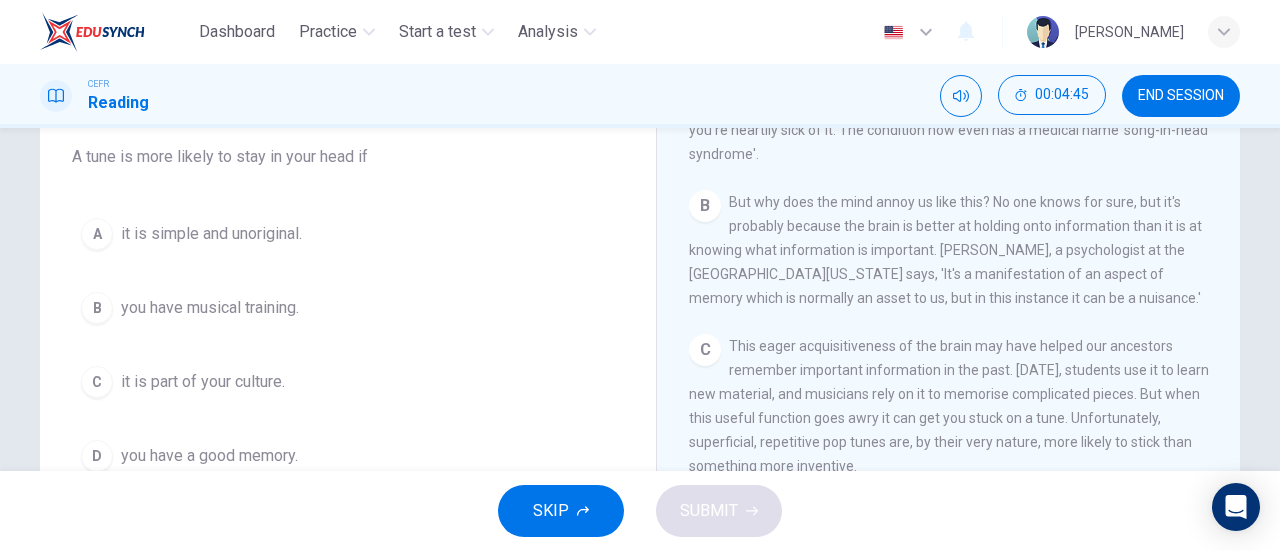scroll, scrollTop: 161, scrollLeft: 0, axis: vertical 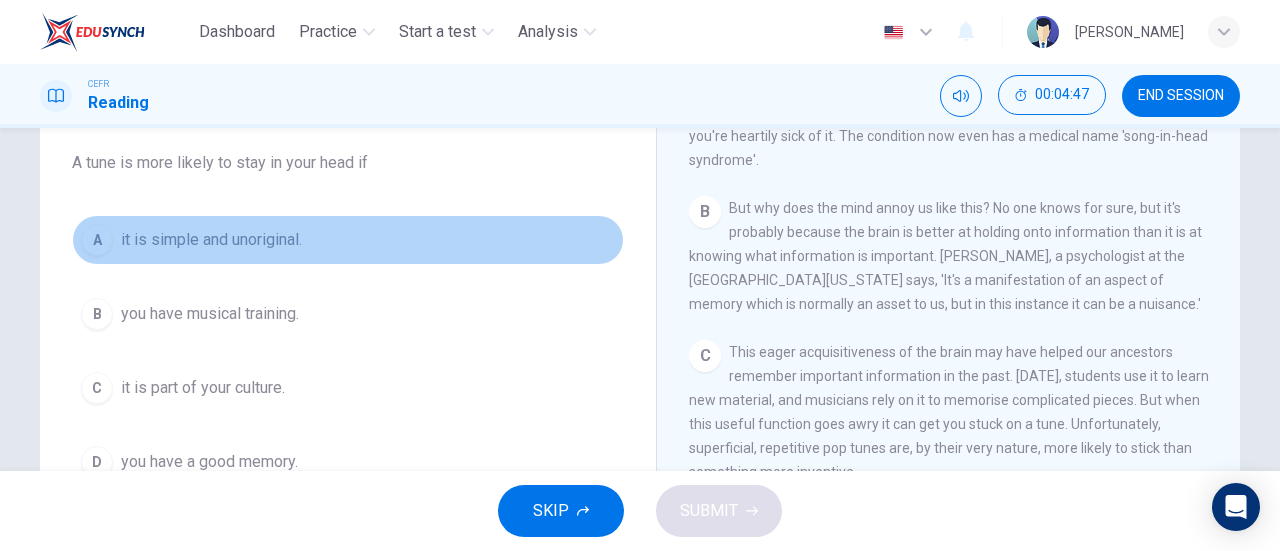 click on "A" at bounding box center [97, 240] 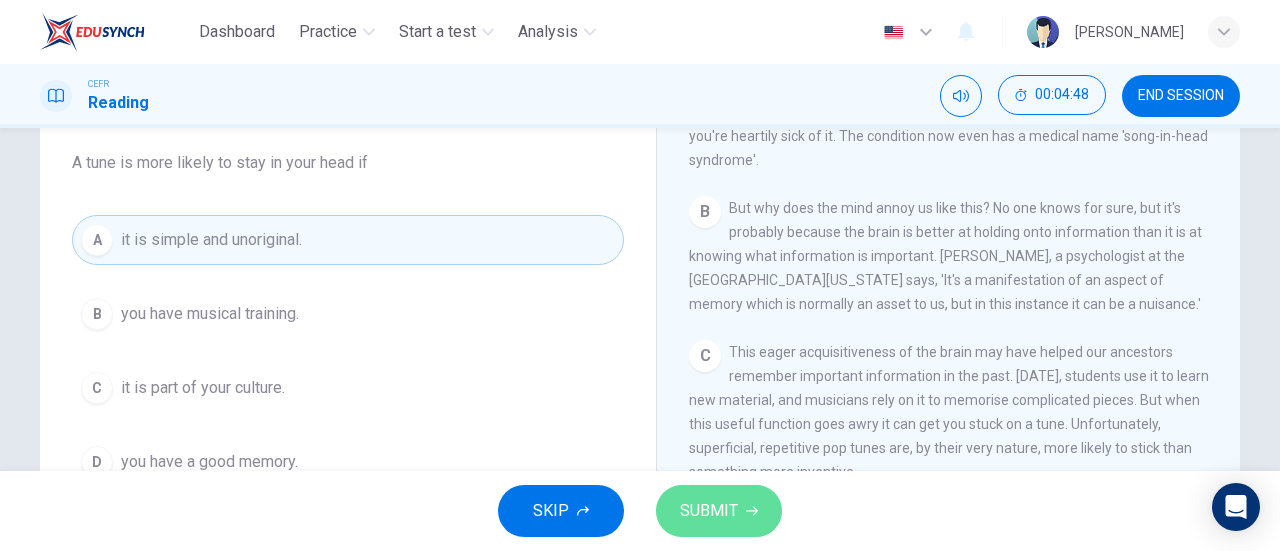 click on "SUBMIT" at bounding box center (709, 511) 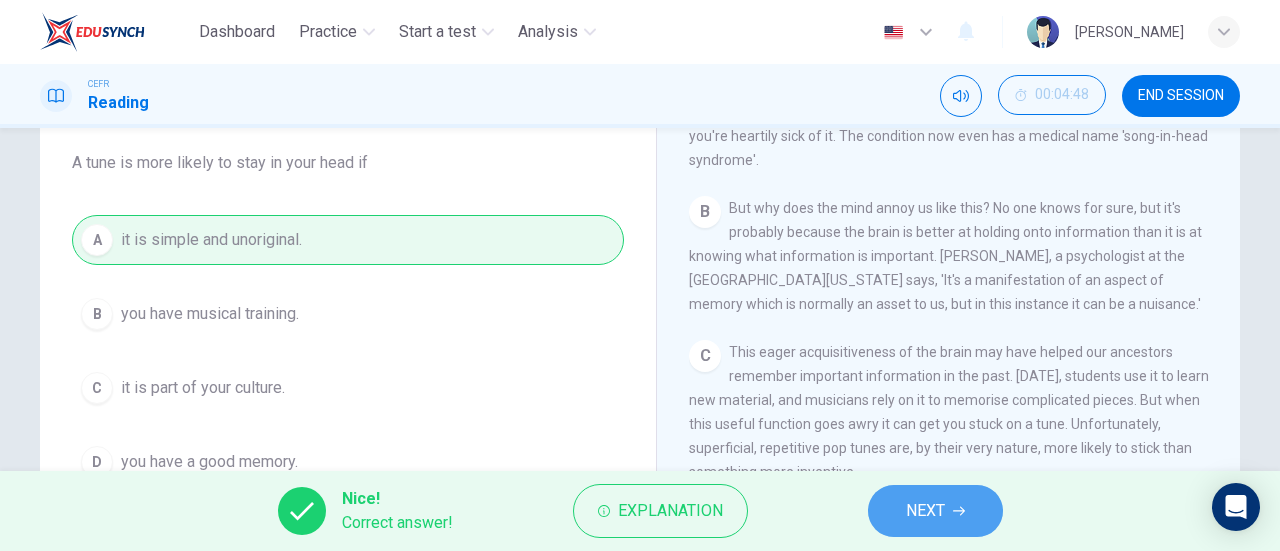 click on "NEXT" at bounding box center [925, 511] 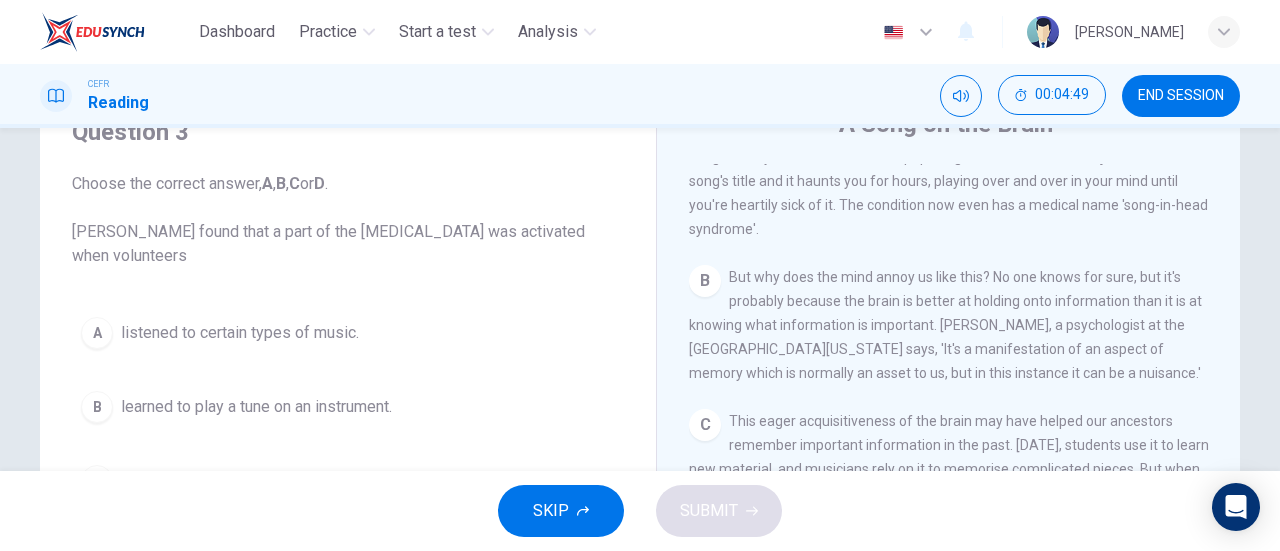 scroll, scrollTop: 91, scrollLeft: 0, axis: vertical 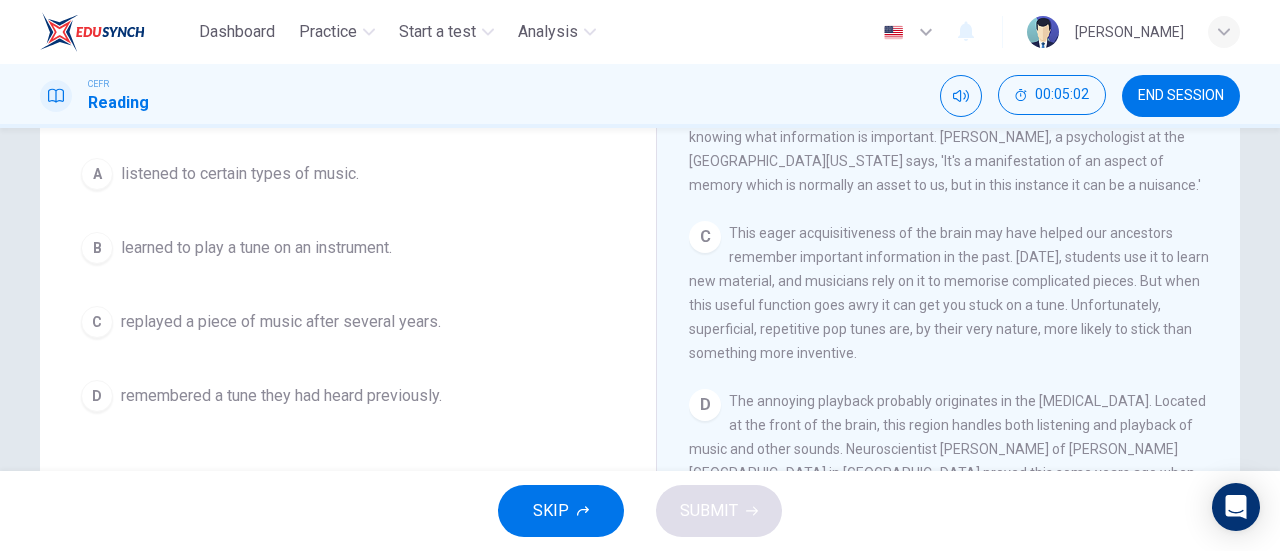 click on "D" at bounding box center [97, 396] 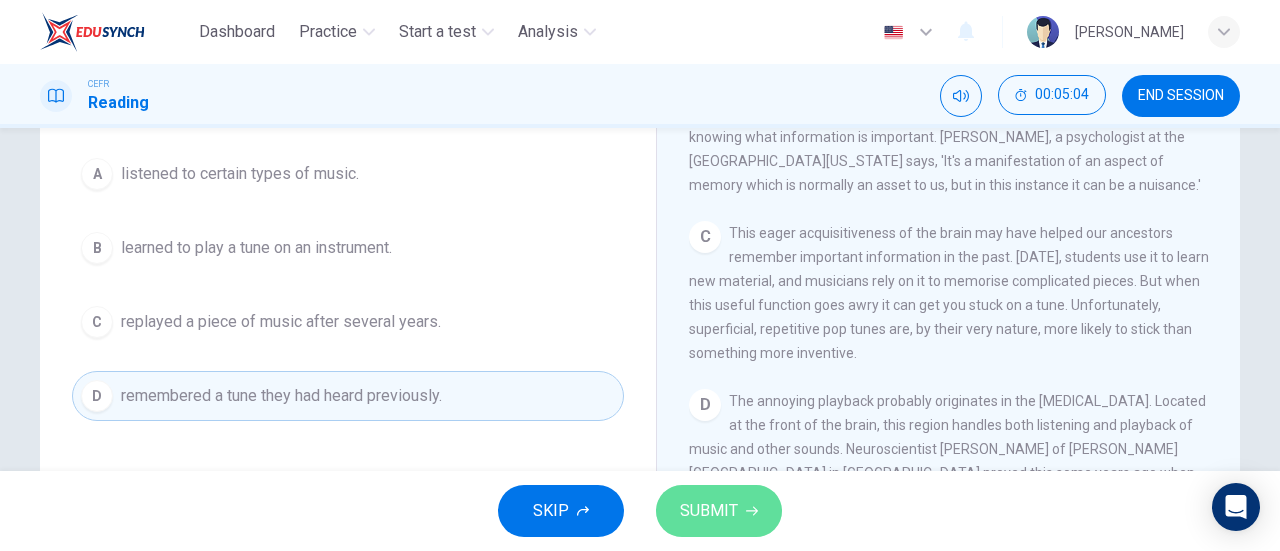 click on "SUBMIT" at bounding box center (709, 511) 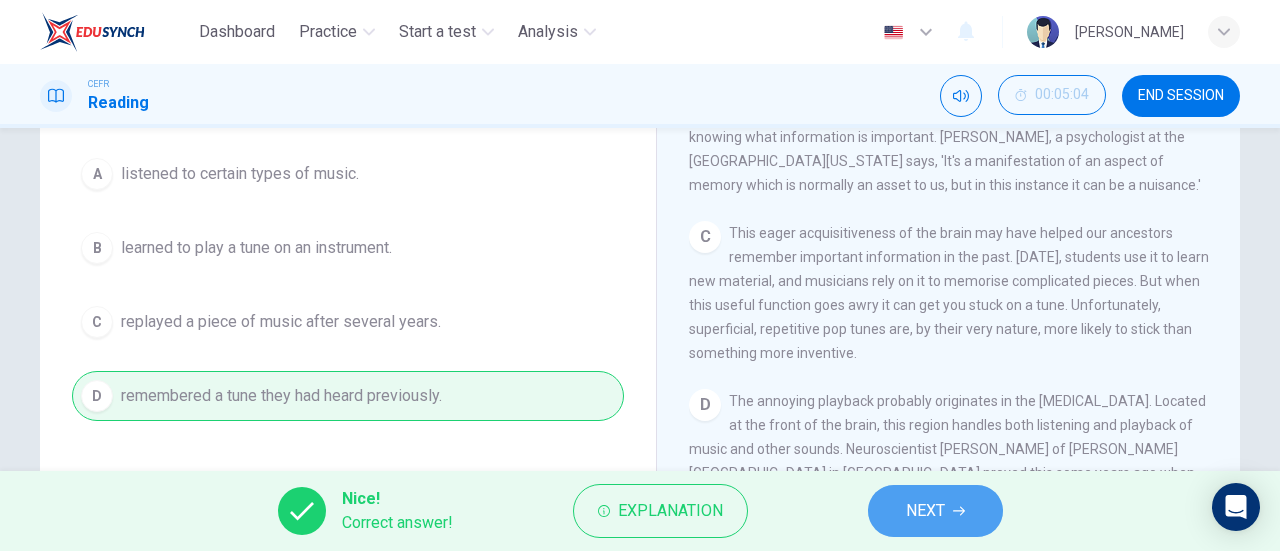 click on "NEXT" at bounding box center (935, 511) 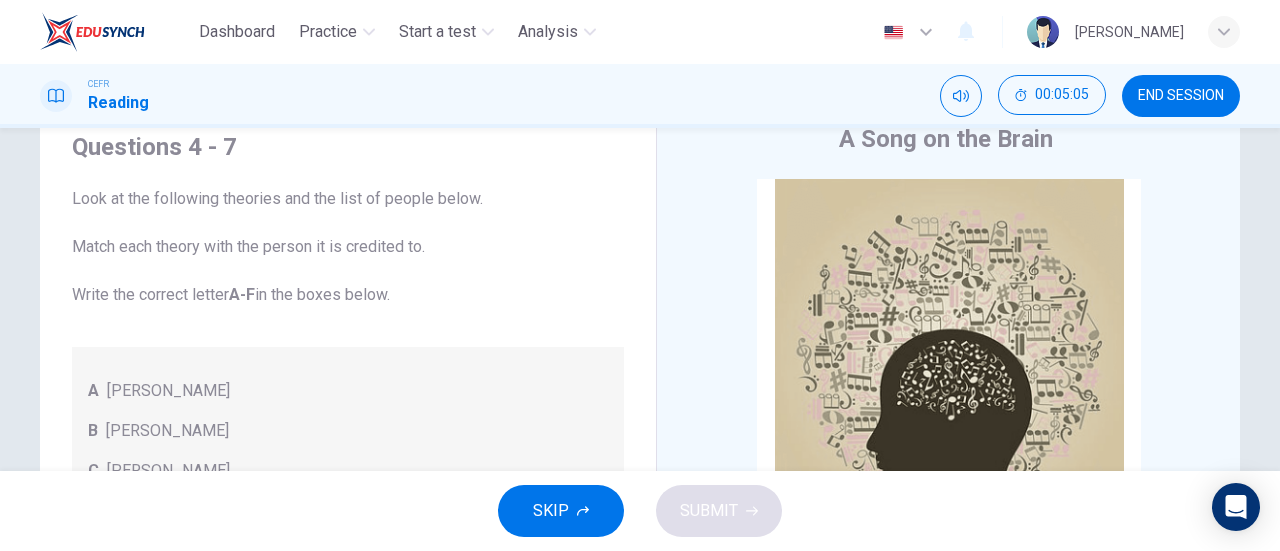 scroll, scrollTop: 48, scrollLeft: 0, axis: vertical 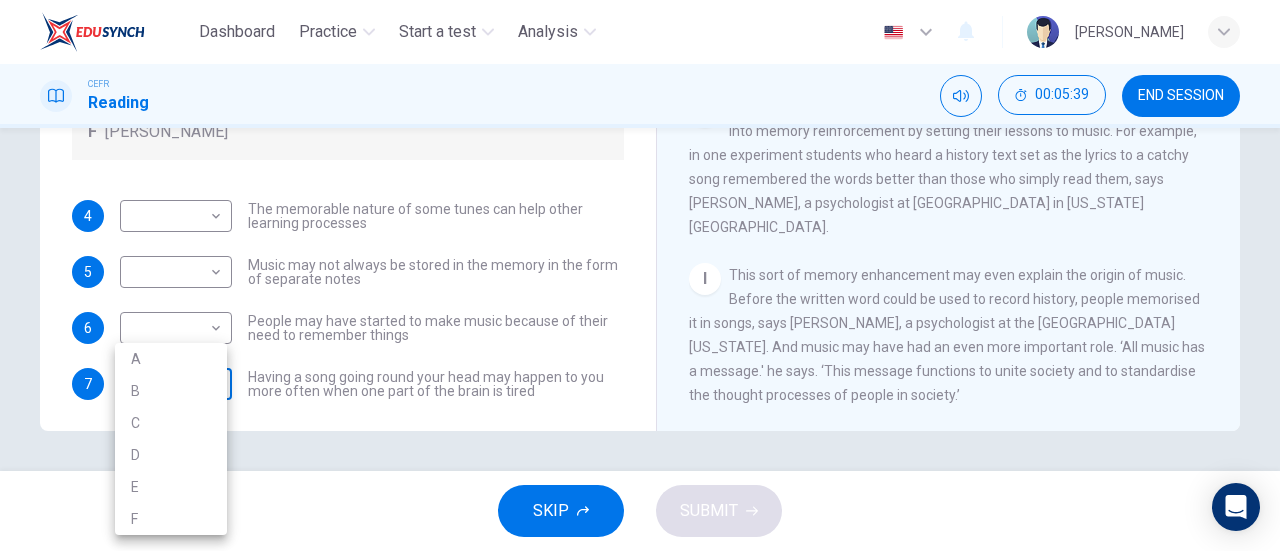 click on "Dashboard Practice Start a test Analysis English en ​ NUR ' [PERSON_NAME] CEFR Reading 00:05:39 END SESSION Questions 4 - 7 Look at the following theories and the list of people below.
Match each theory with the person it is credited to.
Write the correct letter  A-F  in the boxes below. A [PERSON_NAME] B [PERSON_NAME] C [PERSON_NAME] D [PERSON_NAME] E [PERSON_NAME] F [PERSON_NAME] 4 ​ ​ The memorable nature of some tunes can help other learning processes 5 ​ ​ Music may not always be stored in the memory in the form of separate notes 6 ​ ​ People may have started to make music because of their need to remember things 7 ​ ​ Having a song going round your head may happen to you more often when one part of the brain is tired A Song on the Brain CLICK TO ZOOM Click to Zoom A B C D E F G H I SKIP SUBMIT EduSynch - Online Language Proficiency Testing
Dashboard Practice Start a test Analysis Notifications © Copyright  2025 A B C D E F" at bounding box center (640, 275) 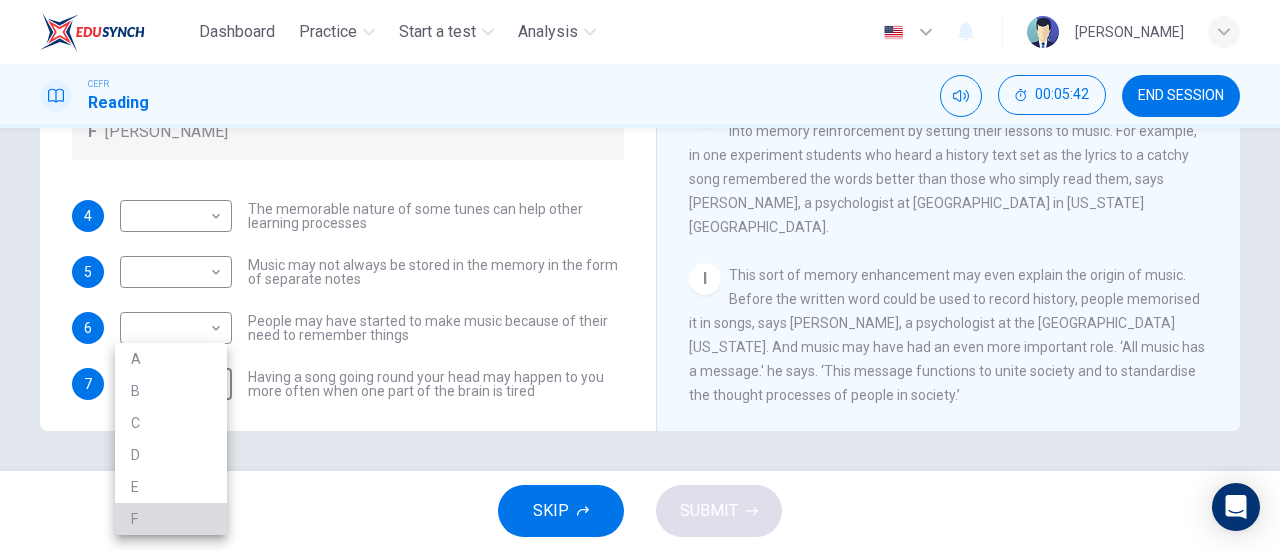 click on "F" at bounding box center [171, 519] 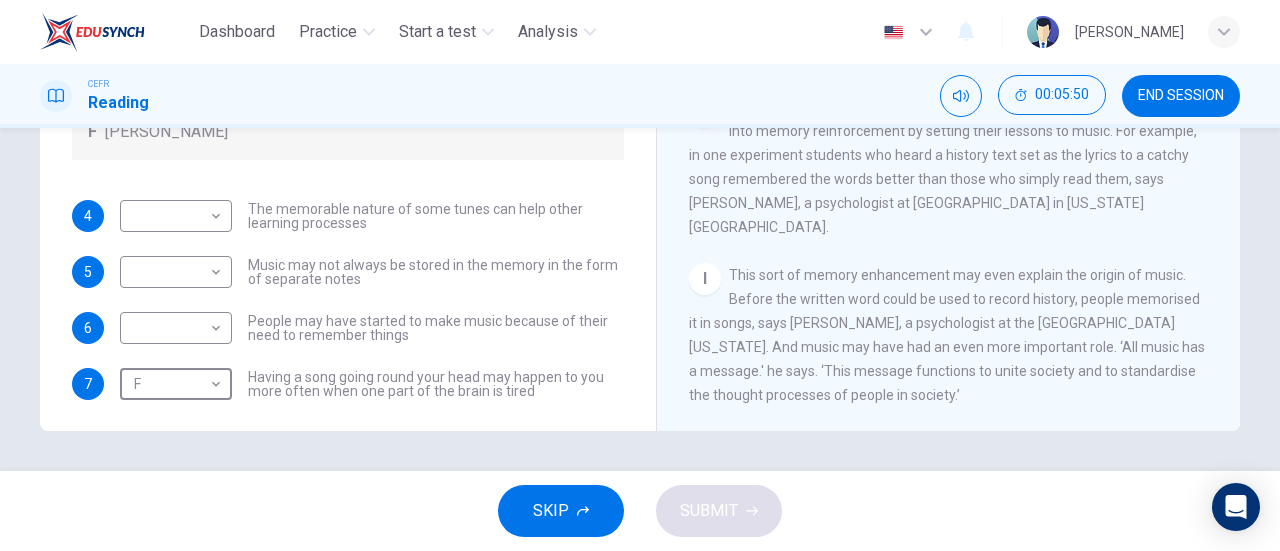 scroll, scrollTop: 112, scrollLeft: 0, axis: vertical 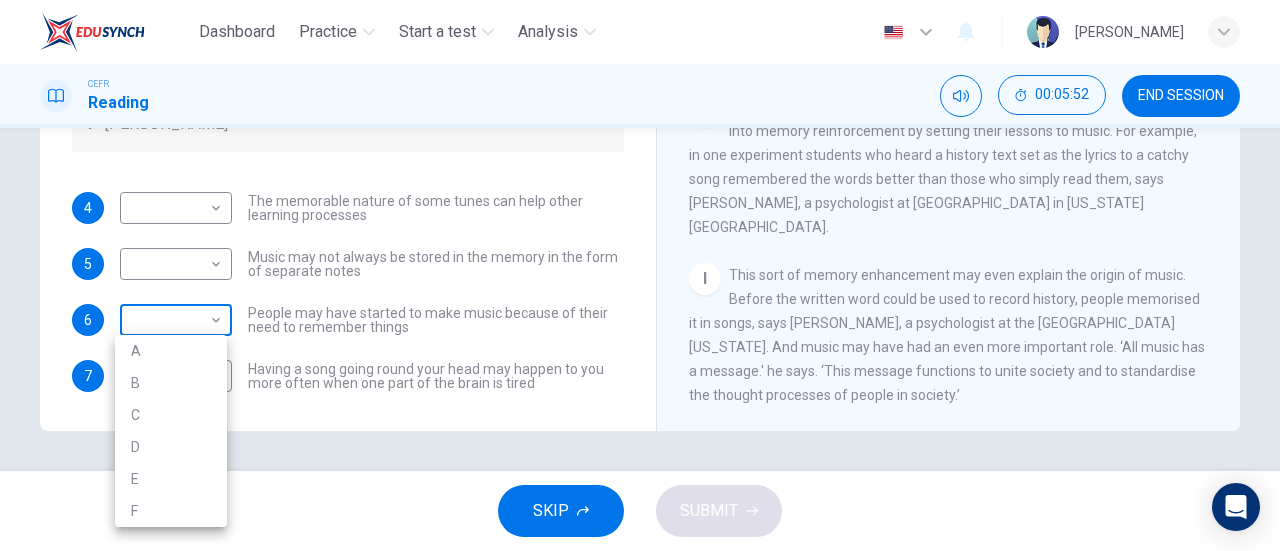 click on "Dashboard Practice Start a test Analysis English en ​ NUR ' [PERSON_NAME] CEFR Reading 00:05:52 END SESSION Questions 4 - 7 Look at the following theories and the list of people below.
Match each theory with the person it is credited to.
Write the correct letter  A-F  in the boxes below. A [PERSON_NAME] B [PERSON_NAME] C [PERSON_NAME] D [PERSON_NAME] E [PERSON_NAME] F [PERSON_NAME] 4 ​ ​ The memorable nature of some tunes can help other learning processes 5 ​ ​ Music may not always be stored in the memory in the form of separate notes 6 ​ ​ People may have started to make music because of their need to remember things 7 F F ​ Having a song going round your head may happen to you more often when one part of the brain is tired A Song on the Brain CLICK TO ZOOM Click to Zoom A B C D E F G H I SKIP SUBMIT EduSynch - Online Language Proficiency Testing
Dashboard Practice Start a test Analysis Notifications © Copyright  2025 A B C D E F" at bounding box center (640, 275) 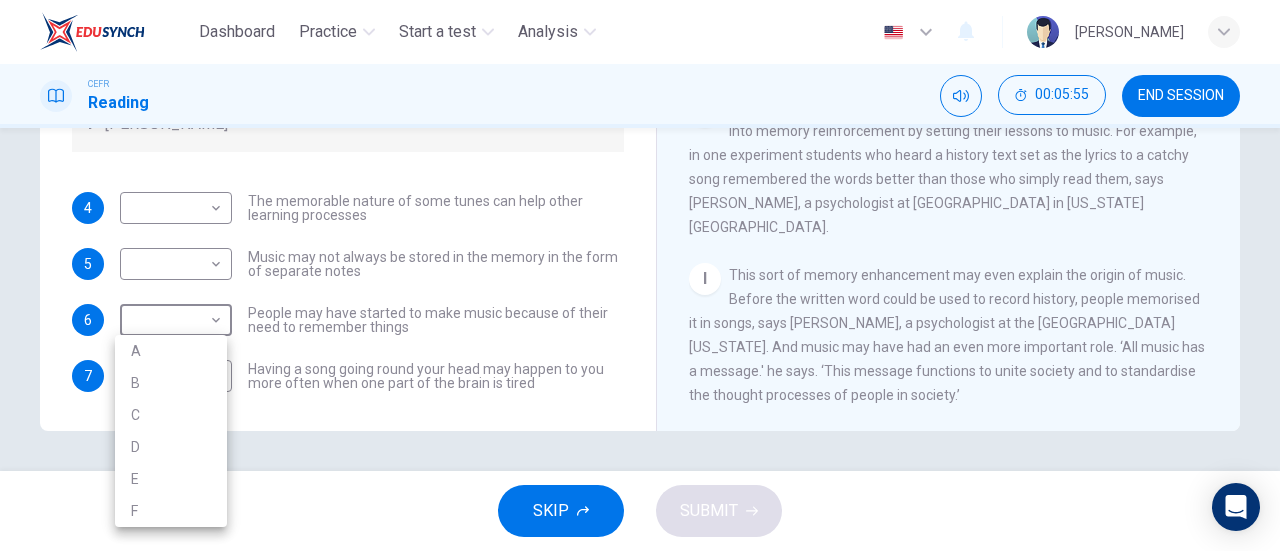 click at bounding box center [640, 275] 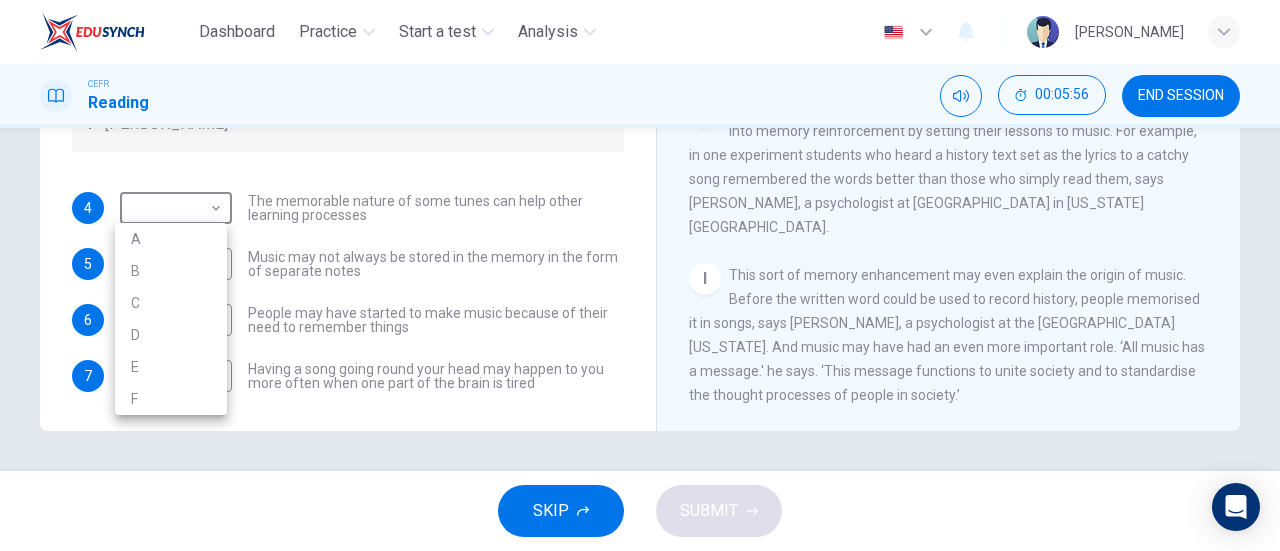 click on "Dashboard Practice Start a test Analysis English en ​ NUR ' [PERSON_NAME] CEFR Reading 00:05:56 END SESSION Questions 4 - 7 Look at the following theories and the list of people below.
Match each theory with the person it is credited to.
Write the correct letter  A-F  in the boxes below. A [PERSON_NAME] B [PERSON_NAME] C [PERSON_NAME] D [PERSON_NAME] E [PERSON_NAME] F [PERSON_NAME] 4 ​ ​ The memorable nature of some tunes can help other learning processes 5 ​ ​ Music may not always be stored in the memory in the form of separate notes 6 ​ ​ People may have started to make music because of their need to remember things 7 F F ​ Having a song going round your head may happen to you more often when one part of the brain is tired A Song on the Brain CLICK TO ZOOM Click to Zoom A B C D E F G H I SKIP SUBMIT EduSynch - Online Language Proficiency Testing
Dashboard Practice Start a test Analysis Notifications © Copyright  2025 A B C D E F" at bounding box center [640, 275] 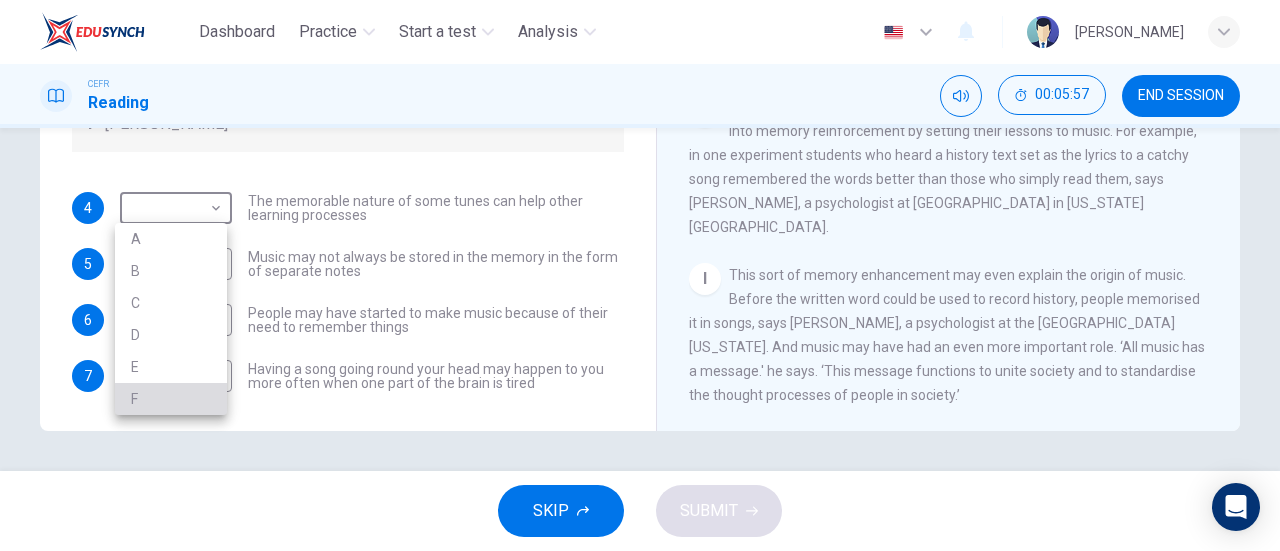 click on "F" at bounding box center (171, 399) 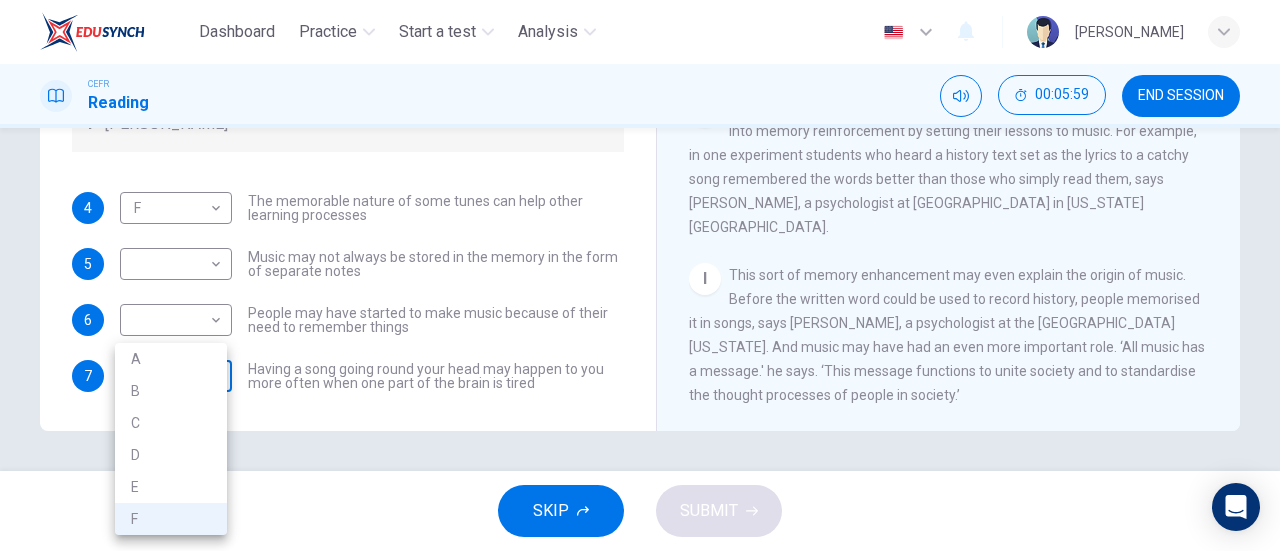 click on "Dashboard Practice Start a test Analysis English en ​ NUR ' [PERSON_NAME] CEFR Reading 00:05:59 END SESSION Questions 4 - 7 Look at the following theories and the list of people below.
Match each theory with the person it is credited to.
Write the correct letter  A-F  in the boxes below. A [PERSON_NAME] B [PERSON_NAME] C [PERSON_NAME] D [PERSON_NAME] E [PERSON_NAME] F [PERSON_NAME] 4 F F ​ The memorable nature of some tunes can help other learning processes 5 ​ ​ Music may not always be stored in the memory in the form of separate notes 6 ​ ​ People may have started to make music because of their need to remember things 7 F F ​ Having a song going round your head may happen to you more often when one part of the brain is tired A Song on the Brain CLICK TO ZOOM Click to Zoom A B C D E F G H I SKIP SUBMIT EduSynch - Online Language Proficiency Testing
Dashboard Practice Start a test Analysis Notifications © Copyright  2025 A B C D E F" at bounding box center [640, 275] 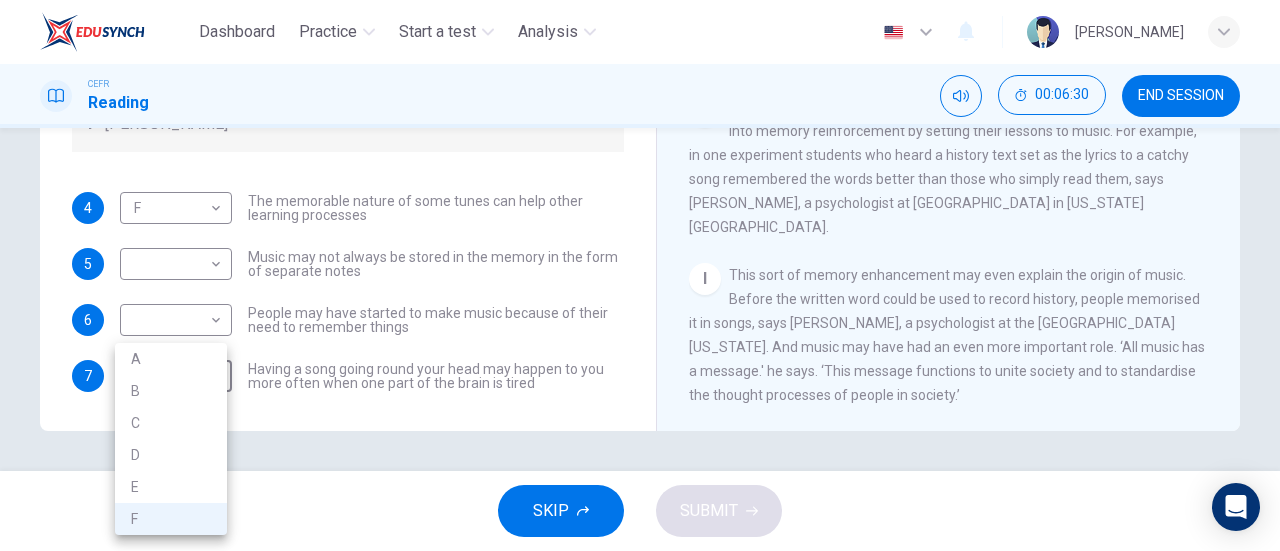 click on "B" at bounding box center (171, 391) 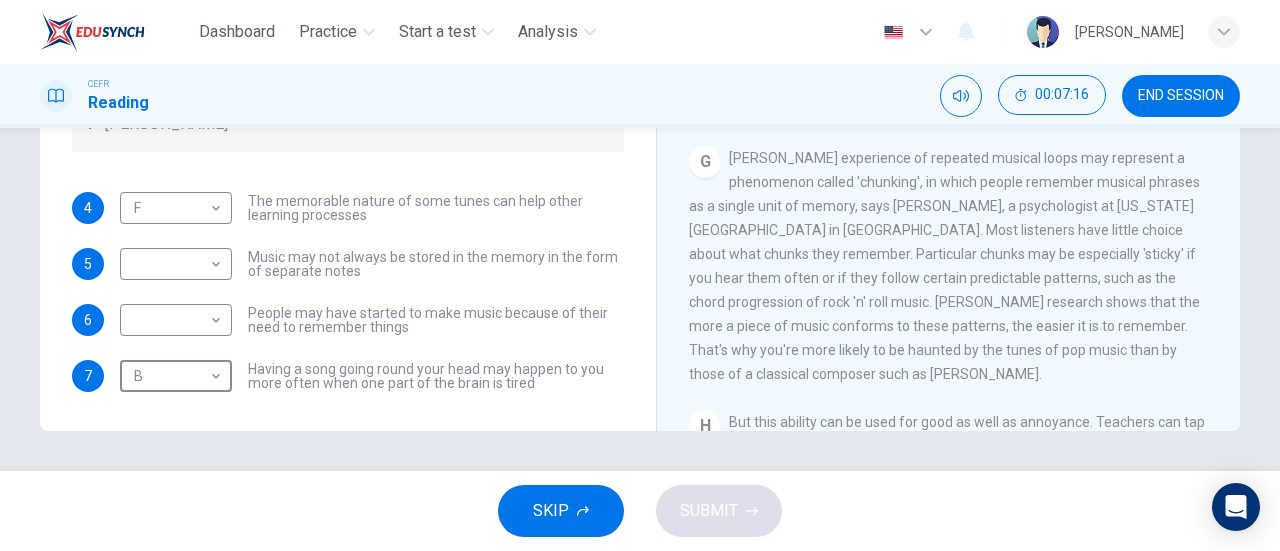 scroll, scrollTop: 1273, scrollLeft: 0, axis: vertical 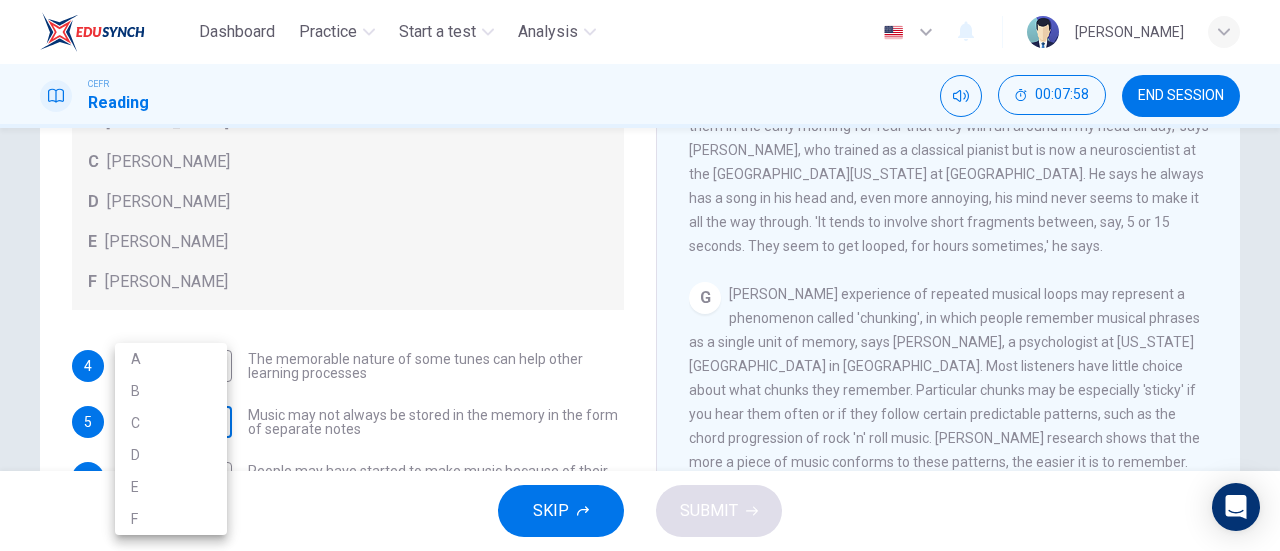 click on "Dashboard Practice Start a test Analysis English en ​ NUR ' [PERSON_NAME] CEFR Reading 00:07:58 END SESSION Questions 4 - 7 Look at the following theories and the list of people below.
Match each theory with the person it is credited to.
Write the correct letter  A-F  in the boxes below. A [PERSON_NAME] B [PERSON_NAME] C [PERSON_NAME] D [PERSON_NAME] E [PERSON_NAME] F [PERSON_NAME] 4 F F ​ The memorable nature of some tunes can help other learning processes 5 ​ ​ Music may not always be stored in the memory in the form of separate notes 6 ​ ​ People may have started to make music because of their need to remember things 7 B B ​ Having a song going round your head may happen to you more often when one part of the brain is tired A Song on the Brain CLICK TO ZOOM Click to Zoom A B C D E F G H I SKIP SUBMIT EduSynch - Online Language Proficiency Testing
Dashboard Practice Start a test Analysis Notifications © Copyright  2025 A B C D E F" at bounding box center (640, 275) 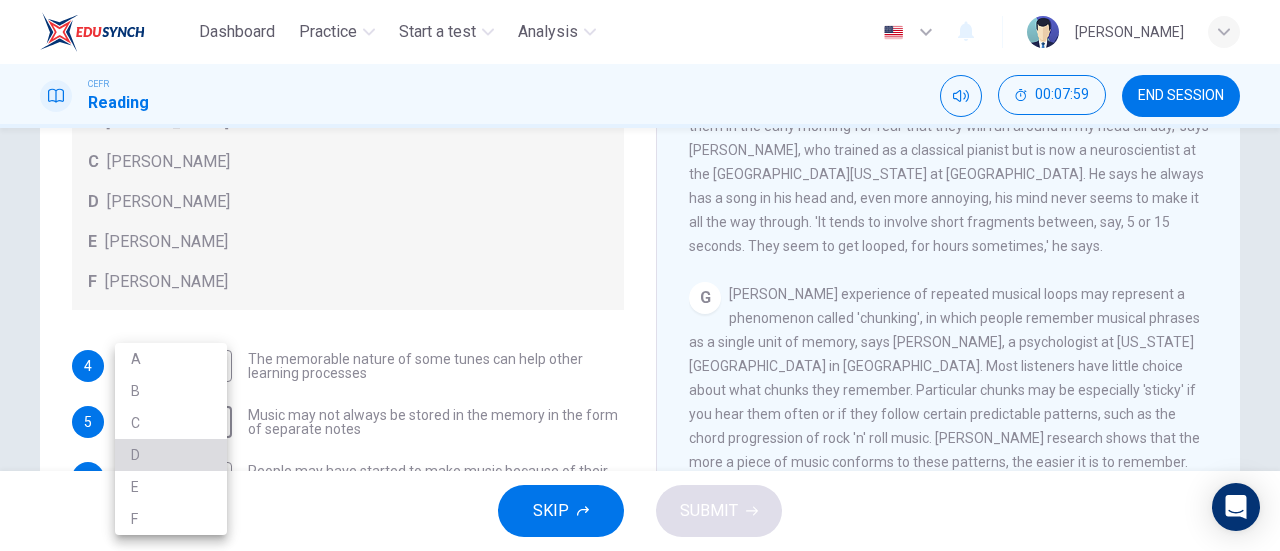 click on "D" at bounding box center [171, 455] 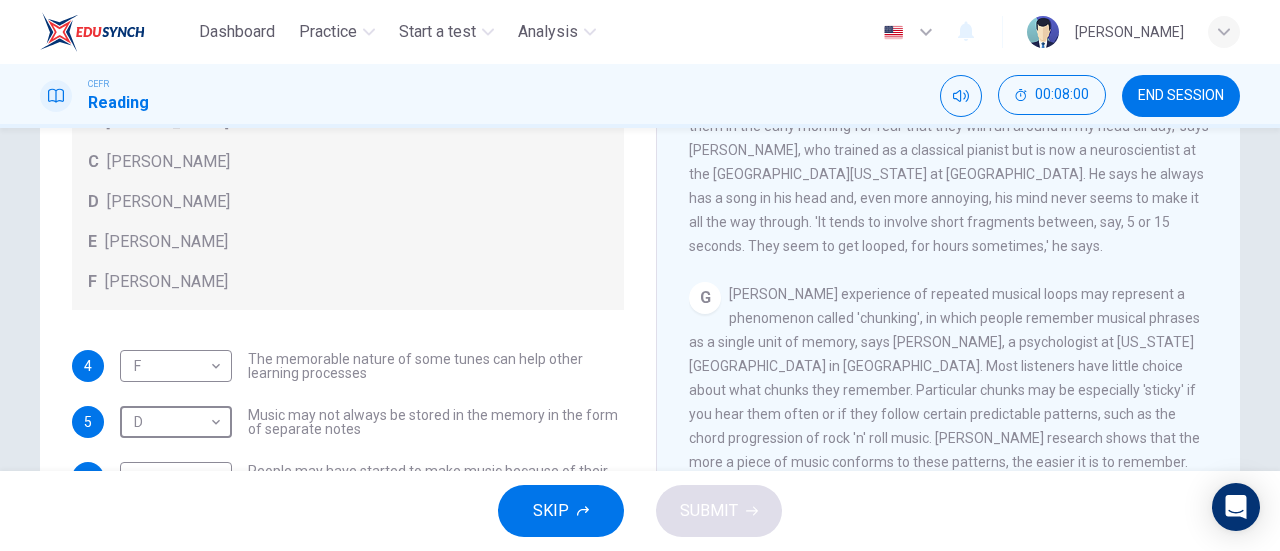 scroll, scrollTop: 414, scrollLeft: 0, axis: vertical 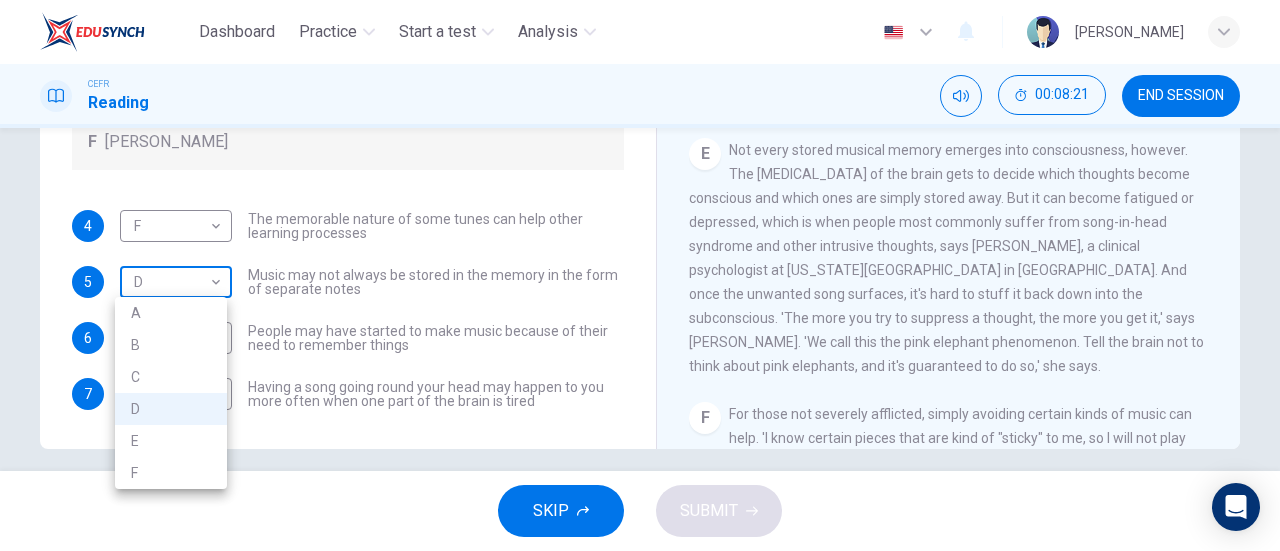 click on "Dashboard Practice Start a test Analysis English en ​ NUR ' [PERSON_NAME] CEFR Reading 00:08:21 END SESSION Questions 4 - 7 Look at the following theories and the list of people below.
Match each theory with the person it is credited to.
Write the correct letter  A-F  in the boxes below. A [PERSON_NAME] B [PERSON_NAME] C [PERSON_NAME] D [PERSON_NAME] E [PERSON_NAME] F [PERSON_NAME] 4 F F ​ The memorable nature of some tunes can help other learning processes 5 D D ​ Music may not always be stored in the memory in the form of separate notes 6 ​ ​ People may have started to make music because of their need to remember things 7 B B ​ Having a song going round your head may happen to you more often when one part of the brain is tired A Song on the Brain CLICK TO ZOOM Click to Zoom A B C D E F G H I SKIP SUBMIT EduSynch - Online Language Proficiency Testing
Dashboard Practice Start a test Analysis Notifications © Copyright  2025 A B C D E F" at bounding box center [640, 275] 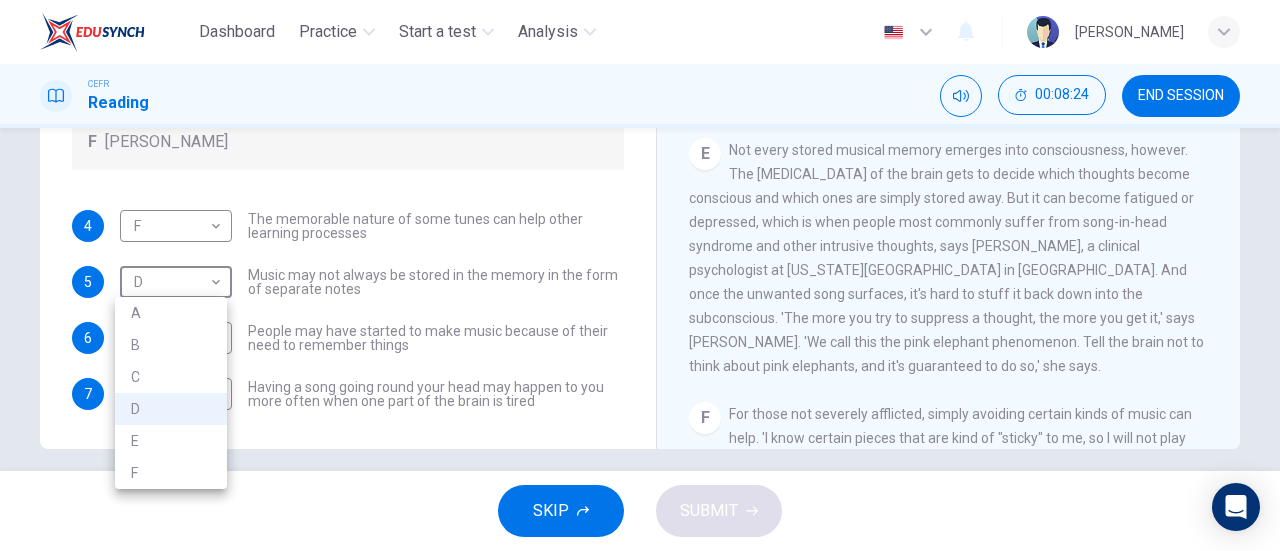 click at bounding box center (640, 275) 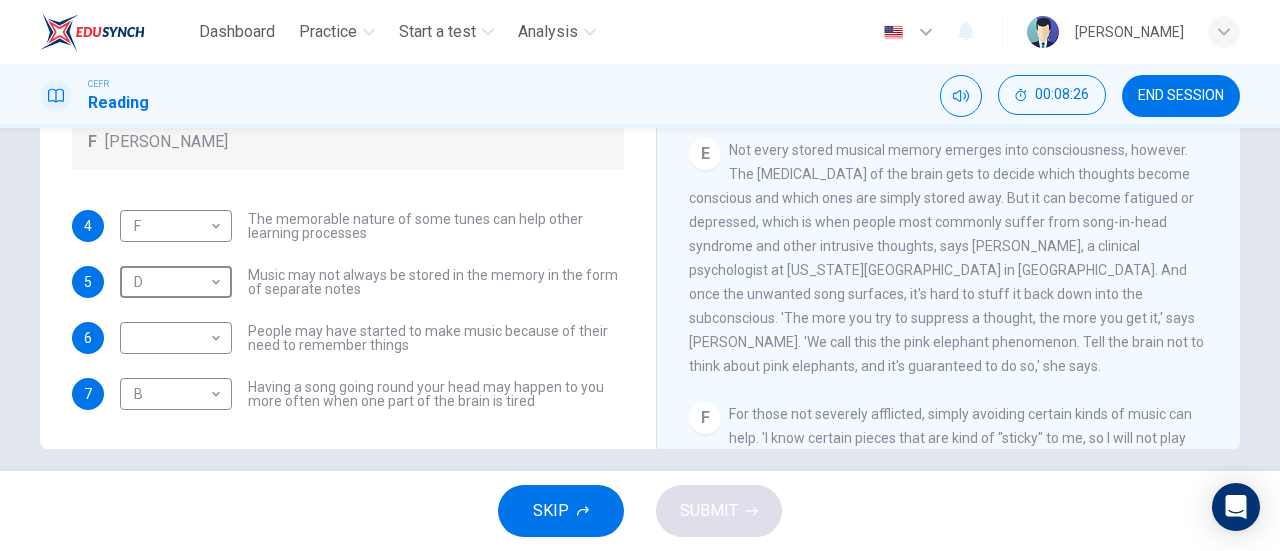 scroll, scrollTop: 0, scrollLeft: 0, axis: both 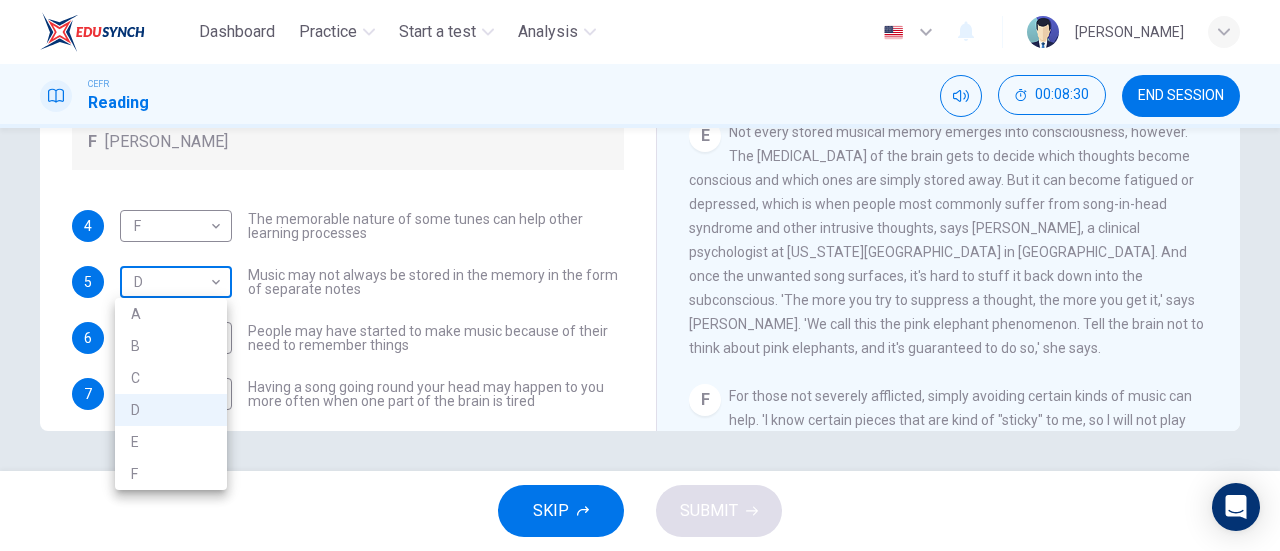 click on "Dashboard Practice Start a test Analysis English en ​ NUR ' [PERSON_NAME] CEFR Reading 00:08:30 END SESSION Questions 4 - 7 Look at the following theories and the list of people below.
Match each theory with the person it is credited to.
Write the correct letter  A-F  in the boxes below. A [PERSON_NAME] B [PERSON_NAME] C [PERSON_NAME] D [PERSON_NAME] E [PERSON_NAME] F [PERSON_NAME] 4 F F ​ The memorable nature of some tunes can help other learning processes 5 D D ​ Music may not always be stored in the memory in the form of separate notes 6 ​ ​ People may have started to make music because of their need to remember things 7 B B ​ Having a song going round your head may happen to you more often when one part of the brain is tired A Song on the Brain CLICK TO ZOOM Click to Zoom A B C D E F G H I SKIP SUBMIT EduSynch - Online Language Proficiency Testing
Dashboard Practice Start a test Analysis Notifications © Copyright  2025 A B C D E F" at bounding box center [640, 275] 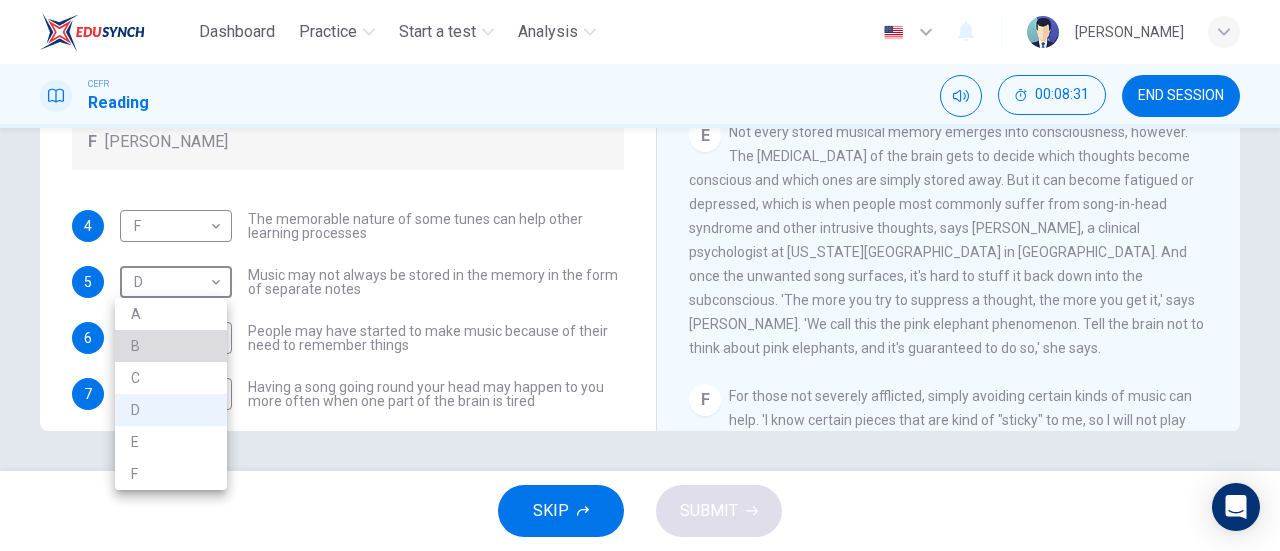 click on "B" at bounding box center (171, 346) 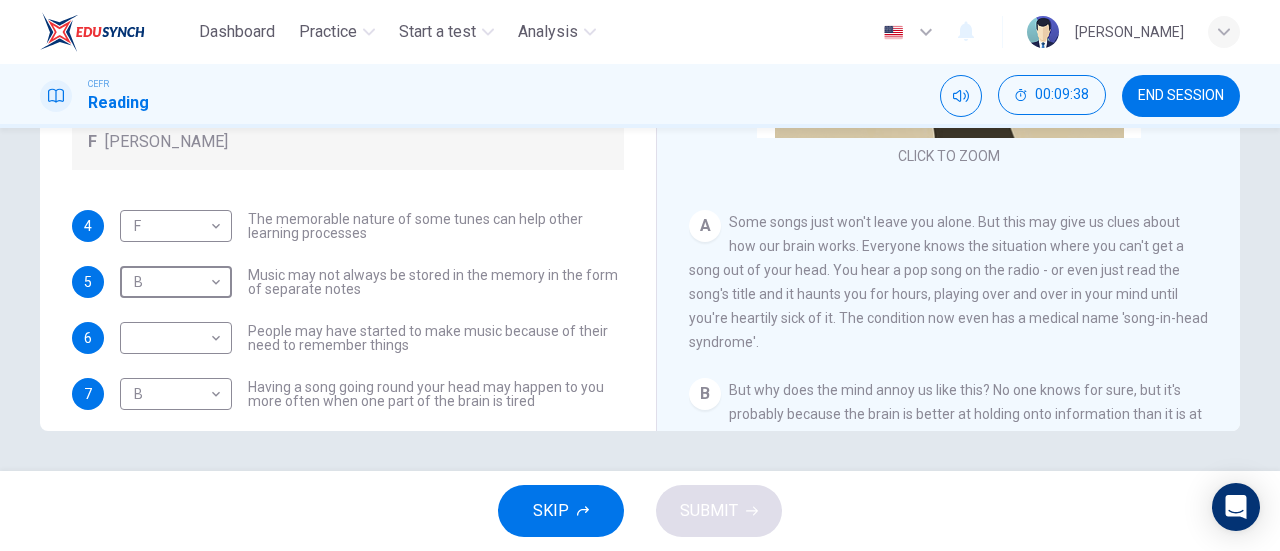 scroll, scrollTop: 34, scrollLeft: 0, axis: vertical 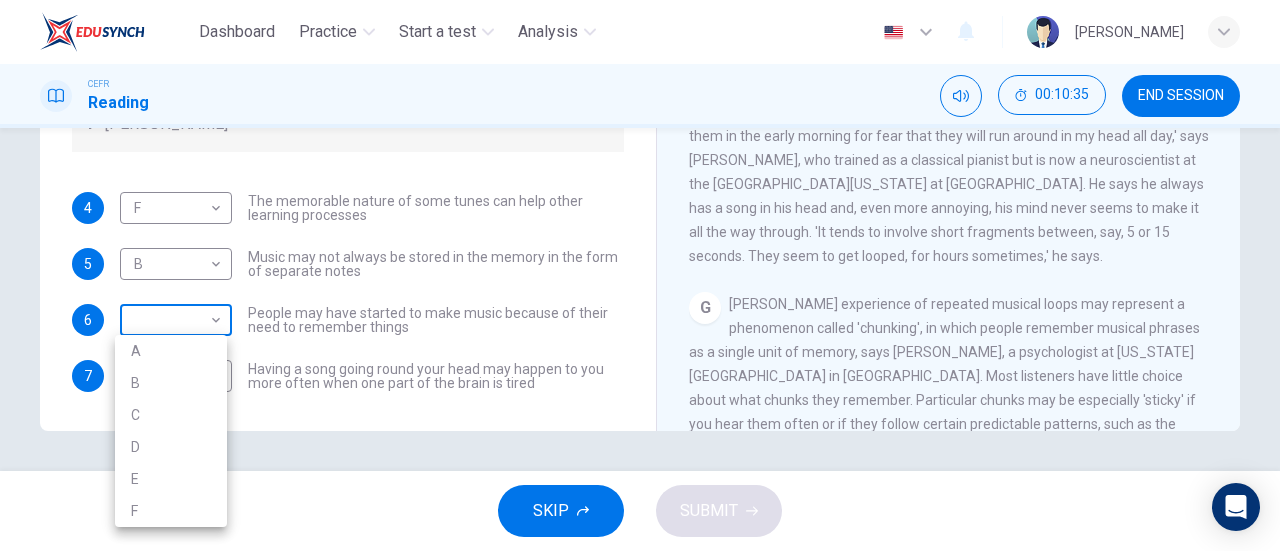click on "Dashboard Practice Start a test Analysis English en ​ NUR ' [PERSON_NAME] CEFR Reading 00:10:35 END SESSION Questions 4 - 7 Look at the following theories and the list of people below.
Match each theory with the person it is credited to.
Write the correct letter  A-F  in the boxes below. A [PERSON_NAME] B [PERSON_NAME] C [PERSON_NAME] D [PERSON_NAME] E [PERSON_NAME] F [PERSON_NAME] 4 F F ​ The memorable nature of some tunes can help other learning processes 5 B B ​ Music may not always be stored in the memory in the form of separate notes 6 ​ ​ People may have started to make music because of their need to remember things 7 B B ​ Having a song going round your head may happen to you more often when one part of the brain is tired A Song on the Brain CLICK TO ZOOM Click to Zoom A B C D E F G H I SKIP SUBMIT EduSynch - Online Language Proficiency Testing
Dashboard Practice Start a test Analysis Notifications © Copyright  2025 A B C D E F" at bounding box center [640, 275] 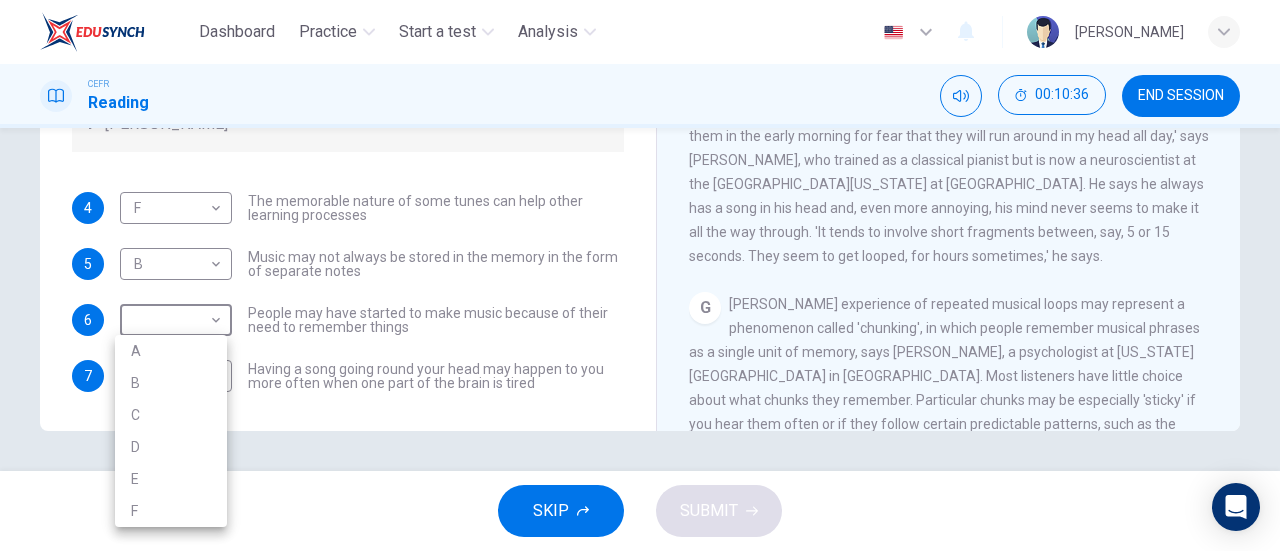 click on "C" at bounding box center (171, 415) 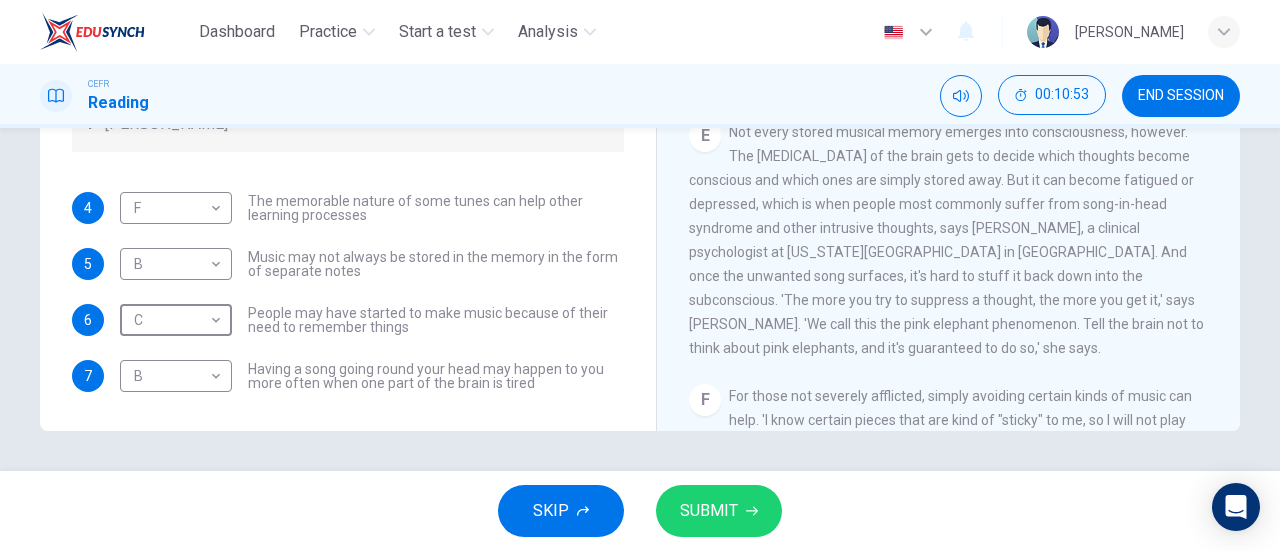 scroll, scrollTop: 796, scrollLeft: 0, axis: vertical 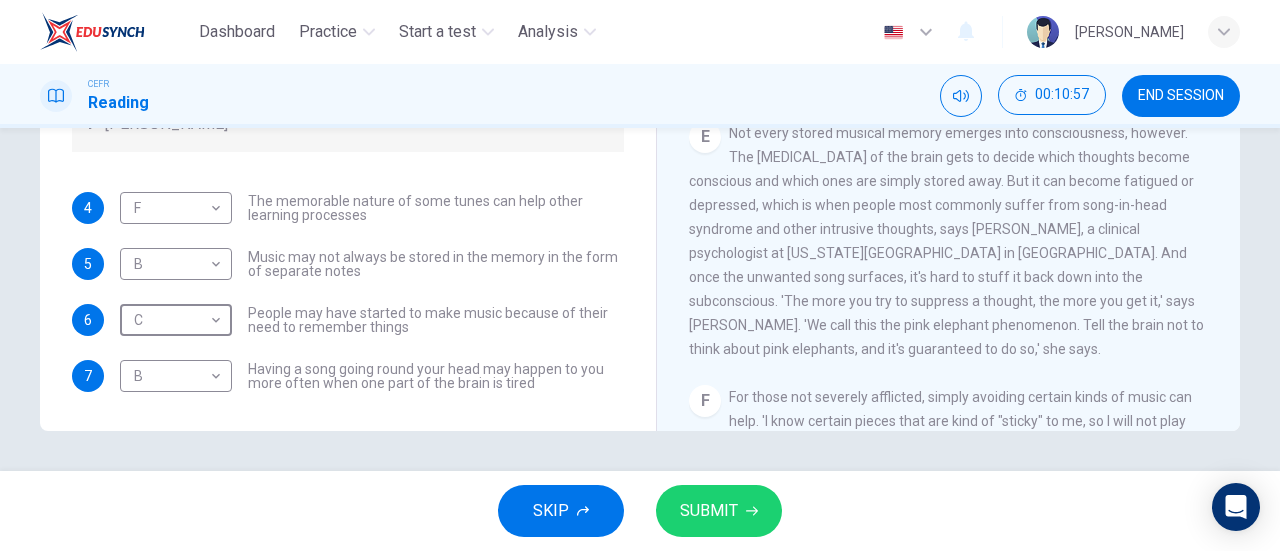 click on "SUBMIT" at bounding box center (709, 511) 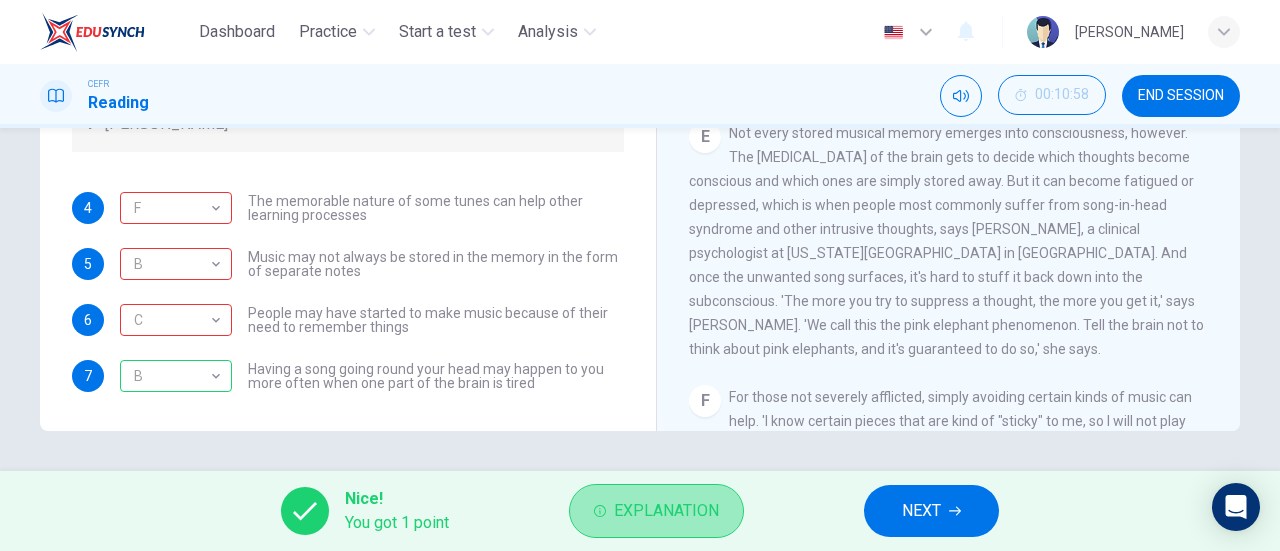 click on "Explanation" at bounding box center (666, 511) 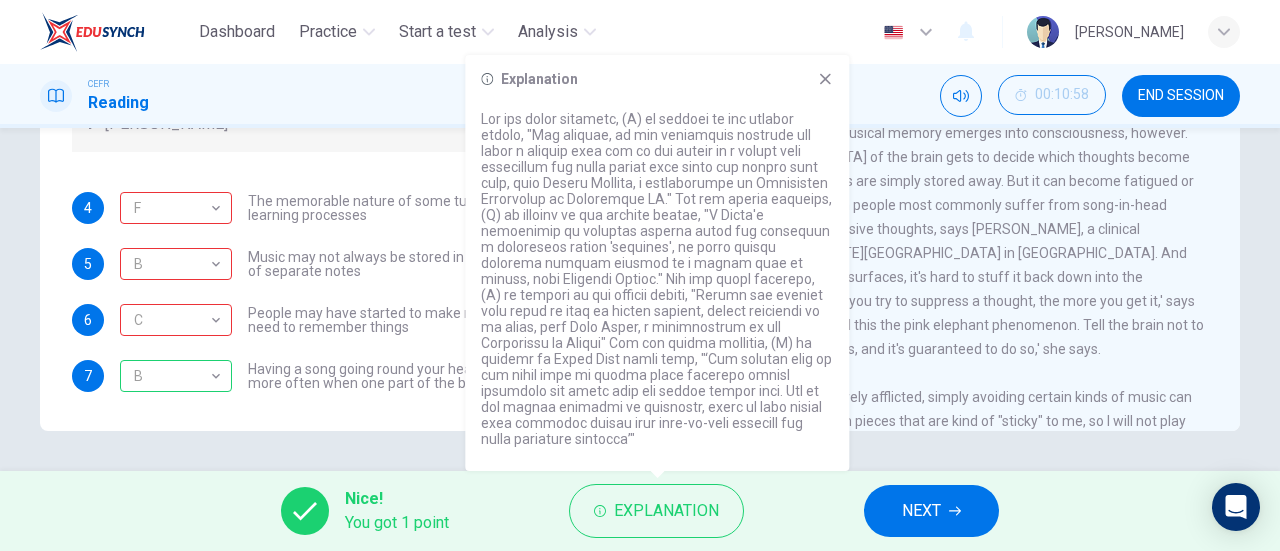 click 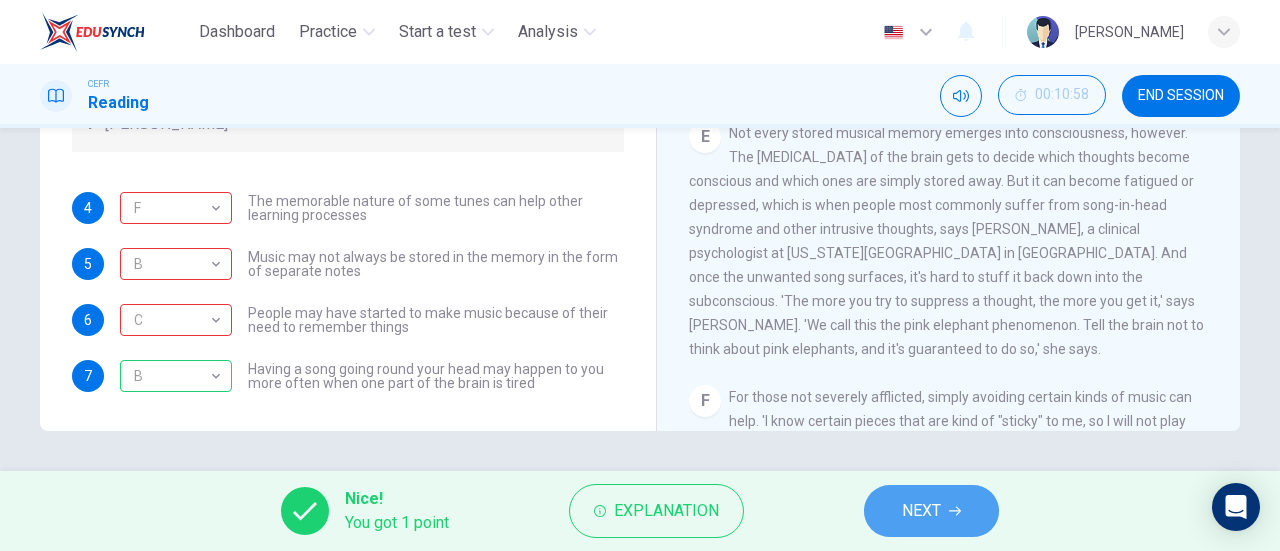 click on "NEXT" at bounding box center (931, 511) 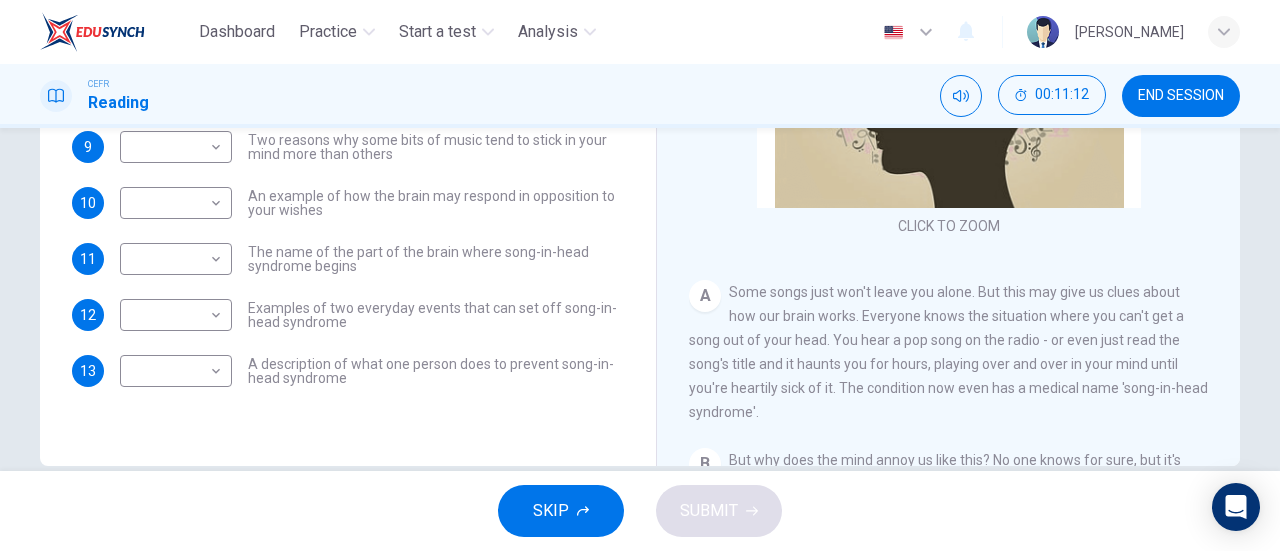 scroll, scrollTop: 432, scrollLeft: 0, axis: vertical 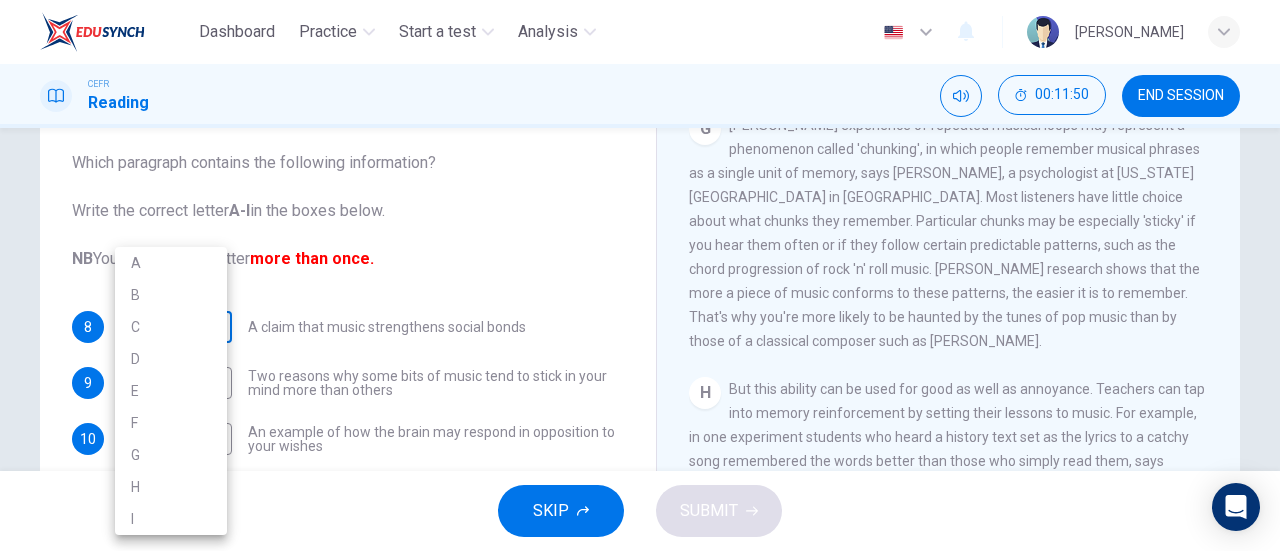 click on "Dashboard Practice Start a test Analysis English en ​ NUR ' [PERSON_NAME] CEFR Reading 00:11:50 END SESSION Questions 8 - 13 The Reading Passage has nine paragraphs labelled  A-l .
Which paragraph contains the following information?
Write the correct letter  A-l  in the boxes below.
NB  You may use any letter  more than once. 8 ​ ​ A claim that music strengthens social bonds 9 ​ ​ Two reasons why some bits of music tend to stick in your mind more than others 10 ​ ​ An example of how the brain may respond in opposition to your wishes 11 ​ ​ The name of the part of the brain where song-in-head syndrome begins 12 ​ ​ Examples of two everyday events that can set off song-in-head syndrome 13 ​ ​ A description of what one person does to prevent song-in-head syndrome A Song on the Brain CLICK TO ZOOM Click to Zoom A B C D E F G H I SKIP SUBMIT EduSynch - Online Language Proficiency Testing
Dashboard Practice Start a test Analysis Notifications © Copyright" at bounding box center (640, 275) 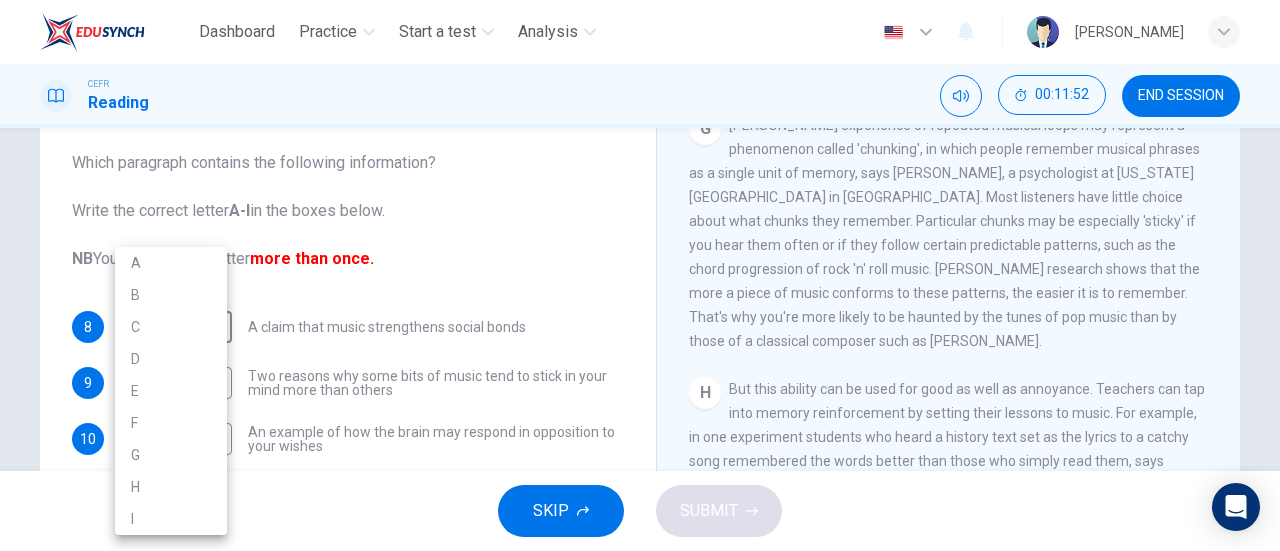 click at bounding box center [640, 275] 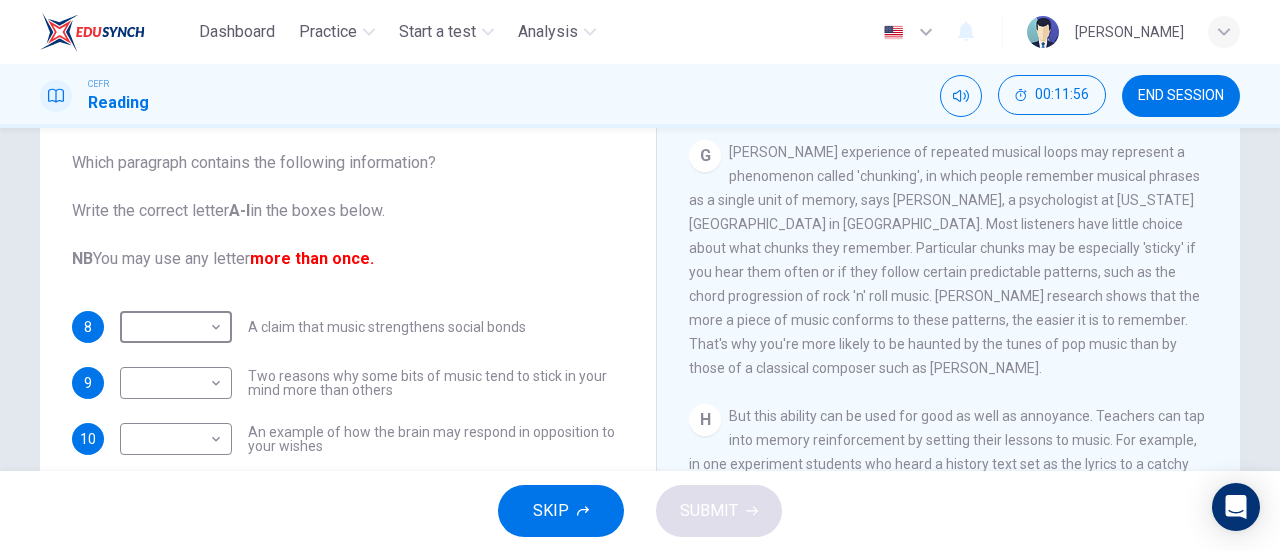 scroll, scrollTop: 1527, scrollLeft: 0, axis: vertical 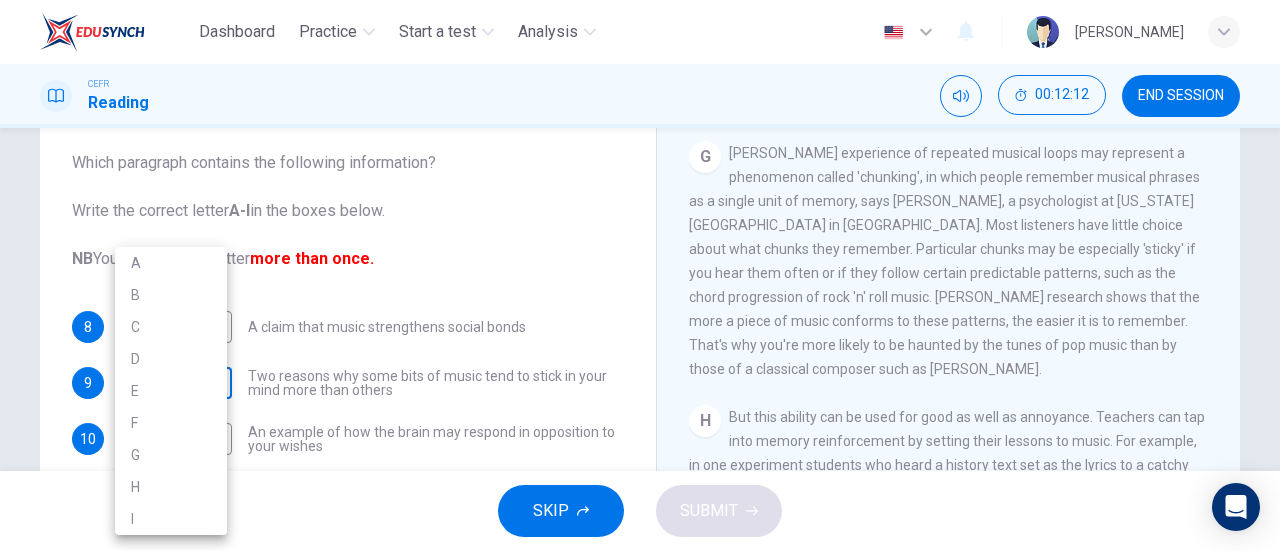 click on "Dashboard Practice Start a test Analysis English en ​ NUR ' [PERSON_NAME] CEFR Reading 00:12:12 END SESSION Questions 8 - 13 The Reading Passage has nine paragraphs labelled  A-l .
Which paragraph contains the following information?
Write the correct letter  A-l  in the boxes below.
NB  You may use any letter  more than once. 8 ​ ​ A claim that music strengthens social bonds 9 ​ ​ Two reasons why some bits of music tend to stick in your mind more than others 10 ​ ​ An example of how the brain may respond in opposition to your wishes 11 ​ ​ The name of the part of the brain where song-in-head syndrome begins 12 ​ ​ Examples of two everyday events that can set off song-in-head syndrome 13 ​ ​ A description of what one person does to prevent song-in-head syndrome A Song on the Brain CLICK TO ZOOM Click to Zoom A B C D E F G H I SKIP SUBMIT EduSynch - Online Language Proficiency Testing
Dashboard Practice Start a test Analysis Notifications © Copyright" at bounding box center (640, 275) 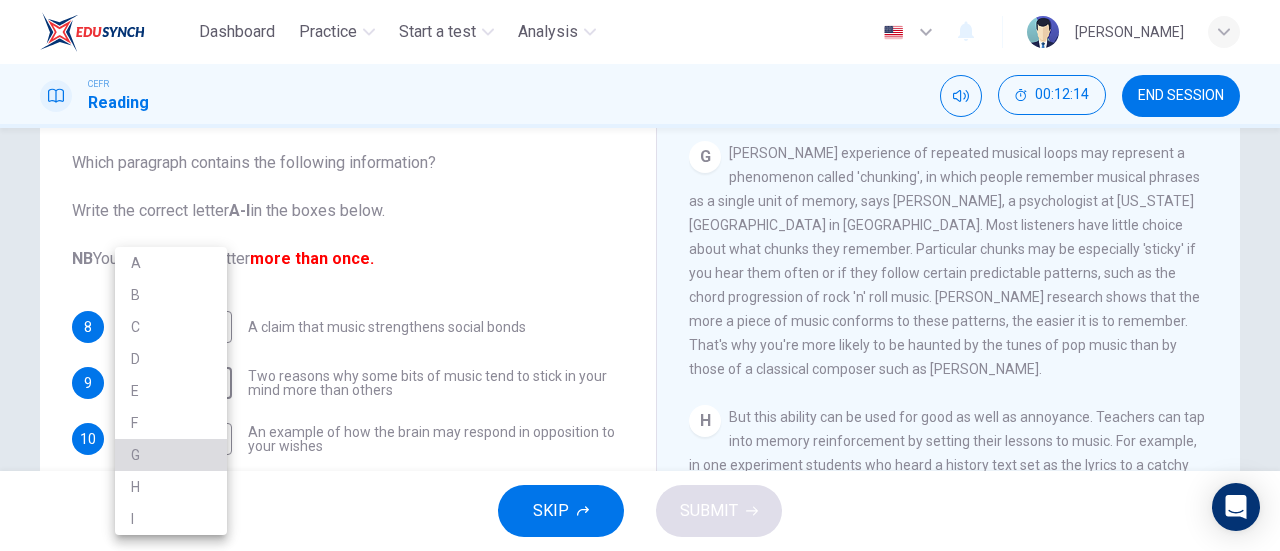 click on "G" at bounding box center (171, 455) 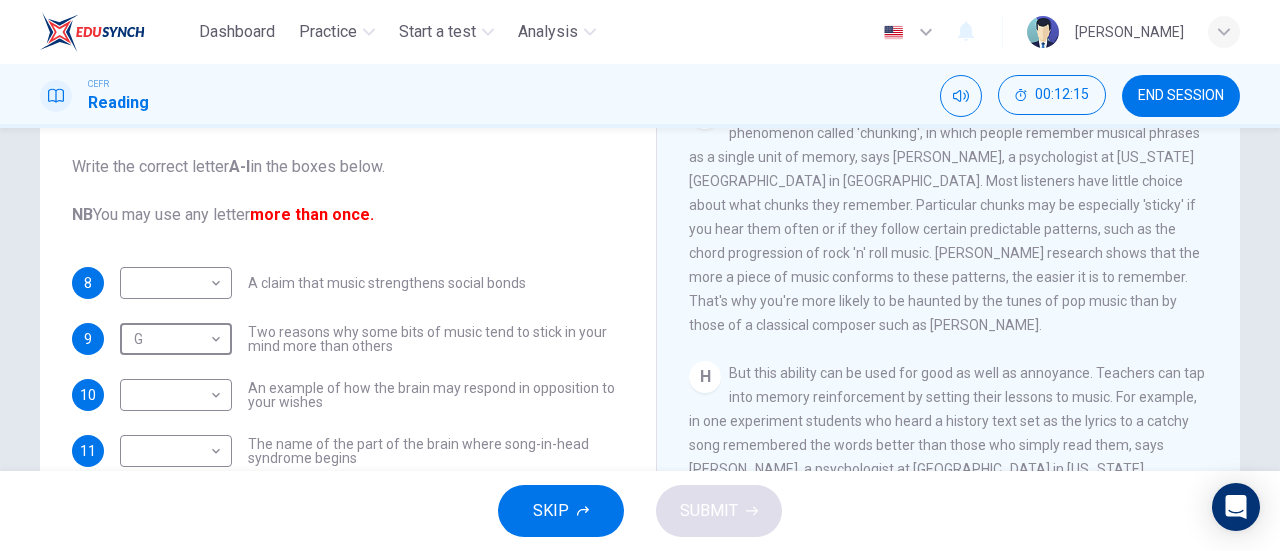 scroll, scrollTop: 289, scrollLeft: 0, axis: vertical 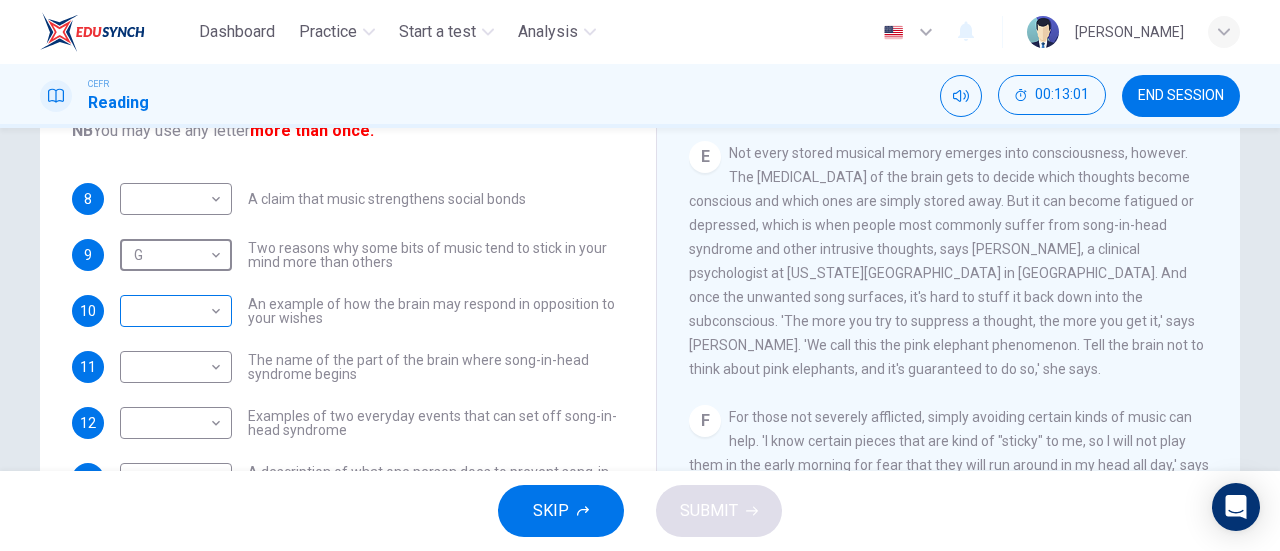 click on "Dashboard Practice Start a test Analysis English en ​ NUR ' [PERSON_NAME] CEFR Reading 00:13:01 END SESSION Questions 8 - 13 The Reading Passage has nine paragraphs labelled  A-l .
Which paragraph contains the following information?
Write the correct letter  A-l  in the boxes below.
NB  You may use any letter  more than once. 8 ​ ​ A claim that music strengthens social bonds 9 G G ​ Two reasons why some bits of music tend to stick in your mind more than others 10 ​ ​ An example of how the brain may respond in opposition to your wishes 11 ​ ​ The name of the part of the brain where song-in-head syndrome begins 12 ​ ​ Examples of two everyday events that can set off song-in-head syndrome 13 ​ ​ A description of what one person does to prevent song-in-head syndrome A Song on the Brain CLICK TO ZOOM Click to Zoom A B C D E F G H I SKIP SUBMIT EduSynch - Online Language Proficiency Testing
Dashboard Practice Start a test Analysis Notifications © Copyright" at bounding box center (640, 275) 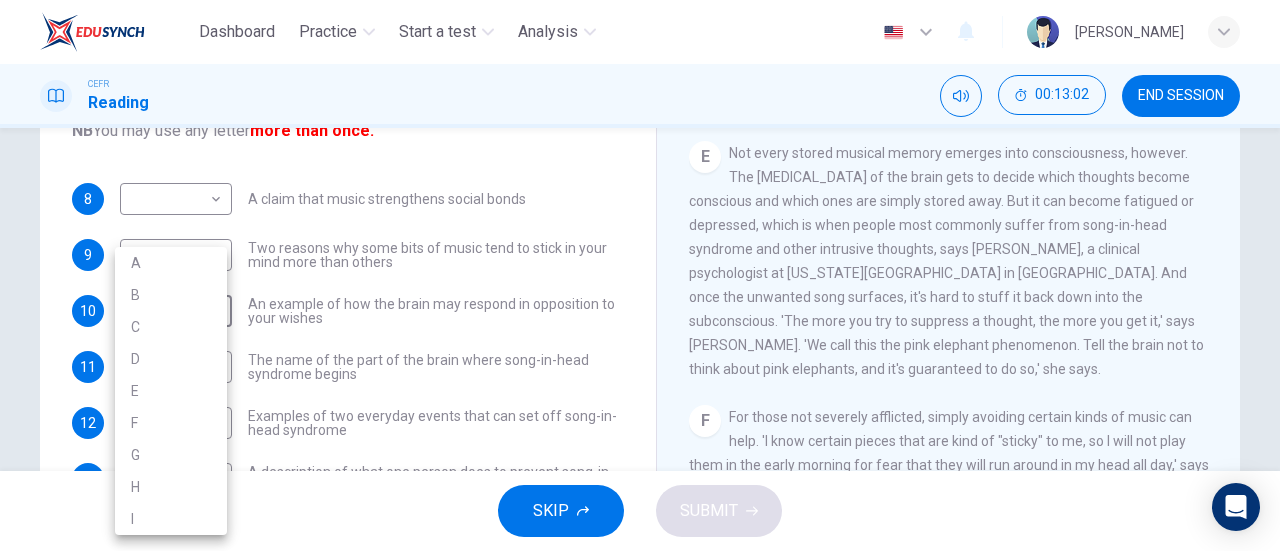 click on "E" at bounding box center [171, 391] 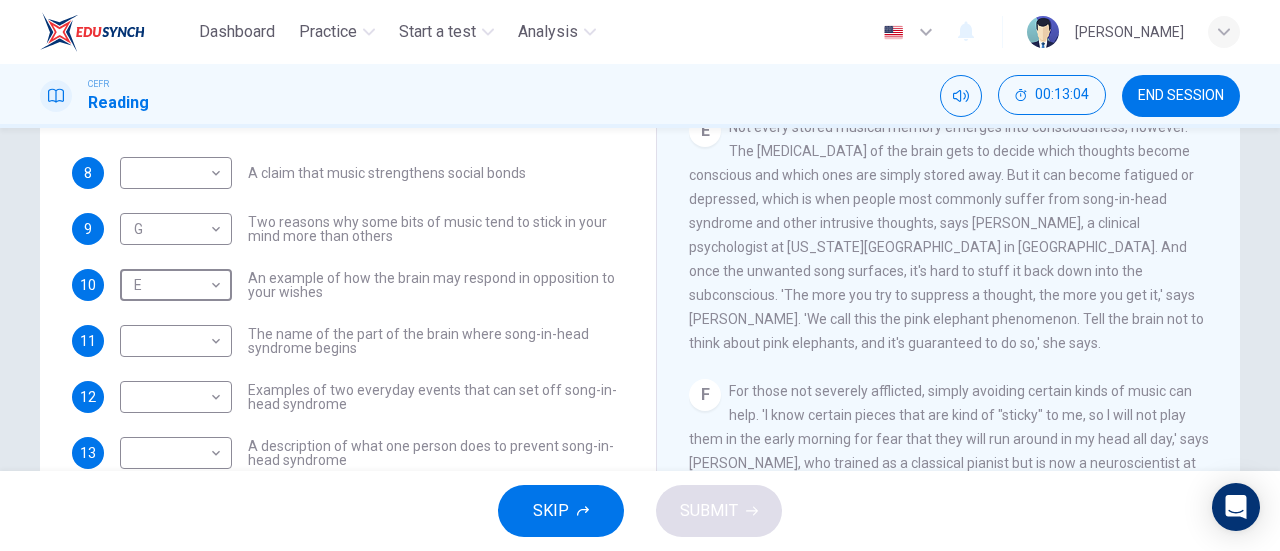 scroll, scrollTop: 328, scrollLeft: 0, axis: vertical 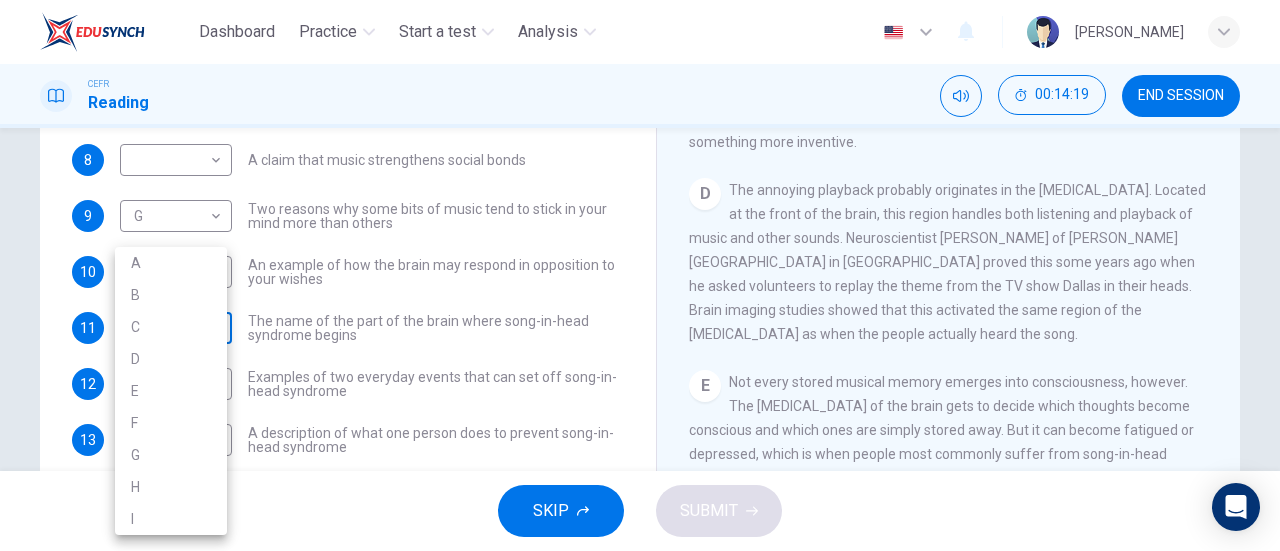 click on "Dashboard Practice Start a test Analysis English en ​ NUR ' [PERSON_NAME] CEFR Reading 00:14:19 END SESSION Questions 8 - 13 The Reading Passage has nine paragraphs labelled  A-l .
Which paragraph contains the following information?
Write the correct letter  A-l  in the boxes below.
NB  You may use any letter  more than once. 8 ​ ​ A claim that music strengthens social bonds 9 G G ​ Two reasons why some bits of music tend to stick in your mind more than others 10 E E ​ An example of how the brain may respond in opposition to your wishes 11 ​ ​ The name of the part of the brain where song-in-head syndrome begins 12 ​ ​ Examples of two everyday events that can set off song-in-head syndrome 13 ​ ​ A description of what one person does to prevent song-in-head syndrome A Song on the Brain CLICK TO ZOOM Click to Zoom A B C D E F G H I SKIP SUBMIT EduSynch - Online Language Proficiency Testing
Dashboard Practice Start a test Analysis Notifications © Copyright" at bounding box center [640, 275] 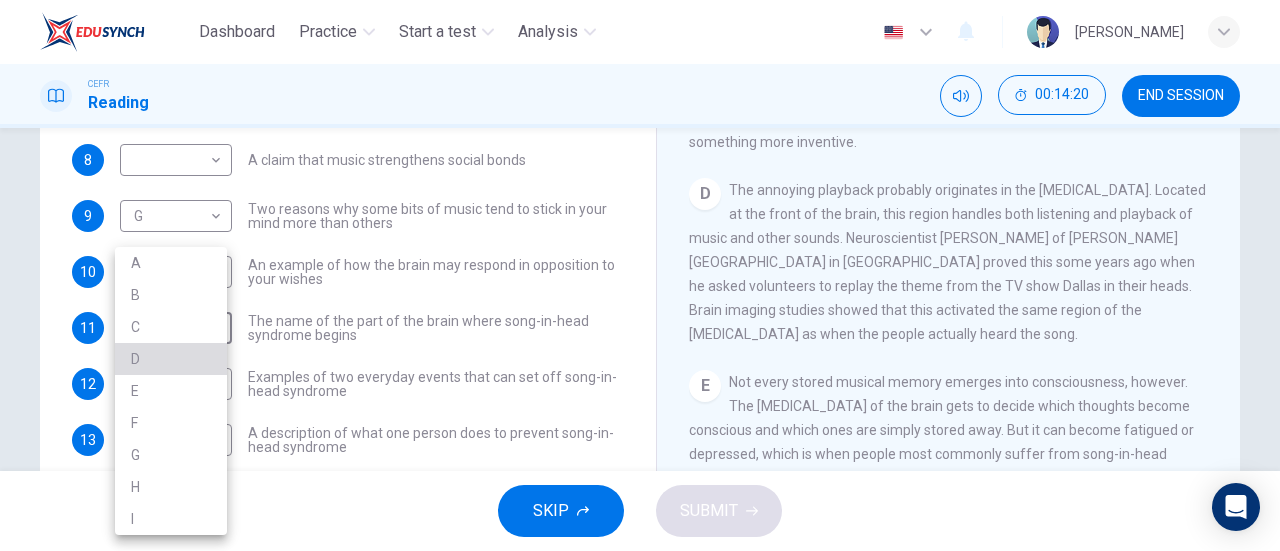 click on "D" at bounding box center [171, 359] 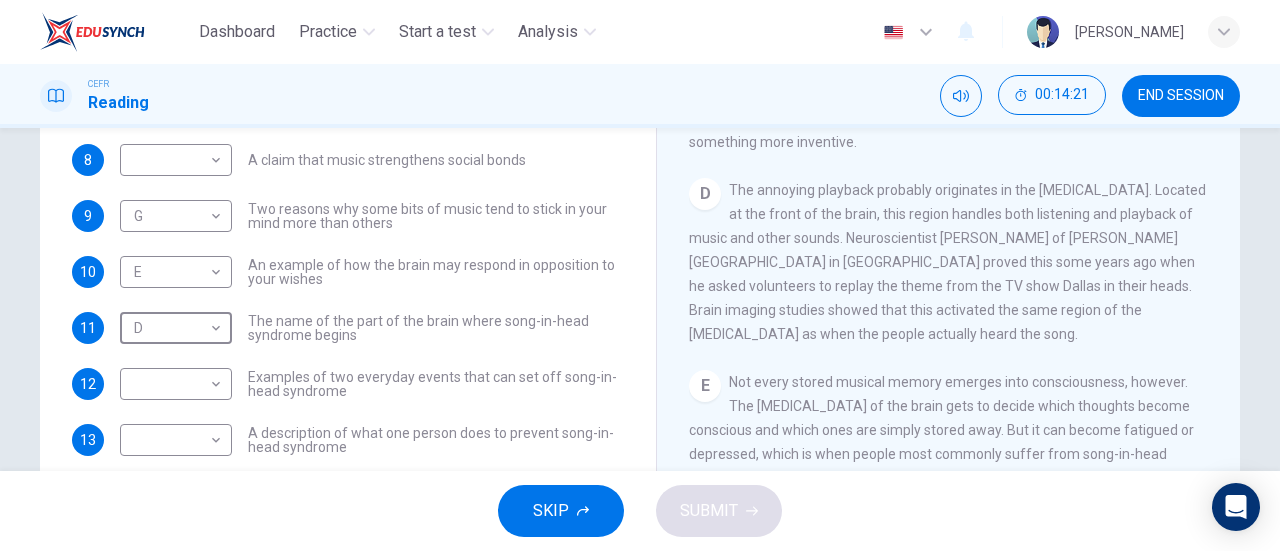 scroll, scrollTop: 361, scrollLeft: 0, axis: vertical 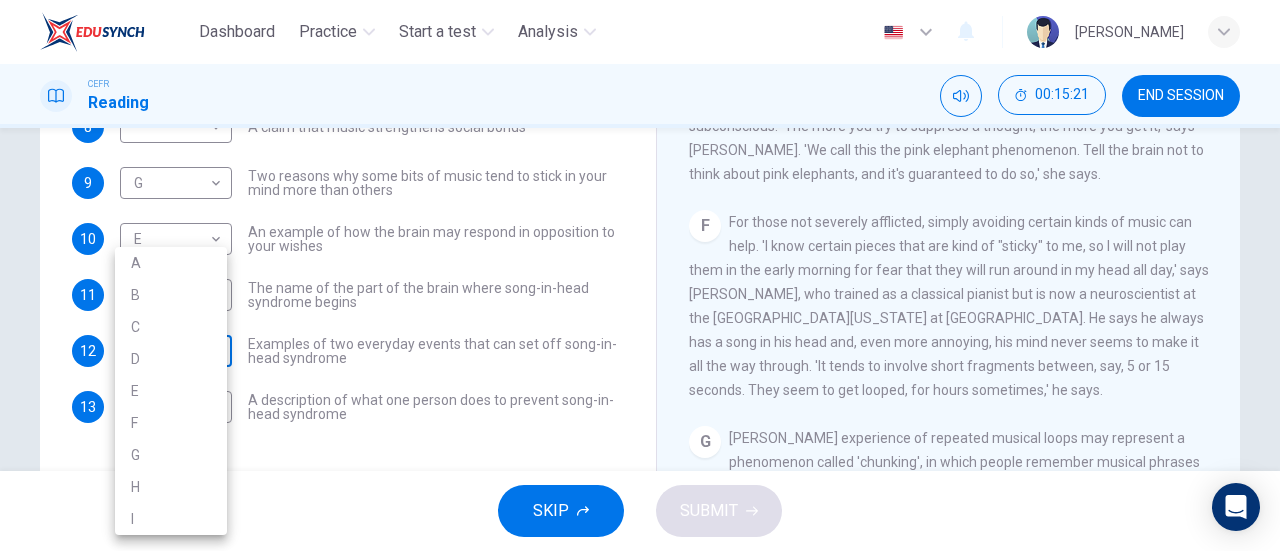 click on "Dashboard Practice Start a test Analysis English en ​ NUR ' [PERSON_NAME] CEFR Reading 00:15:21 END SESSION Questions 8 - 13 The Reading Passage has nine paragraphs labelled  A-l .
Which paragraph contains the following information?
Write the correct letter  A-l  in the boxes below.
NB  You may use any letter  more than once. 8 ​ ​ A claim that music strengthens social bonds 9 G G ​ Two reasons why some bits of music tend to stick in your mind more than others 10 E E ​ An example of how the brain may respond in opposition to your wishes 11 D D ​ The name of the part of the brain where song-in-head syndrome begins 12 ​ ​ Examples of two everyday events that can set off song-in-head syndrome 13 ​ ​ A description of what one person does to prevent song-in-head syndrome A Song on the Brain CLICK TO ZOOM Click to Zoom A B C D E F G H I SKIP SUBMIT EduSynch - Online Language Proficiency Testing
Dashboard Practice Start a test Analysis Notifications © Copyright" at bounding box center [640, 275] 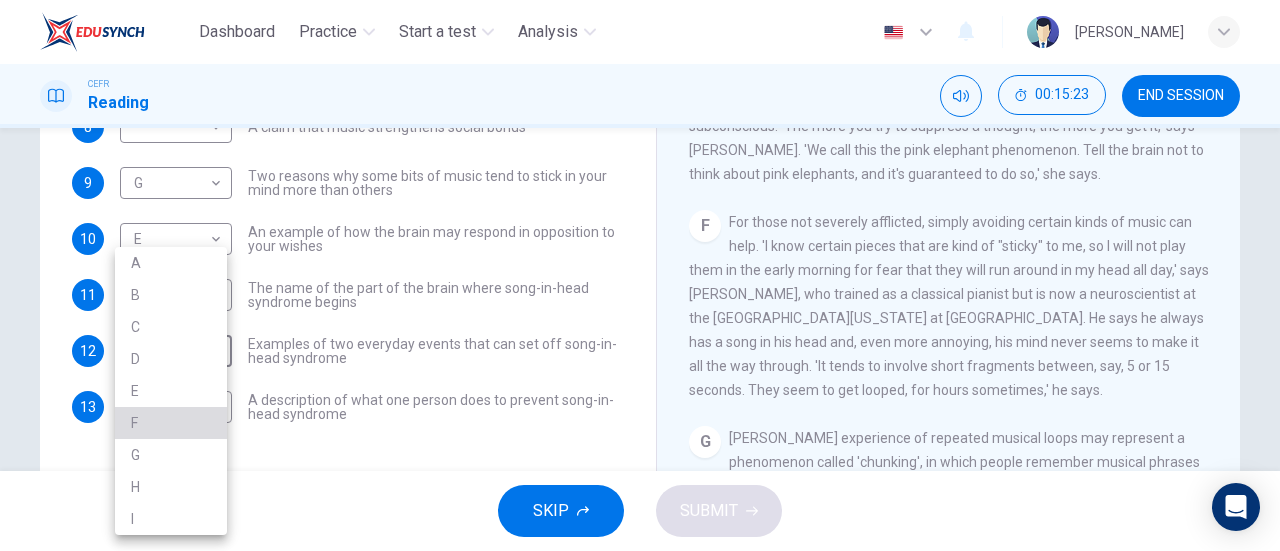 click on "F" at bounding box center (171, 423) 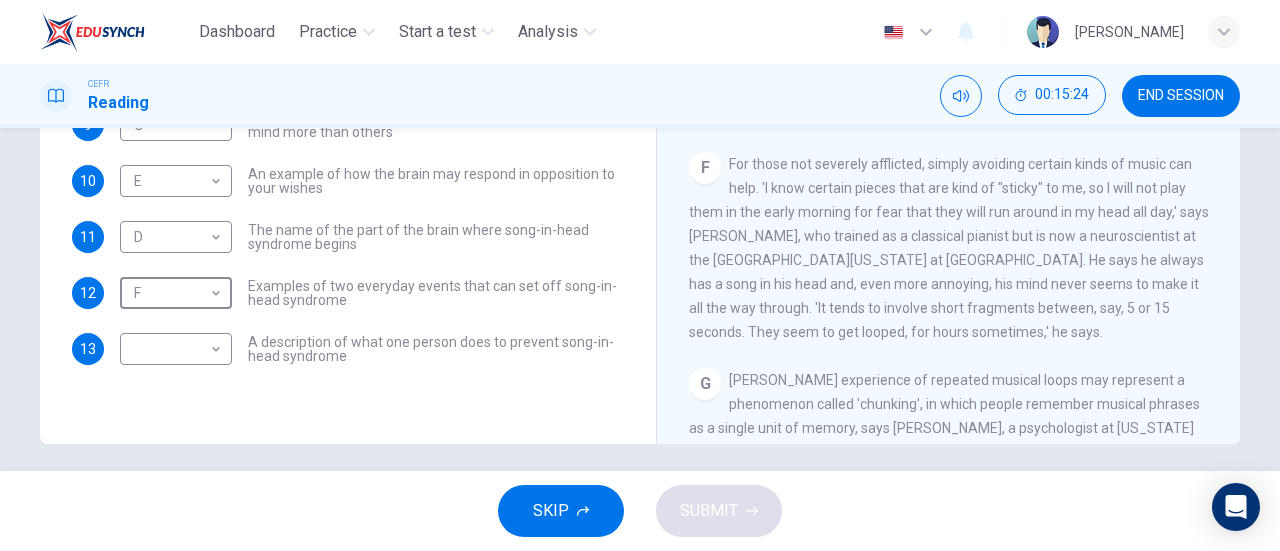 scroll, scrollTop: 420, scrollLeft: 0, axis: vertical 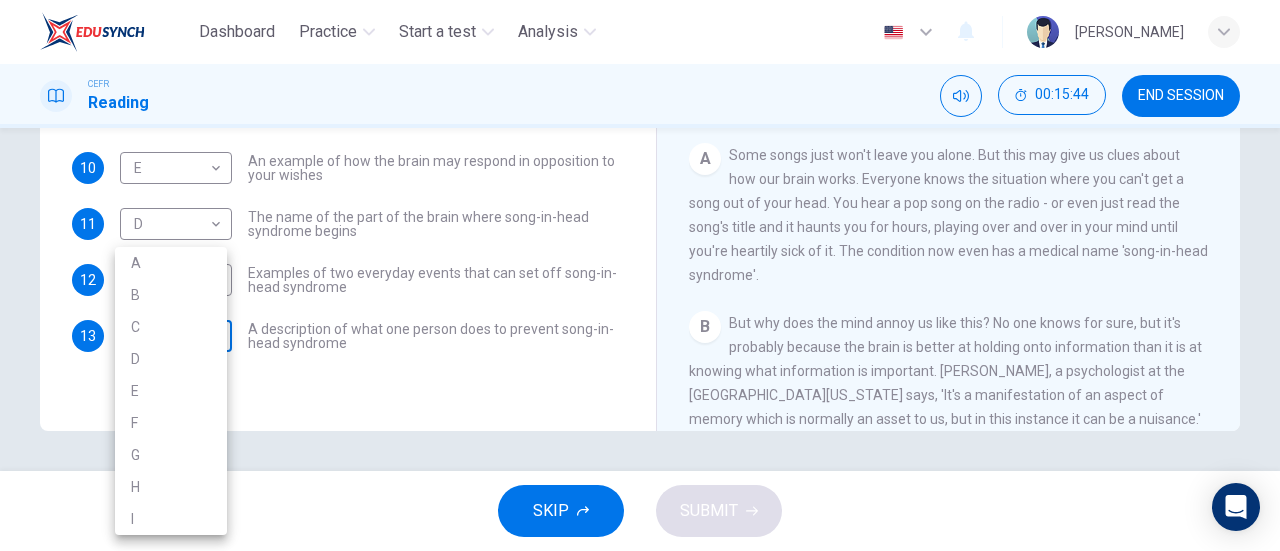 click on "Dashboard Practice Start a test Analysis English en ​ NUR ' [PERSON_NAME] CEFR Reading 00:15:44 END SESSION Questions 8 - 13 The Reading Passage has nine paragraphs labelled  A-l .
Which paragraph contains the following information?
Write the correct letter  A-l  in the boxes below.
NB  You may use any letter  more than once. 8 ​ ​ A claim that music strengthens social bonds 9 G G ​ Two reasons why some bits of music tend to stick in your mind more than others 10 E E ​ An example of how the brain may respond in opposition to your wishes 11 D D ​ The name of the part of the brain where song-in-head syndrome begins 12 F F ​ Examples of two everyday events that can set off song-in-head syndrome 13 ​ ​ A description of what one person does to prevent song-in-head syndrome A Song on the Brain CLICK TO ZOOM Click to Zoom A B C D E F G H I SKIP SUBMIT EduSynch - Online Language Proficiency Testing
Dashboard Practice Start a test Analysis Notifications © Copyright" at bounding box center [640, 275] 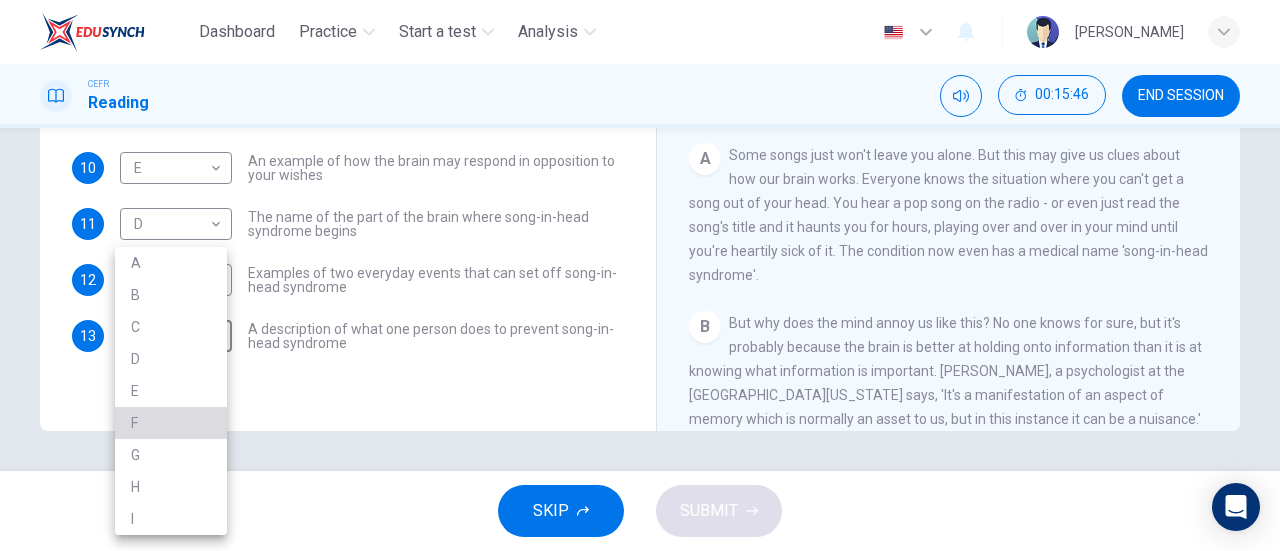 click on "F" at bounding box center [171, 423] 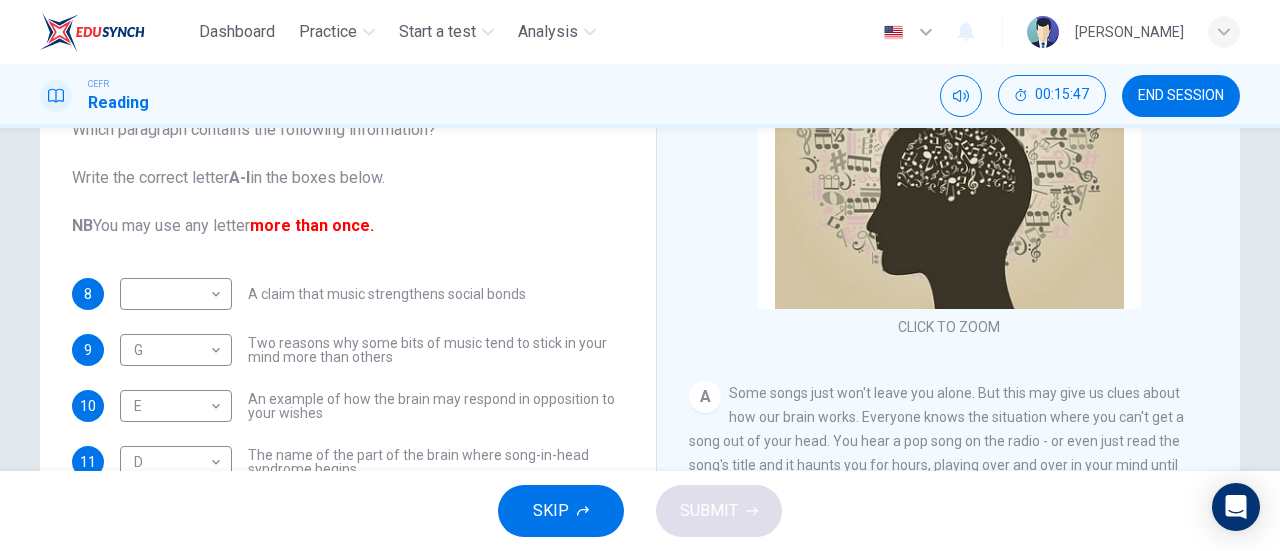 scroll, scrollTop: 178, scrollLeft: 0, axis: vertical 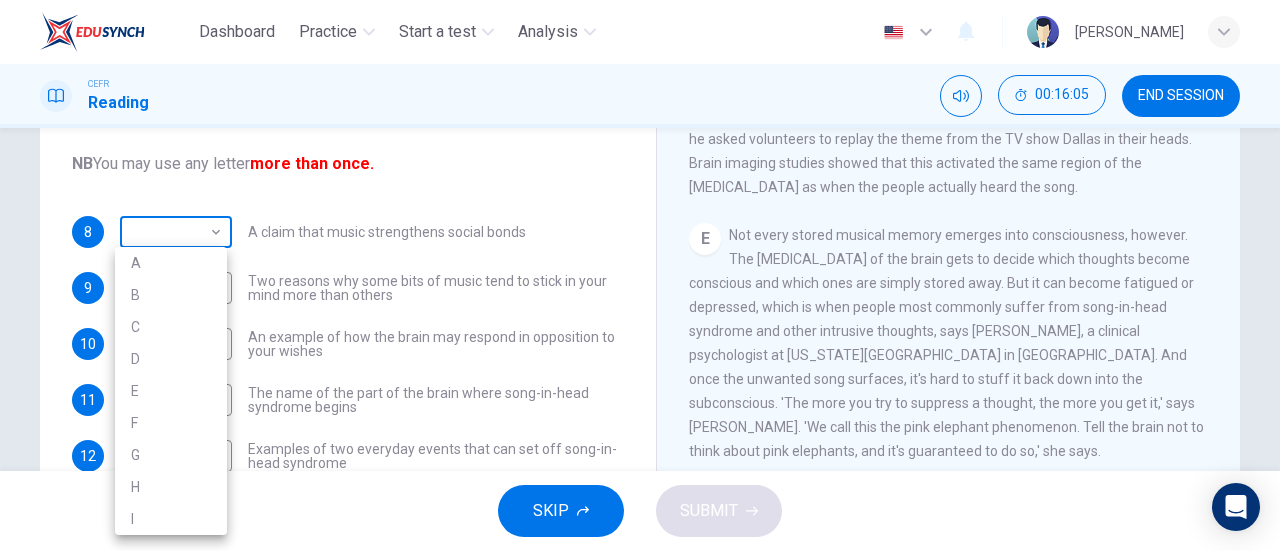 click on "Dashboard Practice Start a test Analysis English en ​ NUR ' [PERSON_NAME] CEFR Reading 00:16:05 END SESSION Questions 8 - 13 The Reading Passage has nine paragraphs labelled  A-l .
Which paragraph contains the following information?
Write the correct letter  A-l  in the boxes below.
NB  You may use any letter  more than once. 8 ​ ​ A claim that music strengthens social bonds 9 G G ​ Two reasons why some bits of music tend to stick in your mind more than others 10 E E ​ An example of how the brain may respond in opposition to your wishes 11 D D ​ The name of the part of the brain where song-in-head syndrome begins 12 F F ​ Examples of two everyday events that can set off song-in-head syndrome 13 F F ​ A description of what one person does to prevent song-in-head syndrome A Song on the Brain CLICK TO ZOOM Click to Zoom A B C D E F G H I SKIP SUBMIT EduSynch - Online Language Proficiency Testing
Dashboard Practice Start a test Analysis Notifications © Copyright" at bounding box center (640, 275) 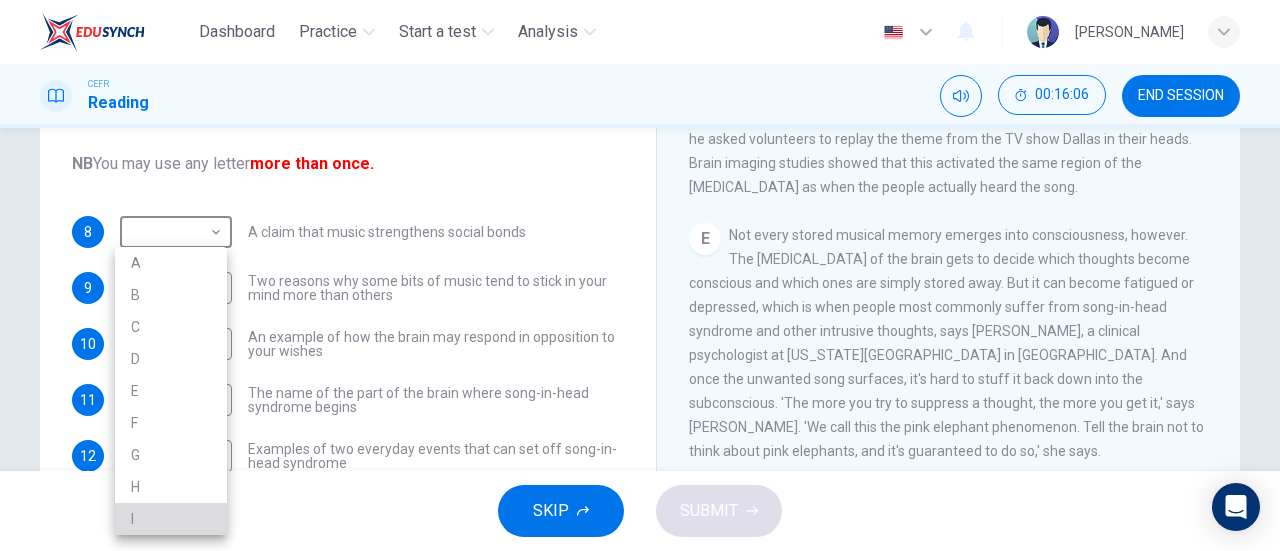 click on "I" at bounding box center (171, 519) 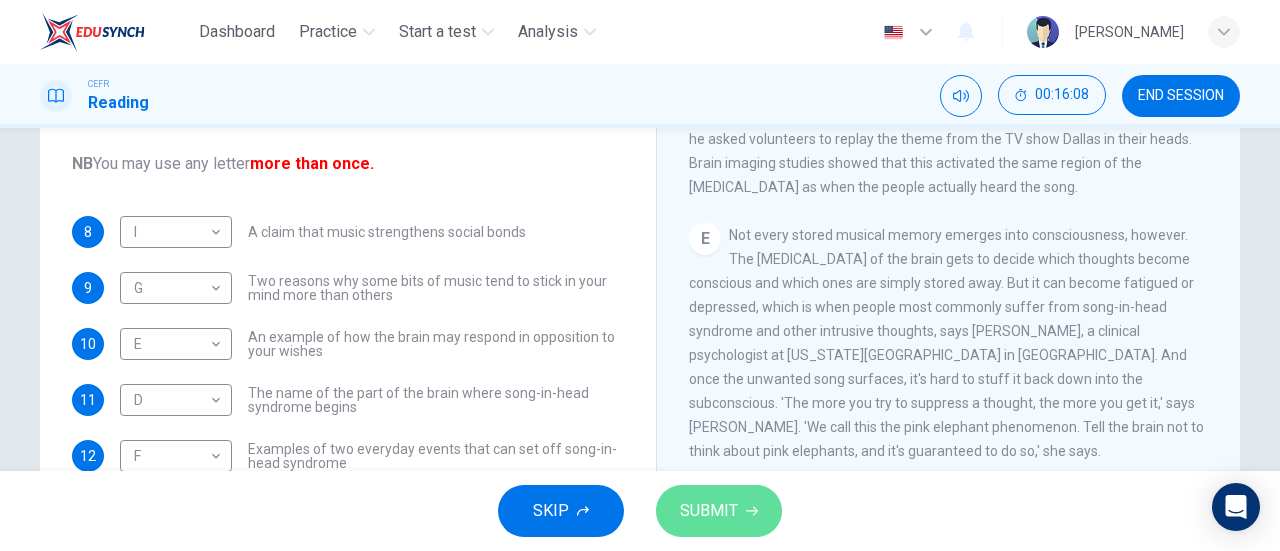 click on "SUBMIT" at bounding box center (709, 511) 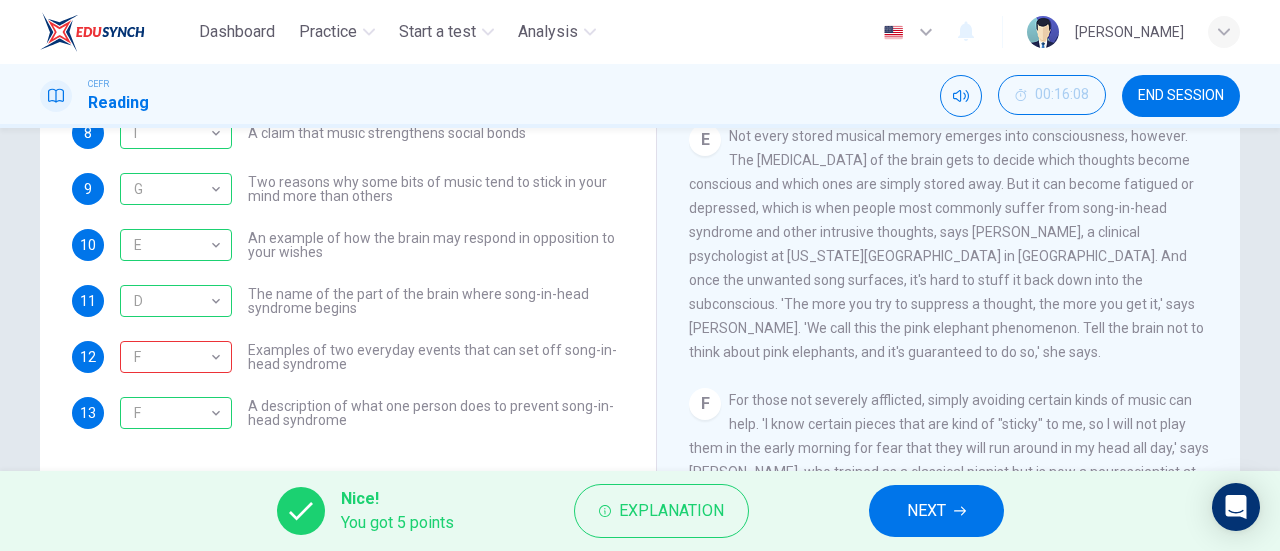 scroll, scrollTop: 335, scrollLeft: 0, axis: vertical 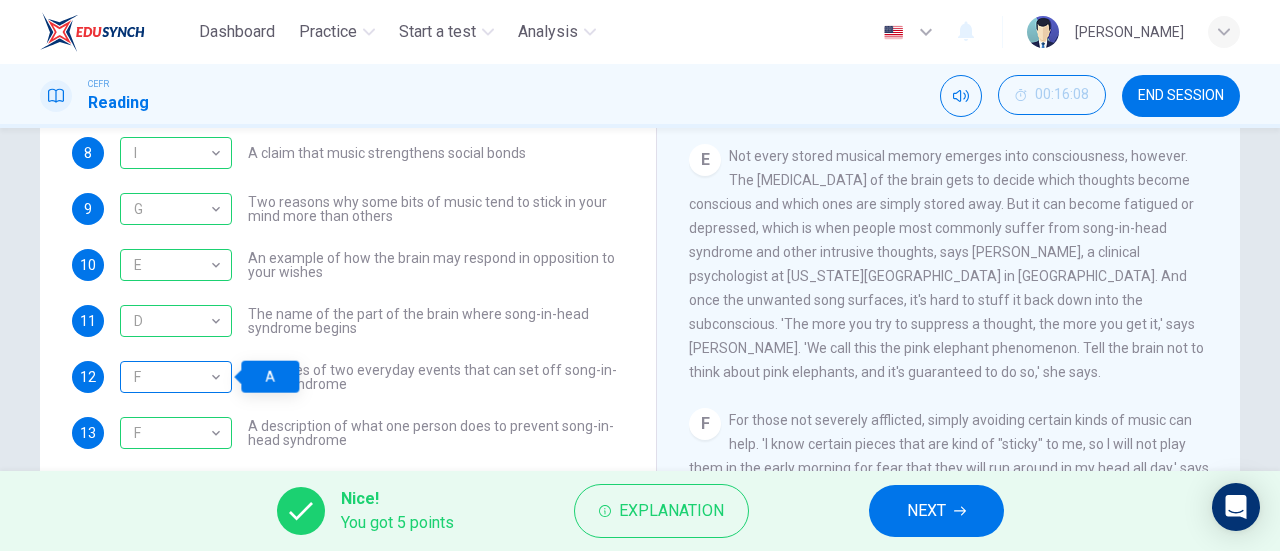 click on "F F ​" at bounding box center (176, 377) 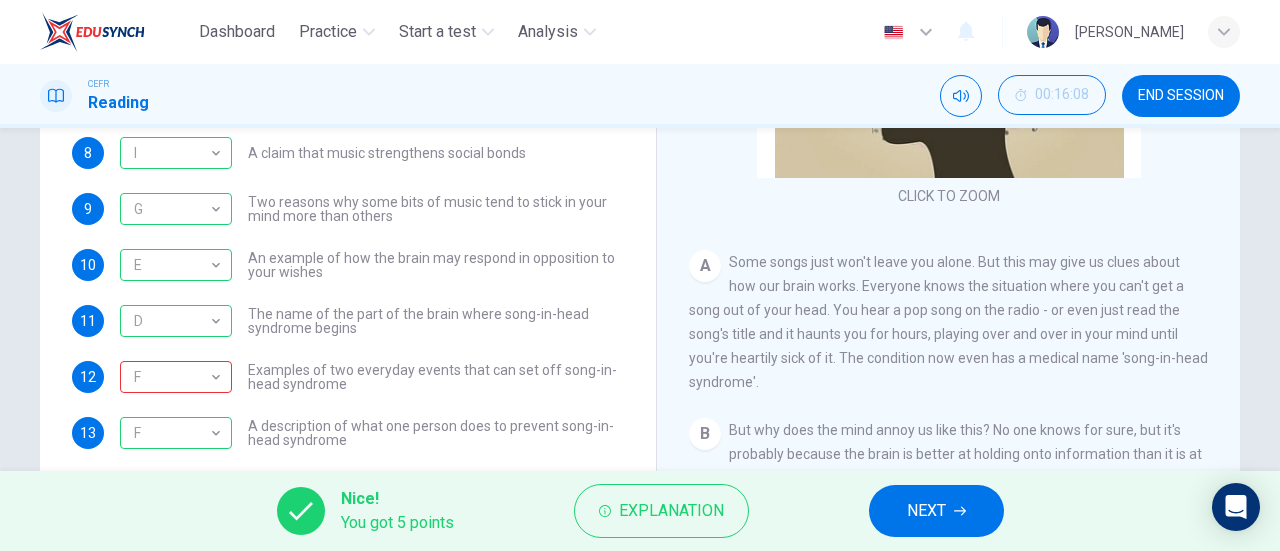 scroll, scrollTop: 93, scrollLeft: 0, axis: vertical 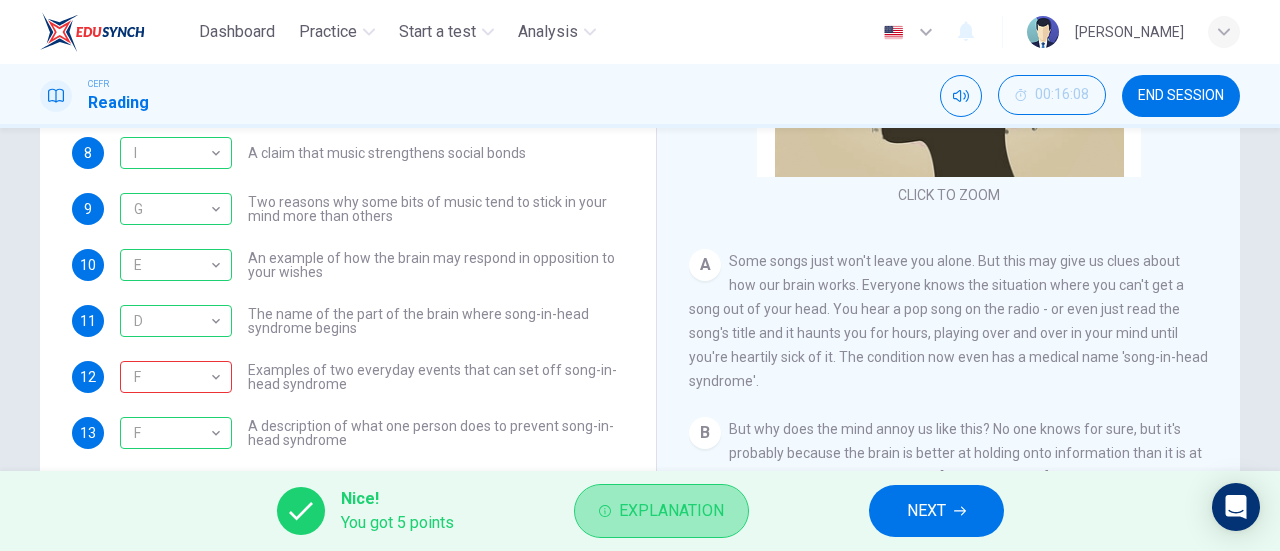 click on "Explanation" at bounding box center [671, 511] 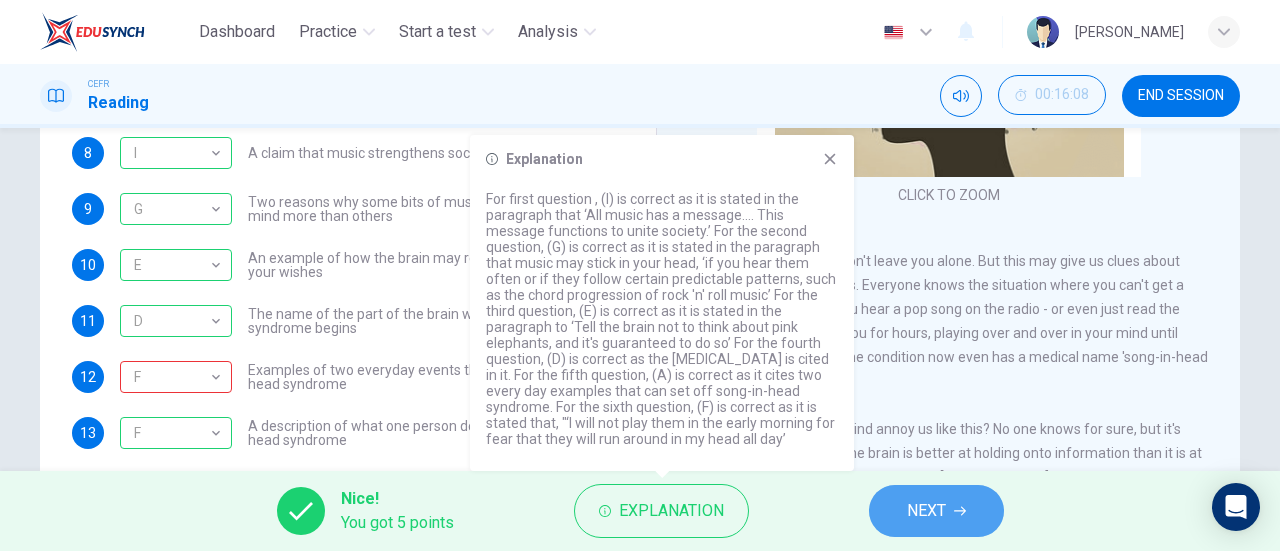 click on "NEXT" at bounding box center [936, 511] 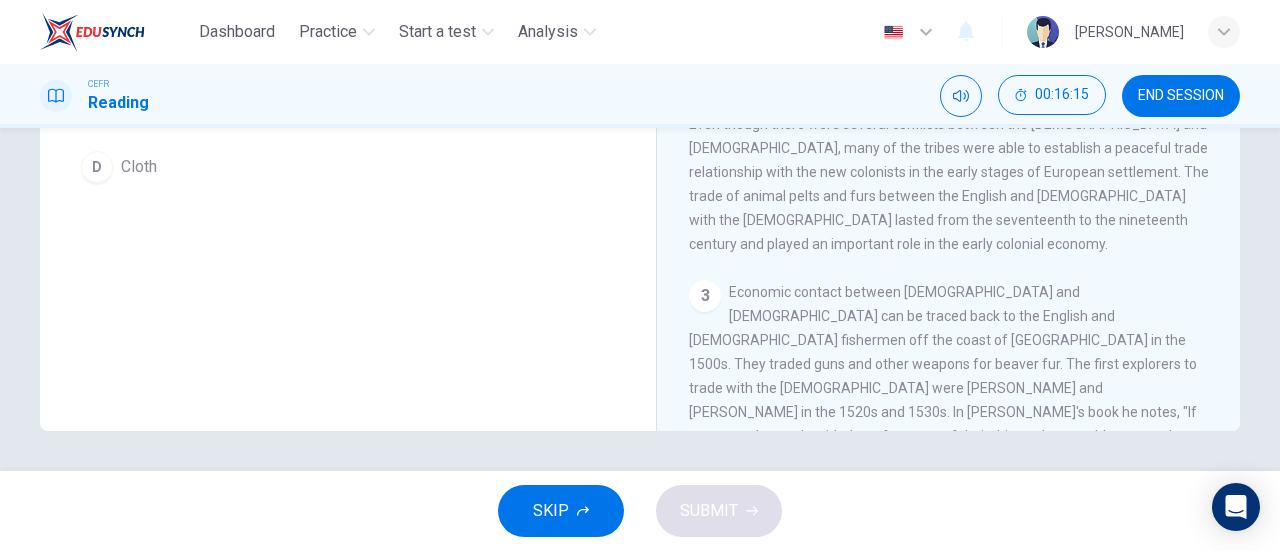 scroll, scrollTop: 0, scrollLeft: 0, axis: both 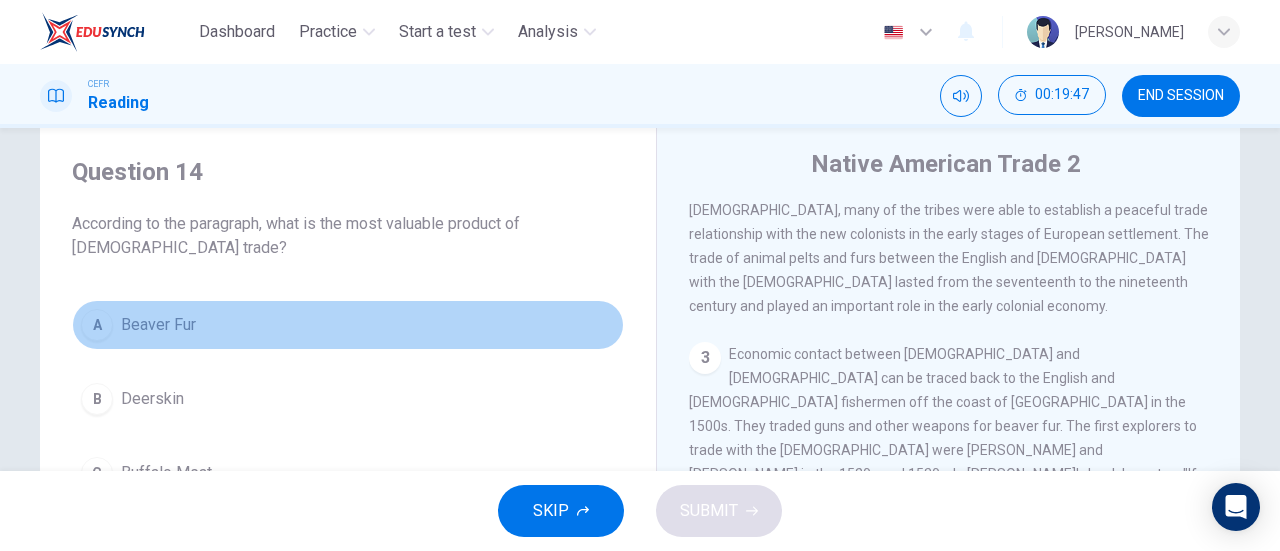 click on "A" at bounding box center (97, 325) 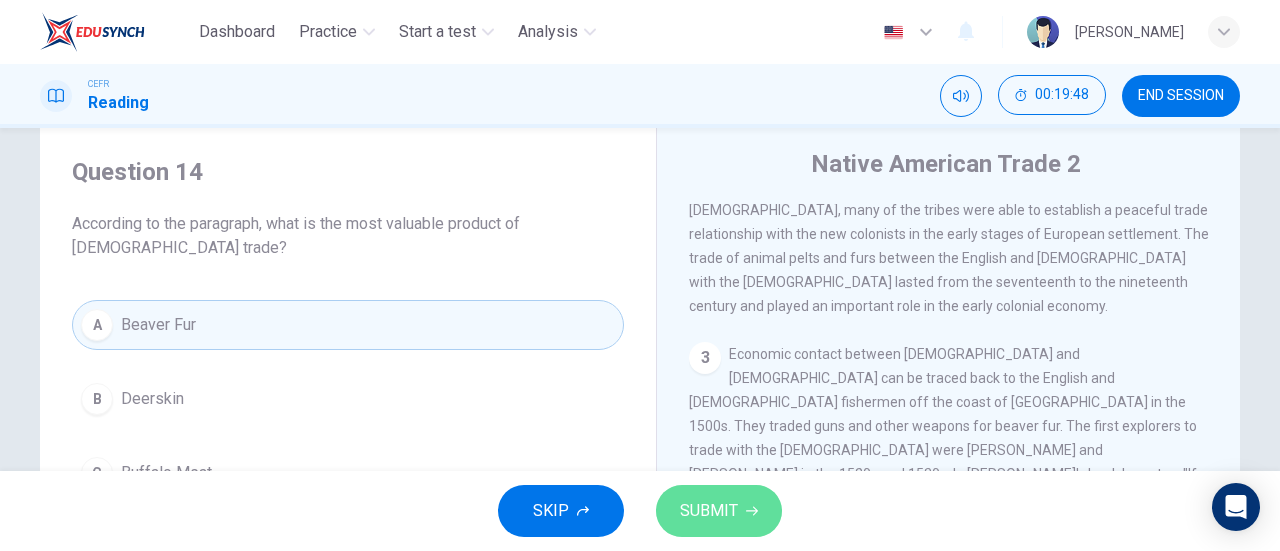 click on "SUBMIT" at bounding box center (719, 511) 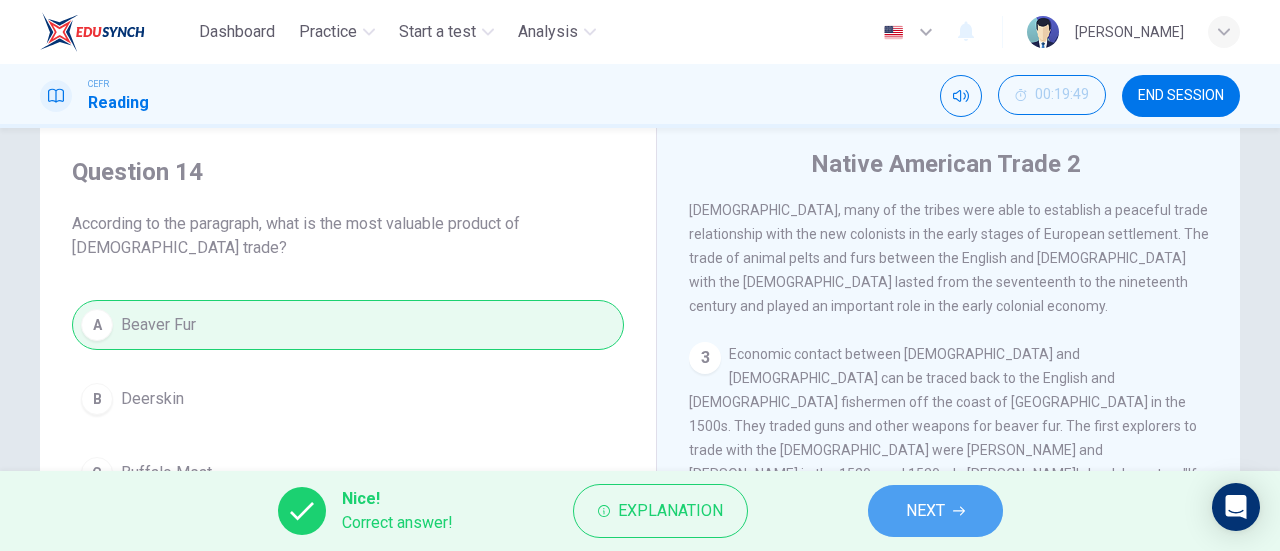 click on "NEXT" at bounding box center [925, 511] 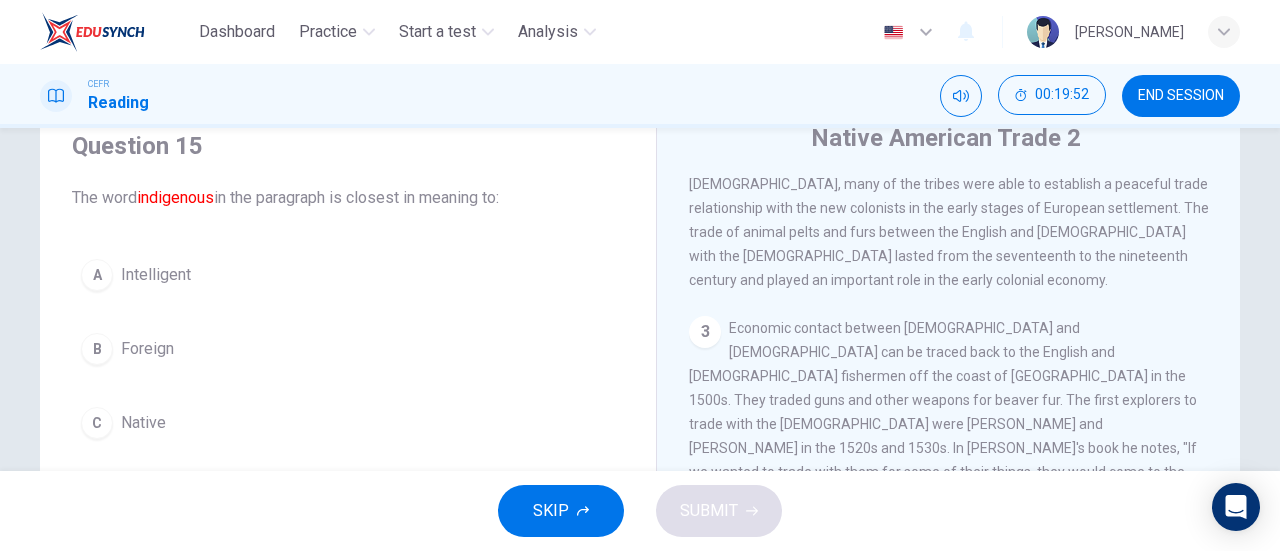 scroll, scrollTop: 174, scrollLeft: 0, axis: vertical 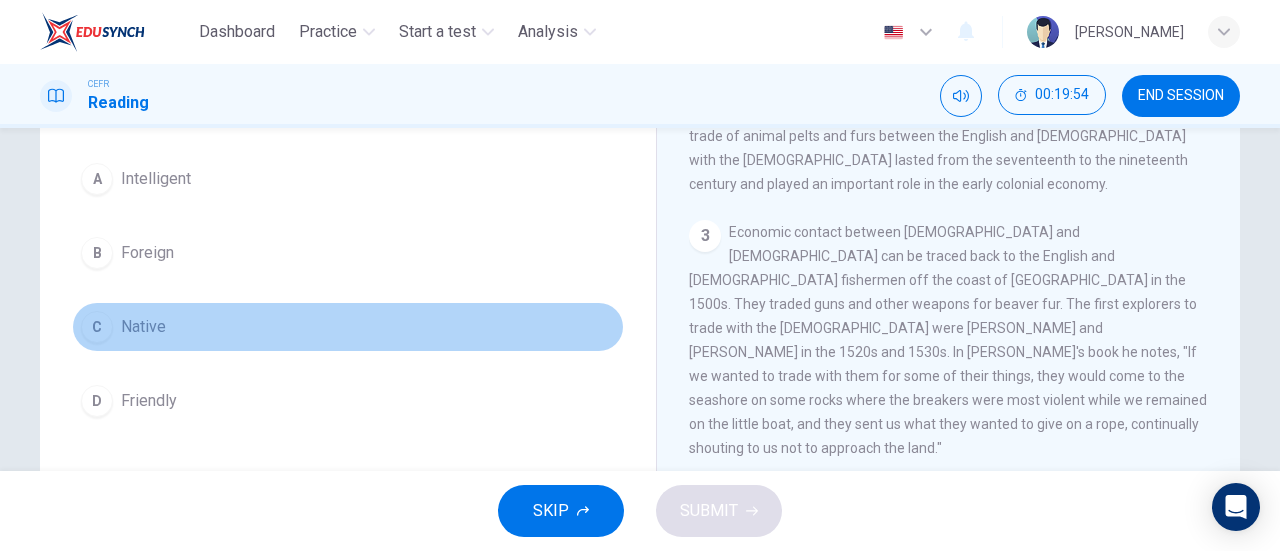 click on "C" at bounding box center [97, 327] 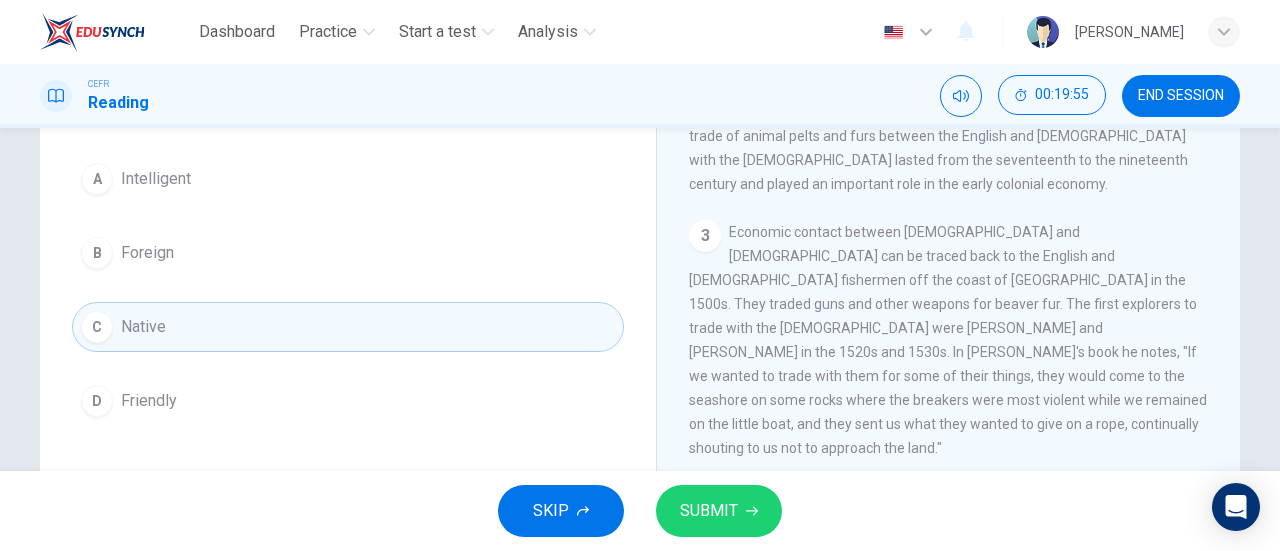 click on "SUBMIT" at bounding box center (719, 511) 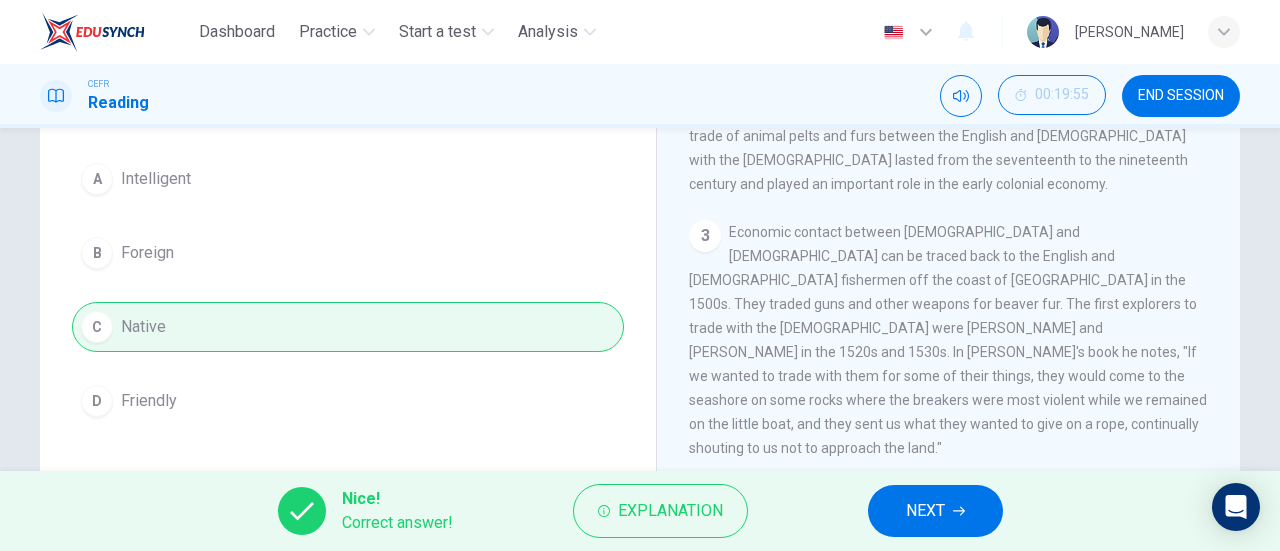 click on "NEXT" at bounding box center (925, 511) 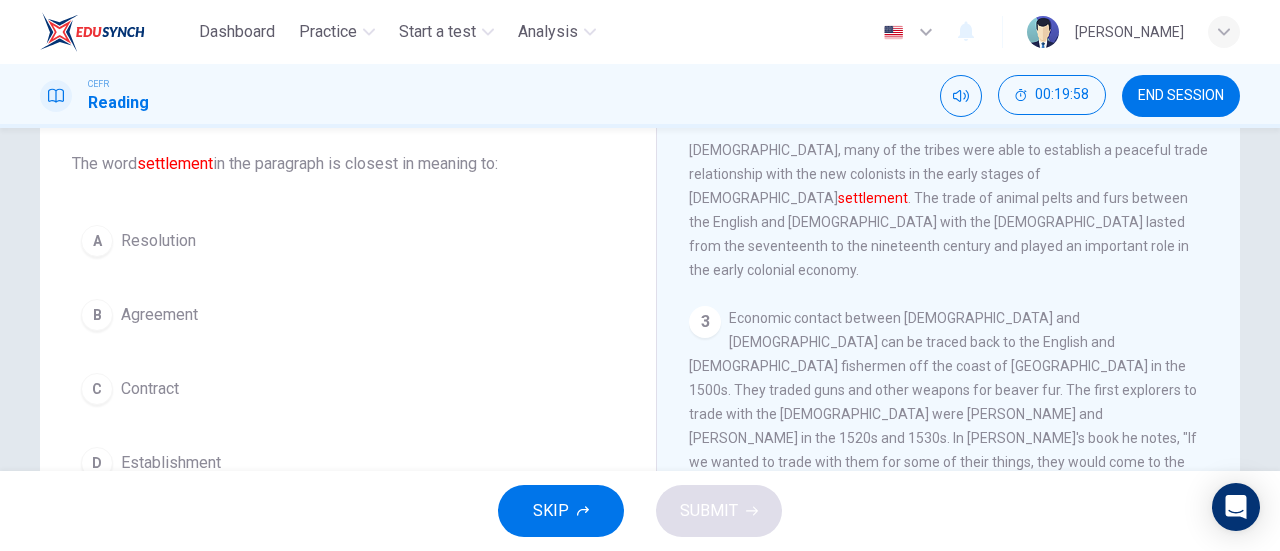 scroll, scrollTop: 158, scrollLeft: 0, axis: vertical 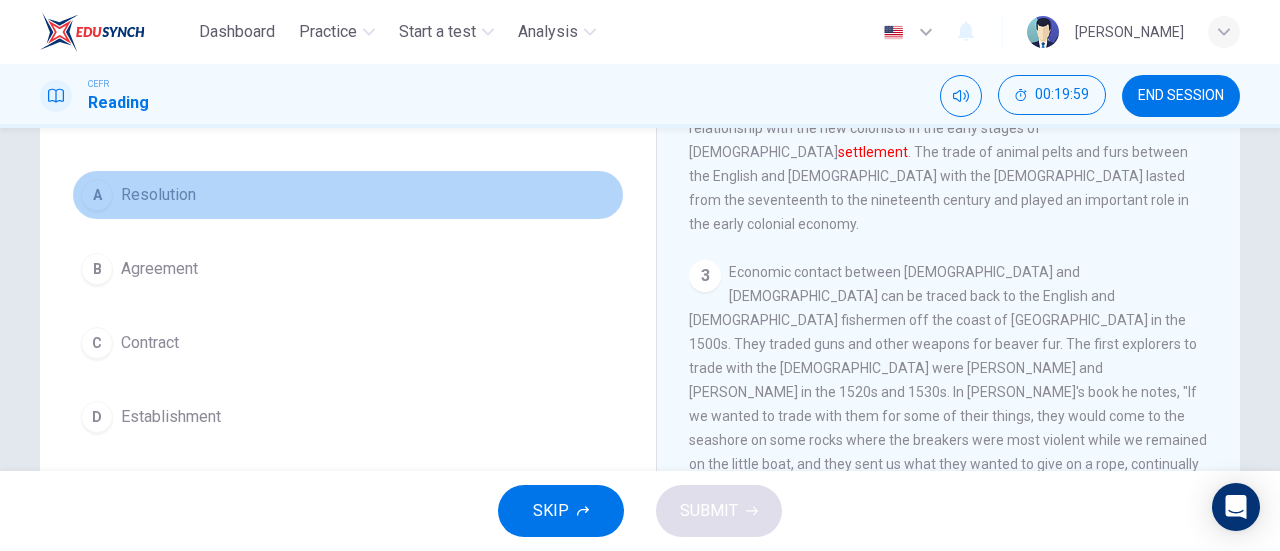click on "Resolution" at bounding box center [158, 195] 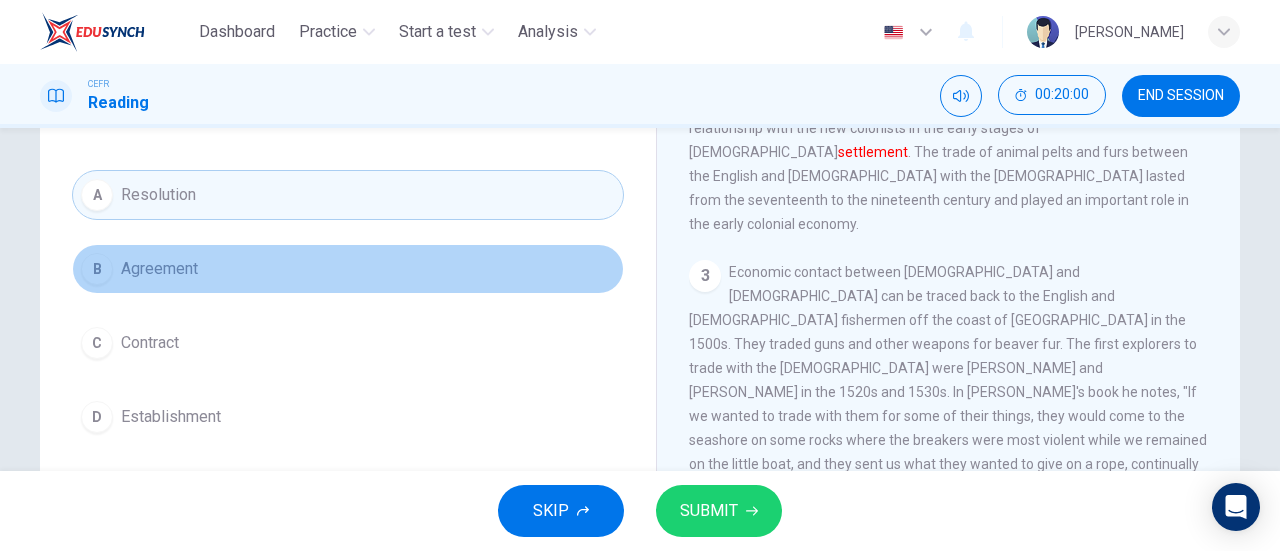 click on "B Agreement" at bounding box center [348, 269] 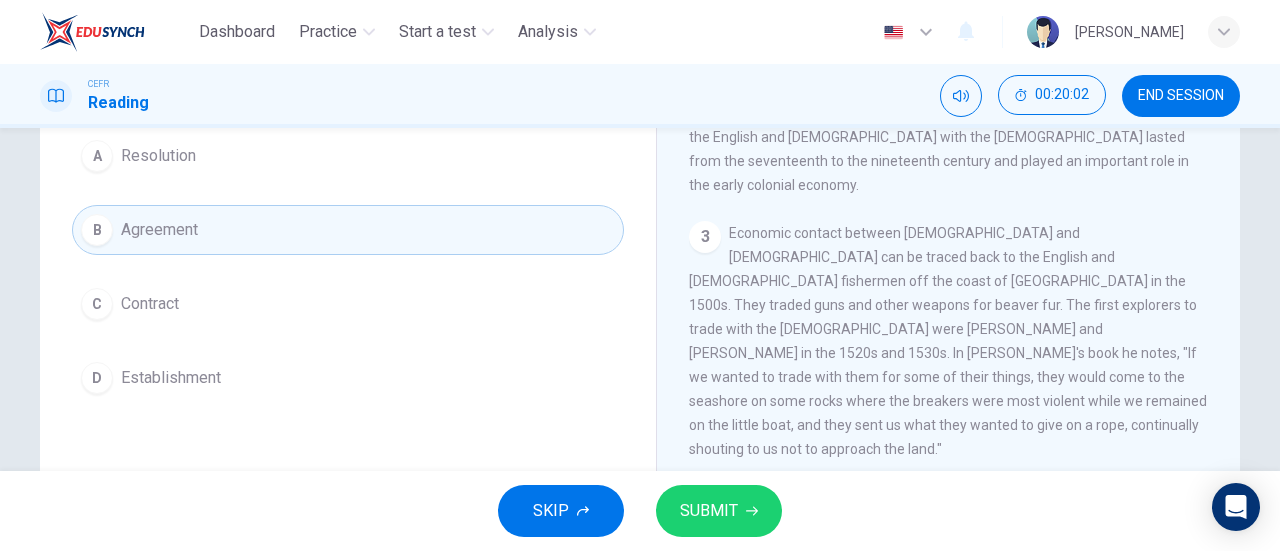 scroll, scrollTop: 196, scrollLeft: 0, axis: vertical 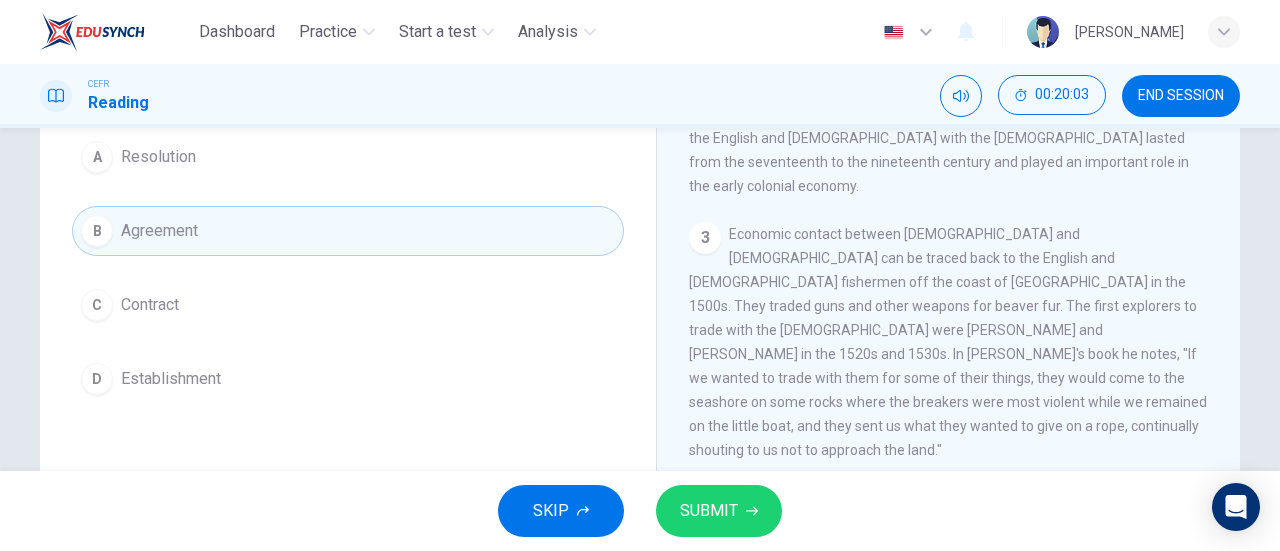 click on "SUBMIT" at bounding box center [709, 511] 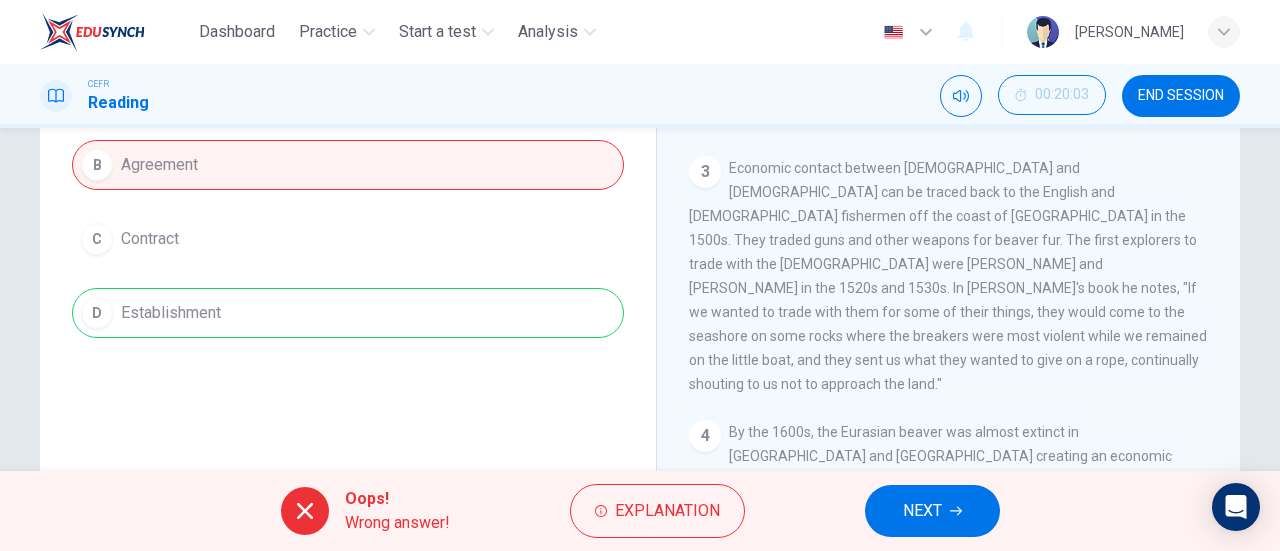 scroll, scrollTop: 118, scrollLeft: 0, axis: vertical 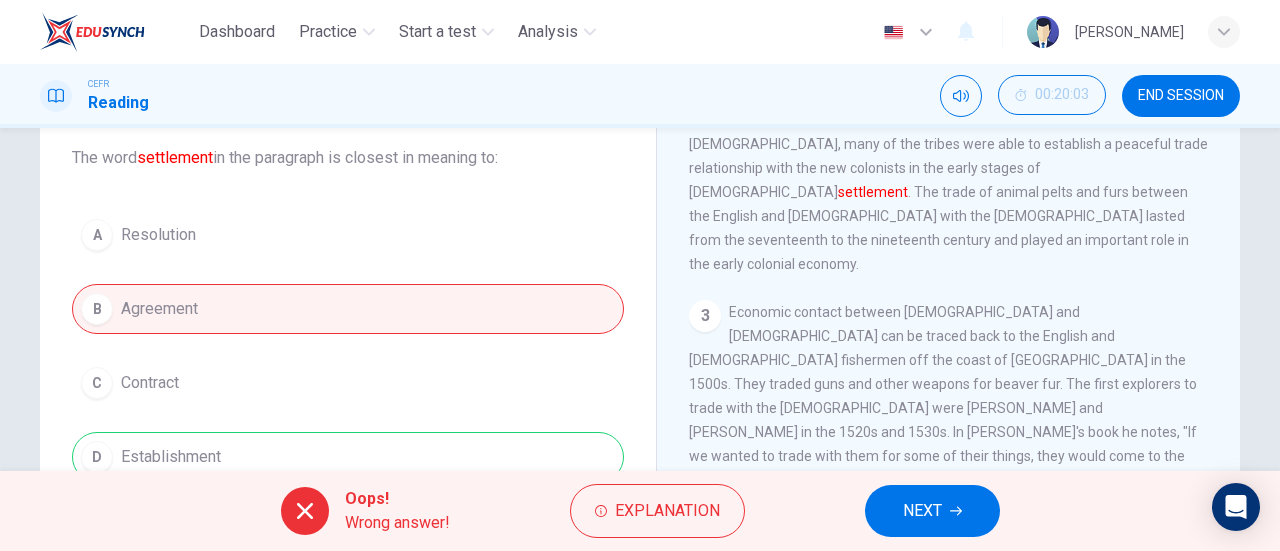 click on "NEXT" at bounding box center [922, 511] 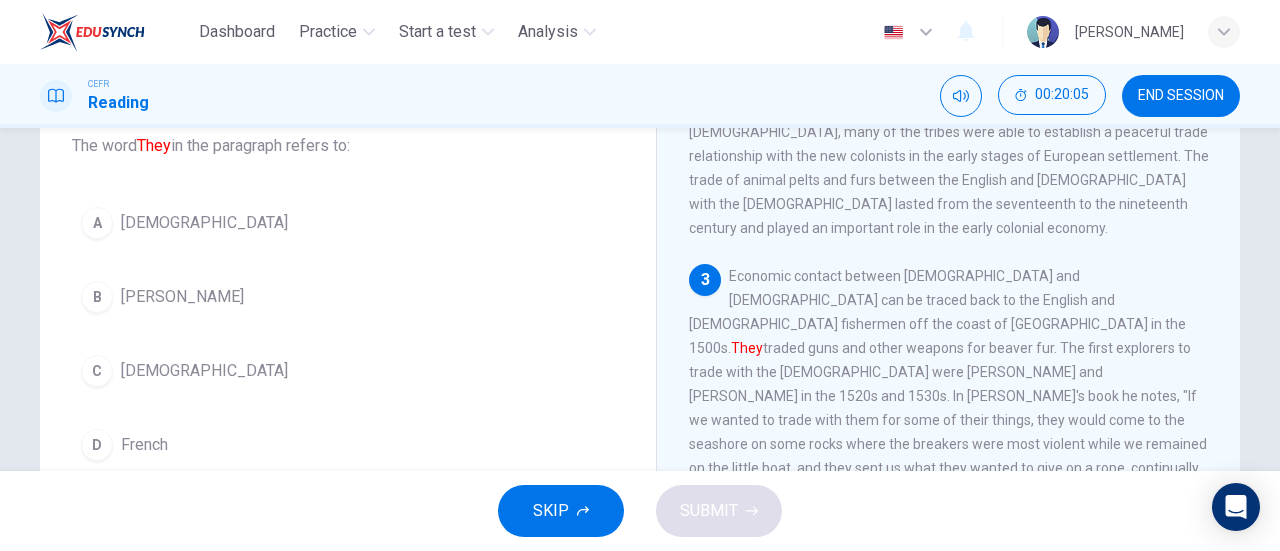 scroll, scrollTop: 131, scrollLeft: 0, axis: vertical 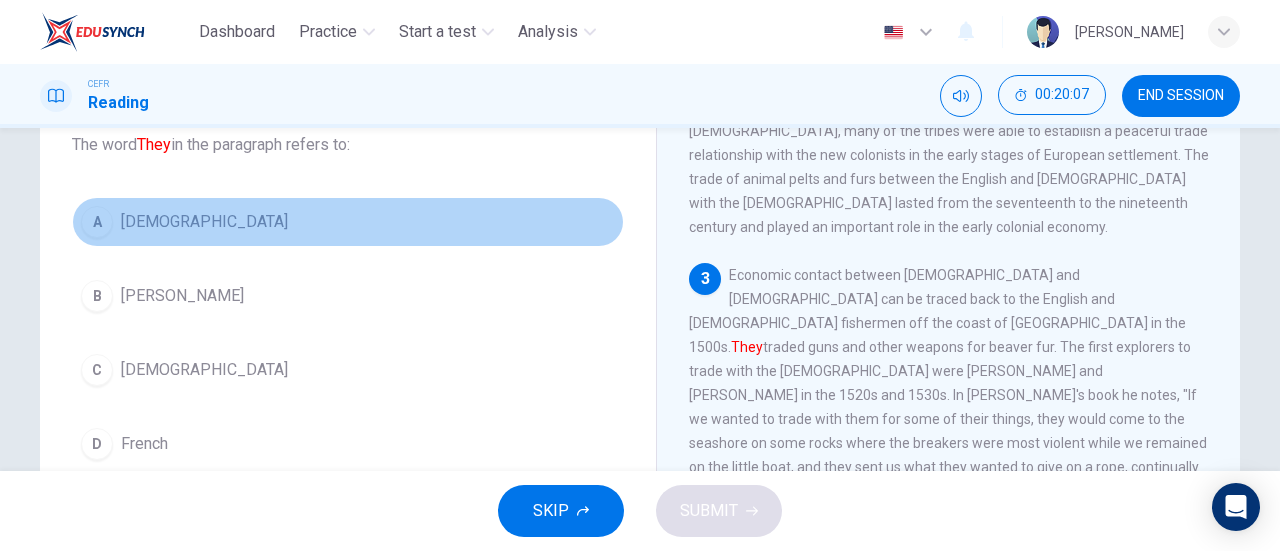 click on "A" at bounding box center (97, 222) 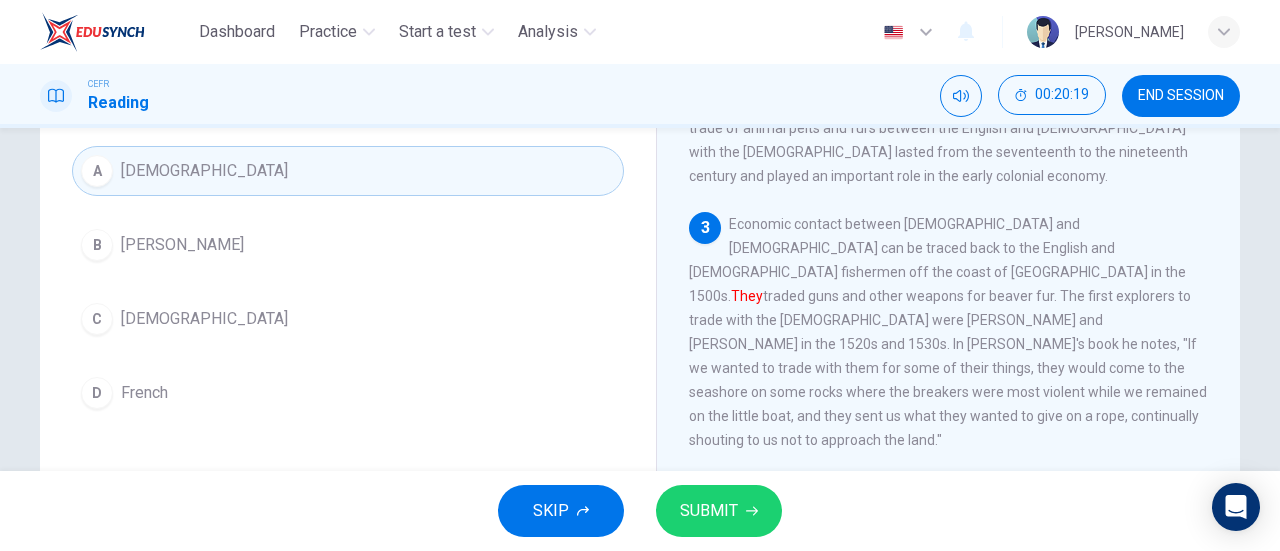 scroll, scrollTop: 142, scrollLeft: 0, axis: vertical 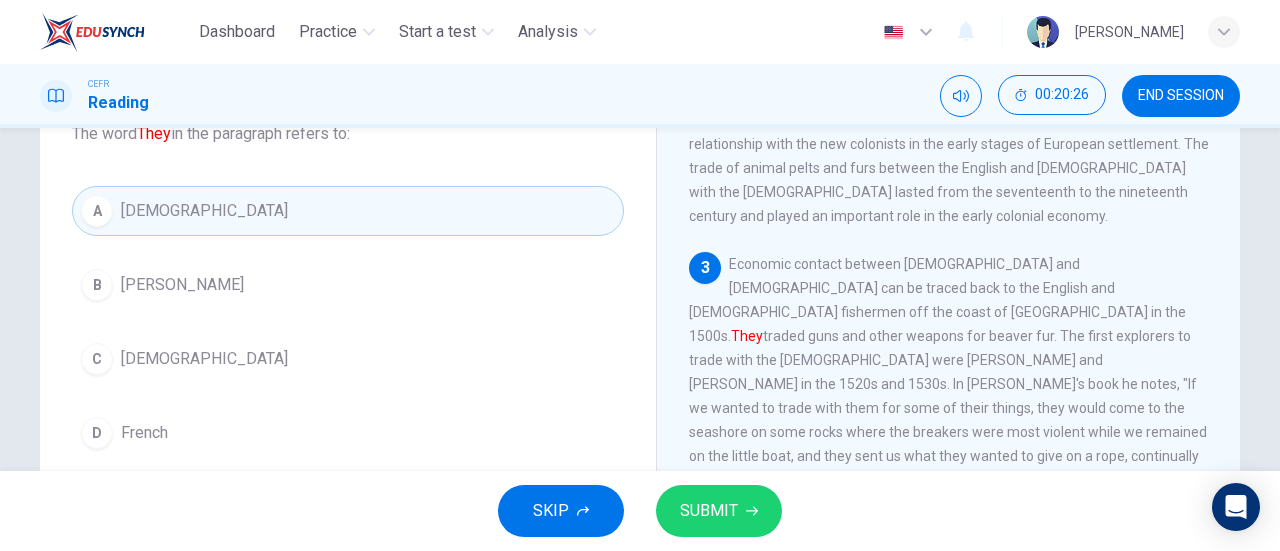 click on "C [DEMOGRAPHIC_DATA]" at bounding box center [348, 359] 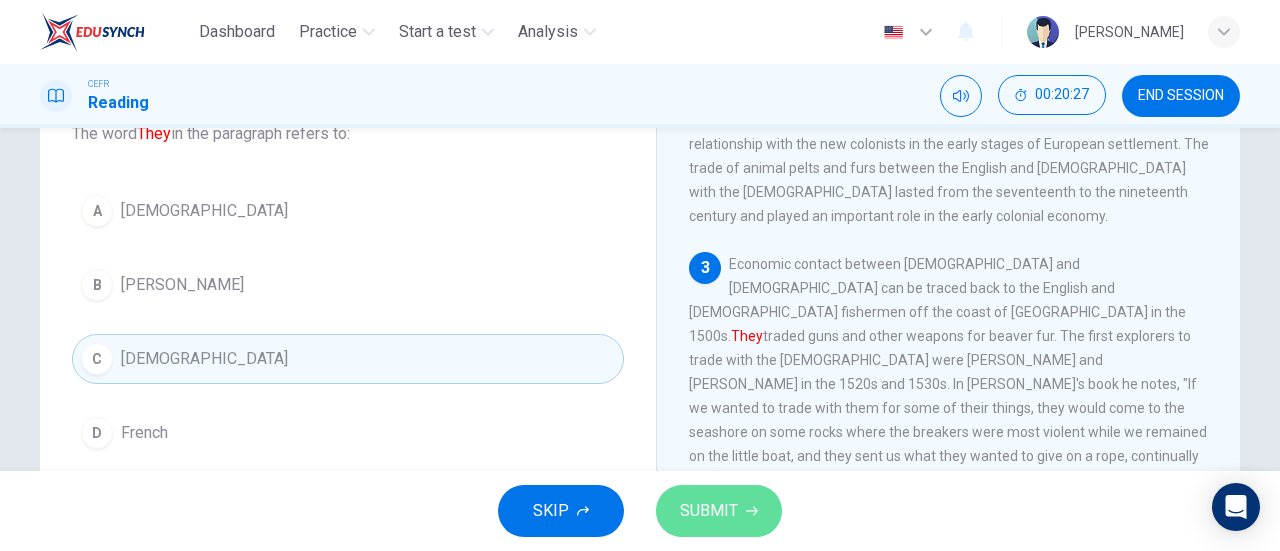 click on "SUBMIT" at bounding box center [719, 511] 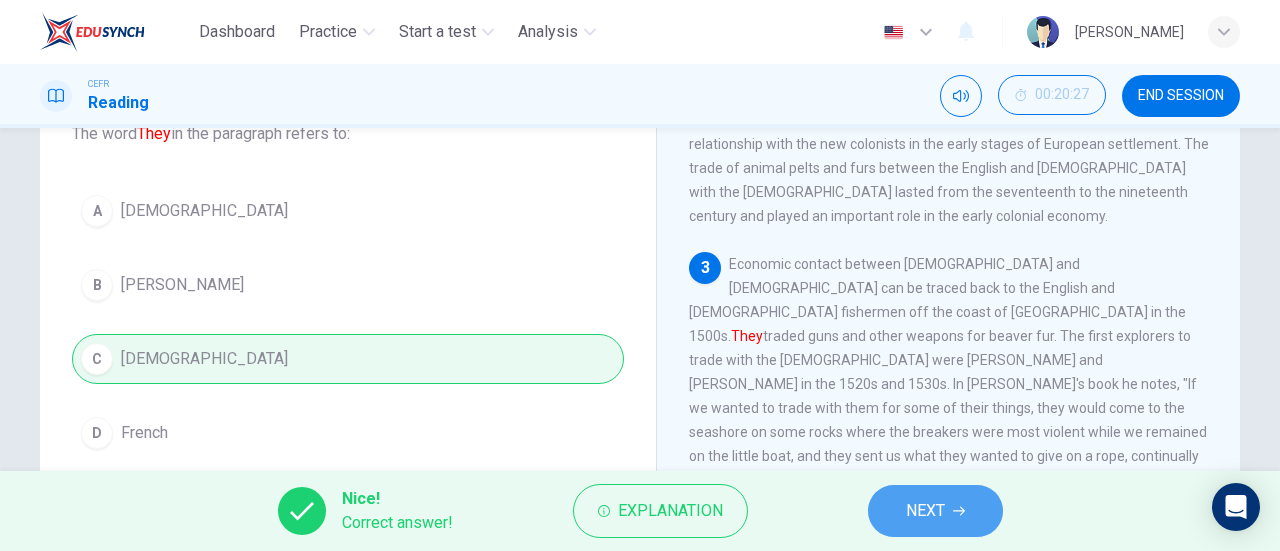 click on "NEXT" at bounding box center [925, 511] 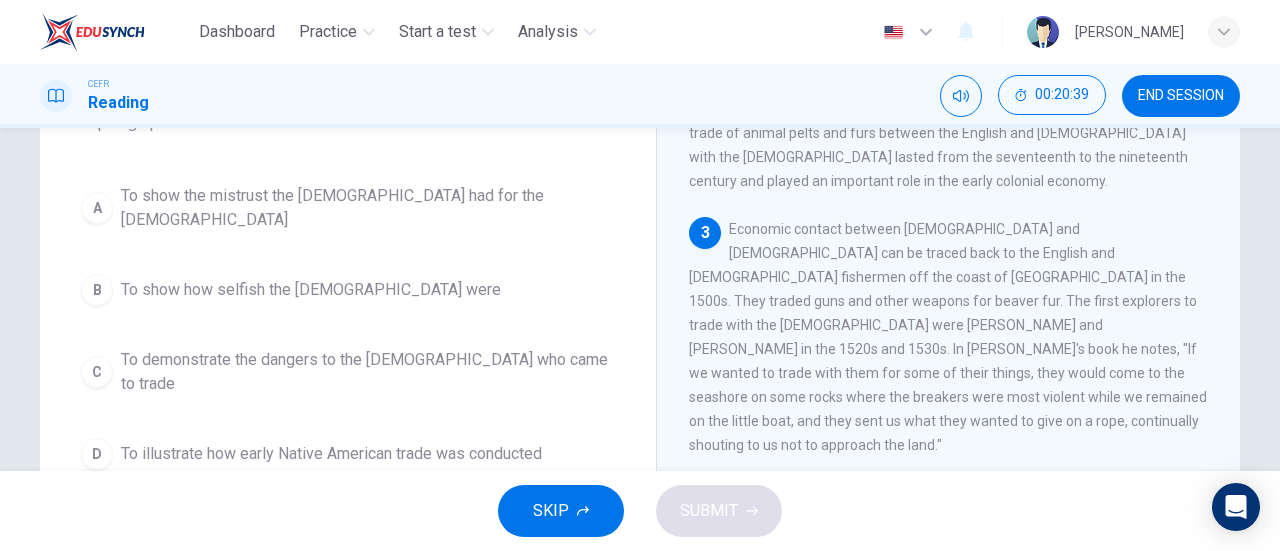 scroll, scrollTop: 165, scrollLeft: 0, axis: vertical 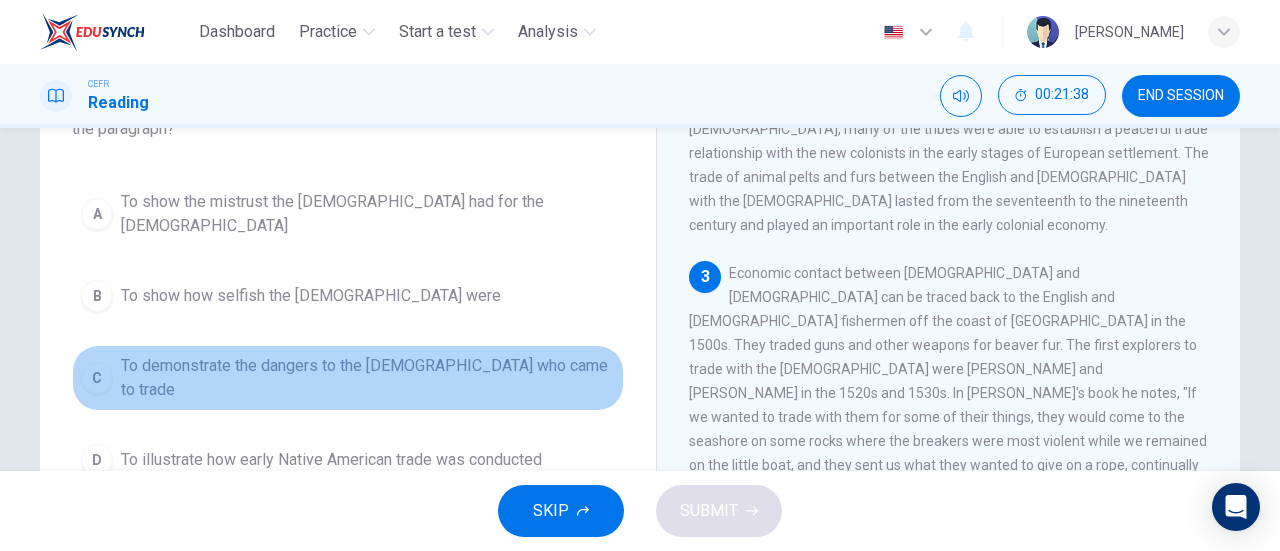 click on "C To demonstrate the dangers to the [DEMOGRAPHIC_DATA] who came to trade" at bounding box center (348, 378) 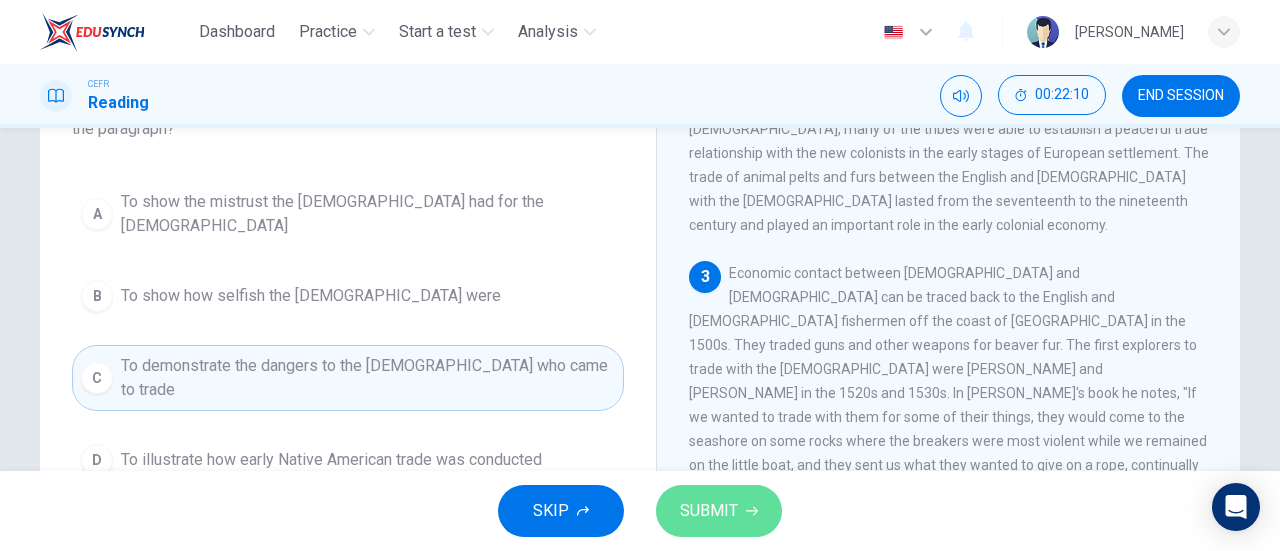 click on "SUBMIT" at bounding box center [709, 511] 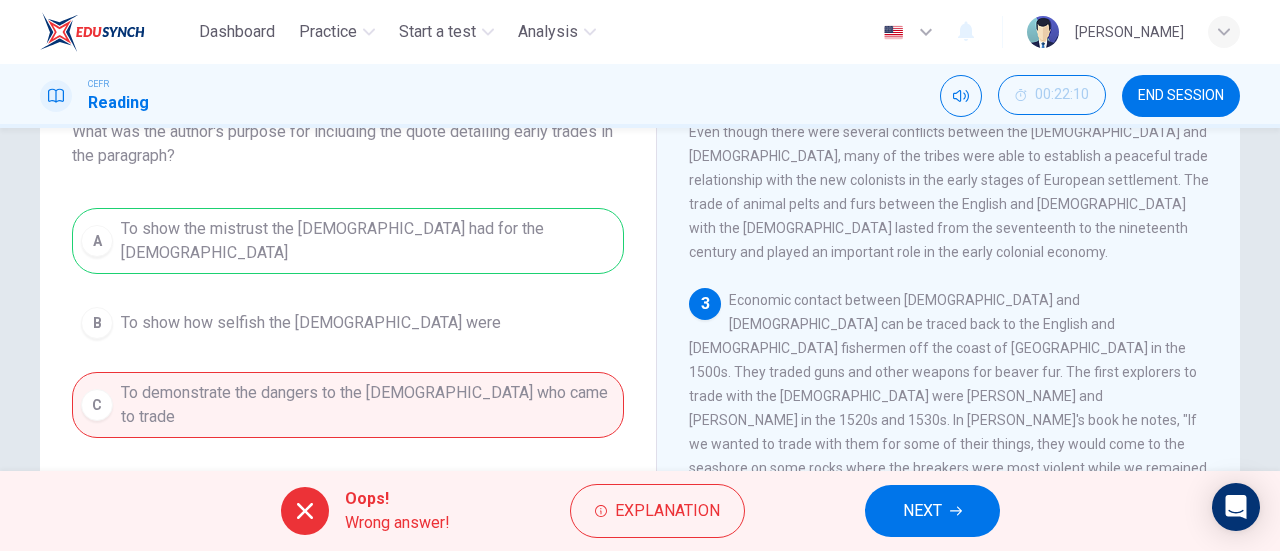scroll, scrollTop: 161, scrollLeft: 0, axis: vertical 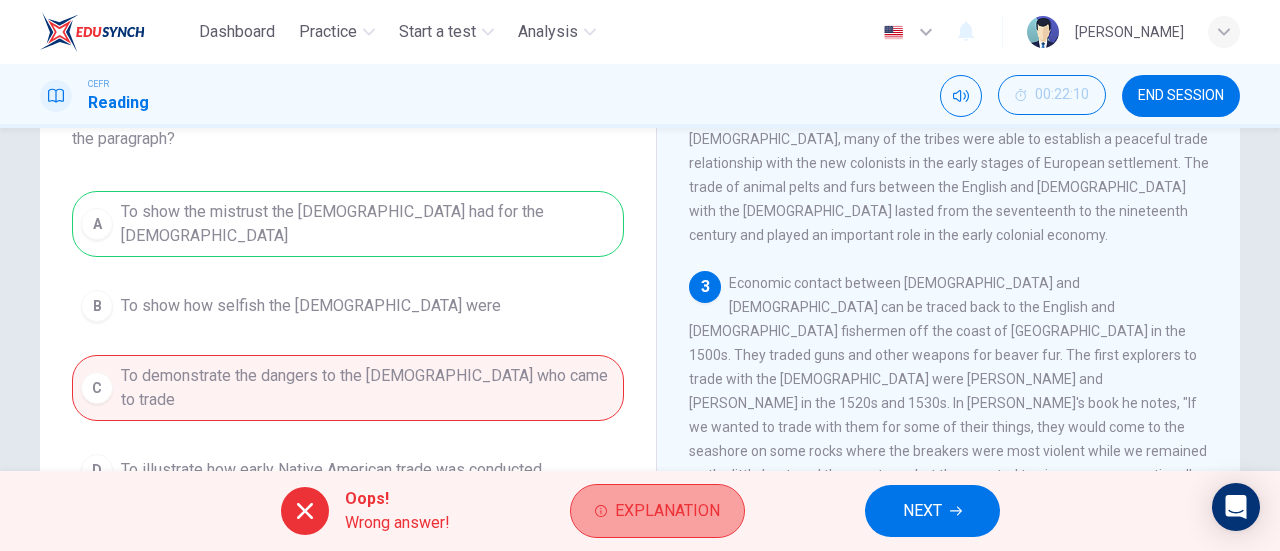 click on "Explanation" at bounding box center (657, 511) 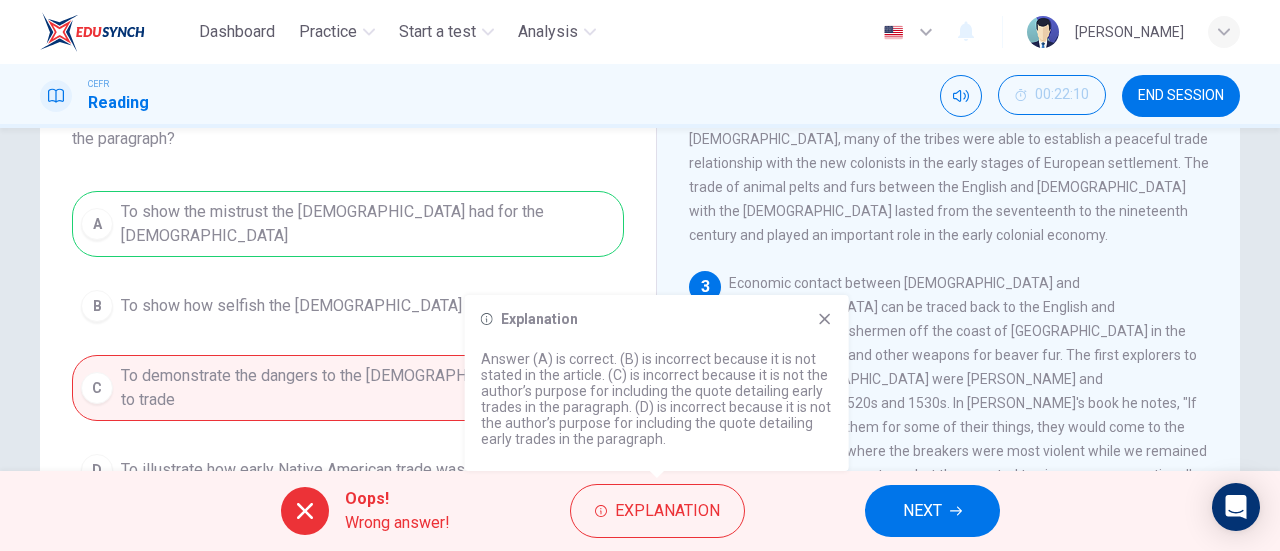click on "NEXT" at bounding box center [932, 511] 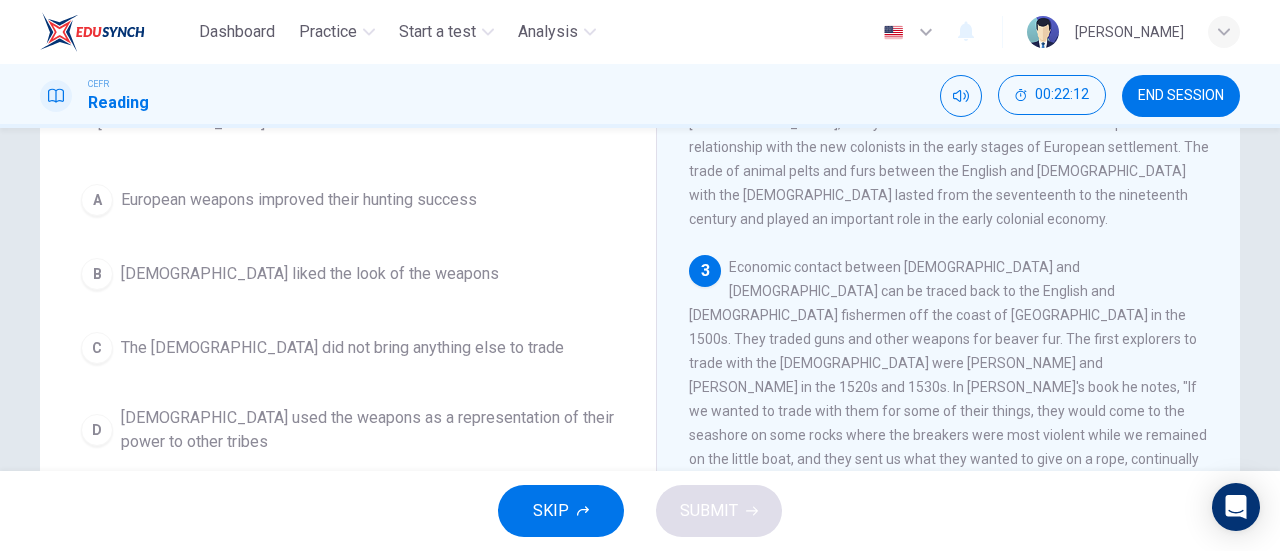 scroll, scrollTop: 155, scrollLeft: 0, axis: vertical 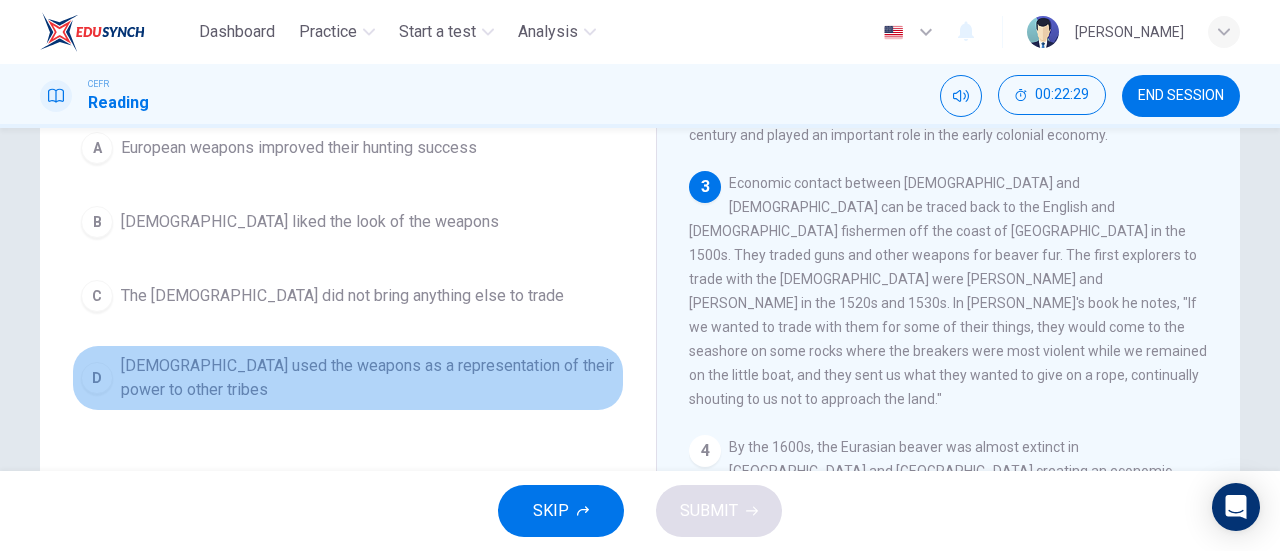 click on "[DEMOGRAPHIC_DATA] used the weapons as a representation of their power to other tribes" at bounding box center [368, 378] 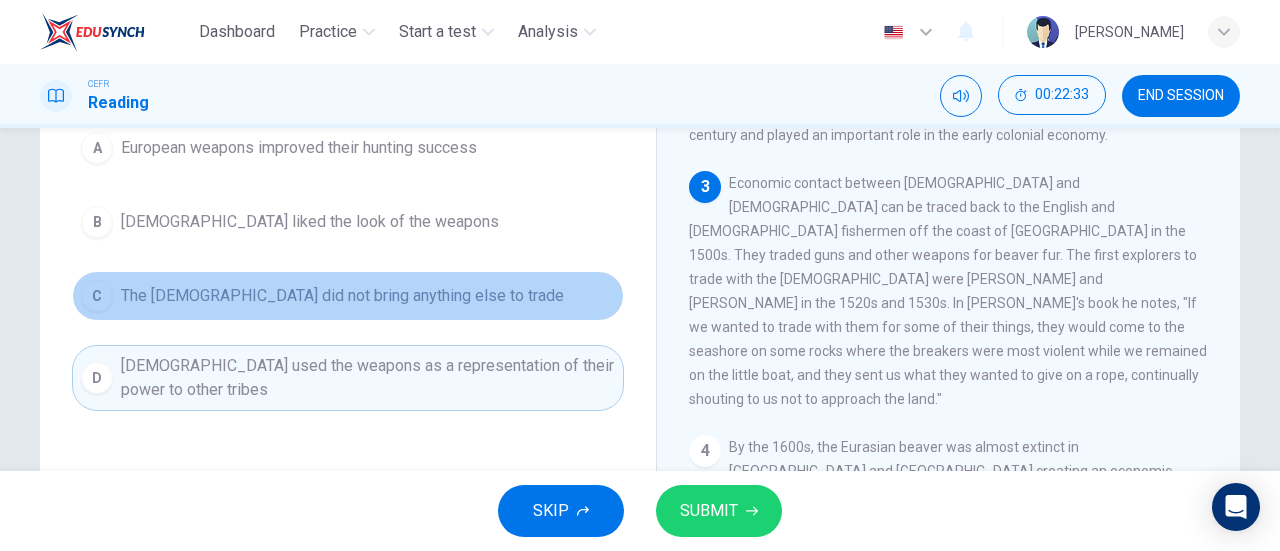click on "The [DEMOGRAPHIC_DATA] did not bring anything else to trade" at bounding box center [342, 296] 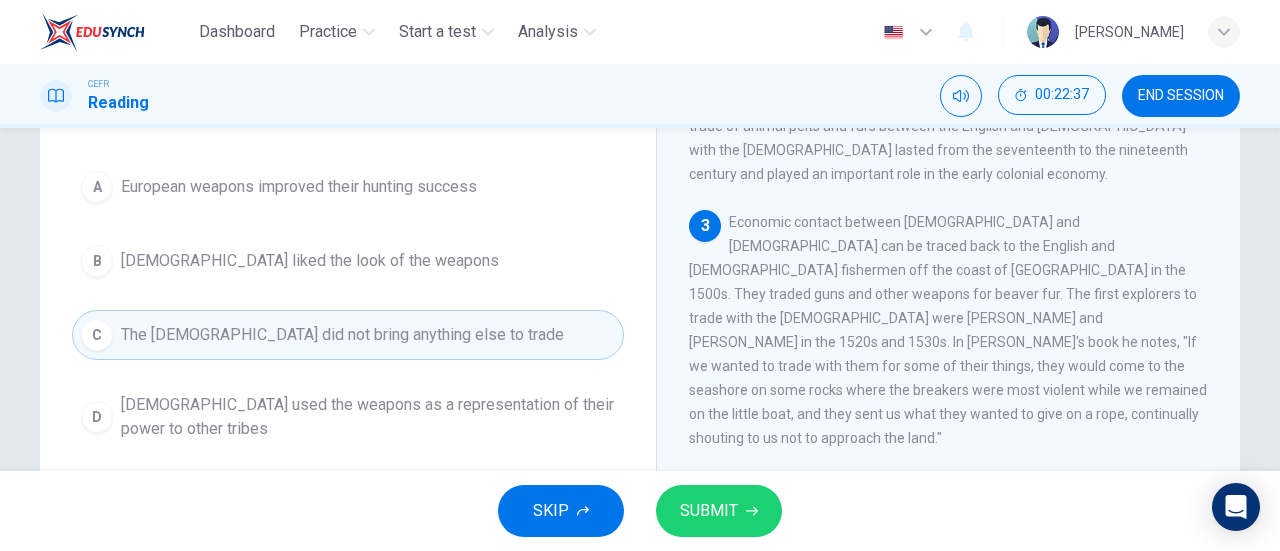 scroll, scrollTop: 189, scrollLeft: 0, axis: vertical 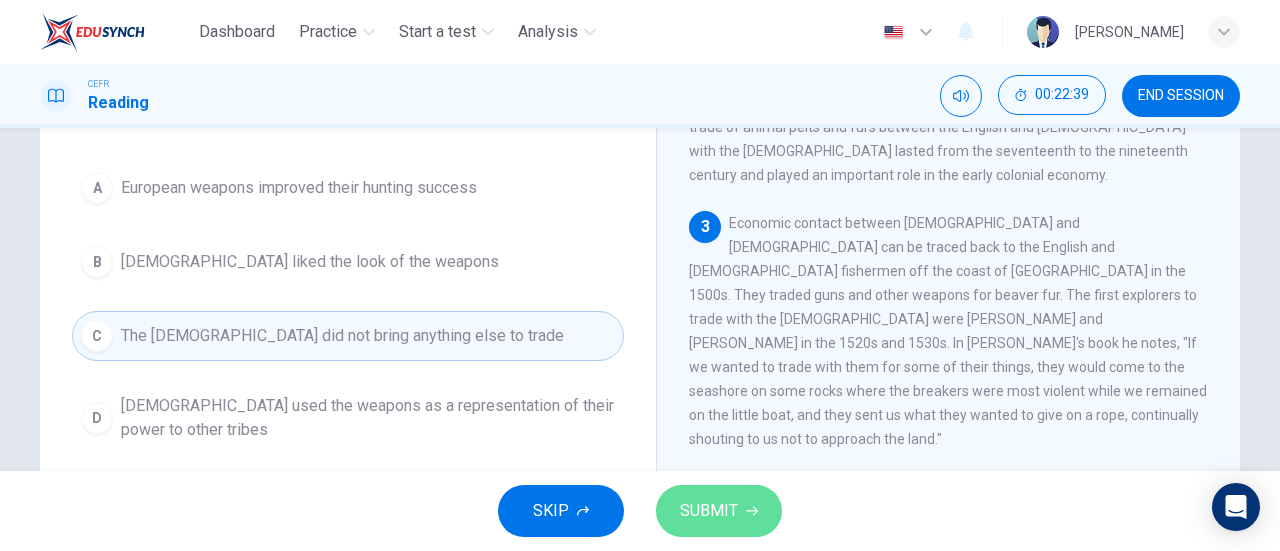 click on "SUBMIT" at bounding box center (709, 511) 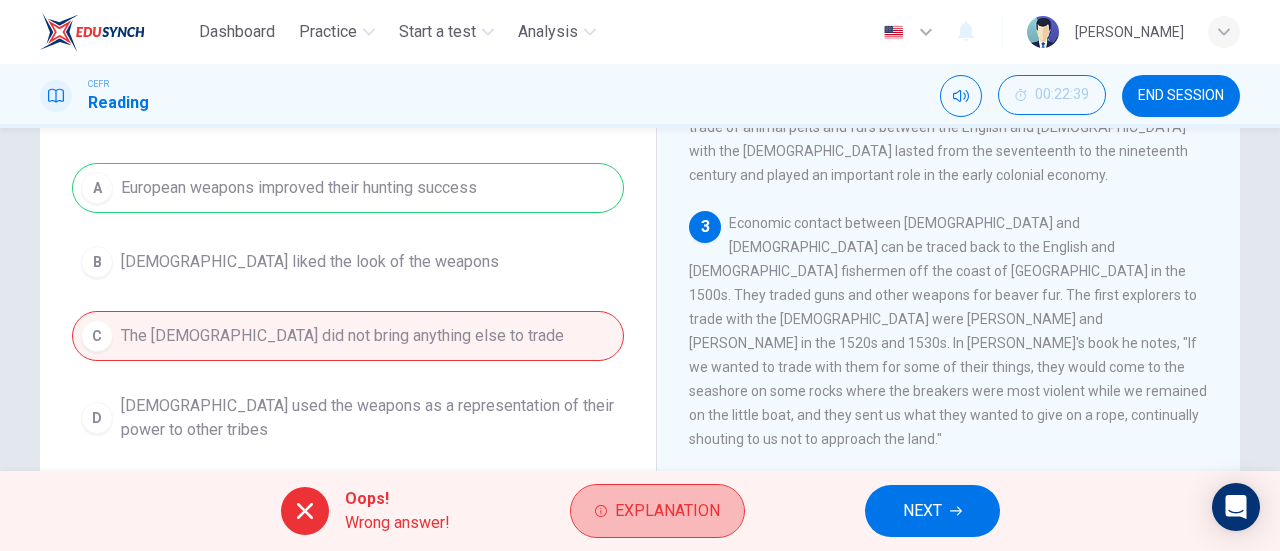click on "Explanation" at bounding box center (657, 511) 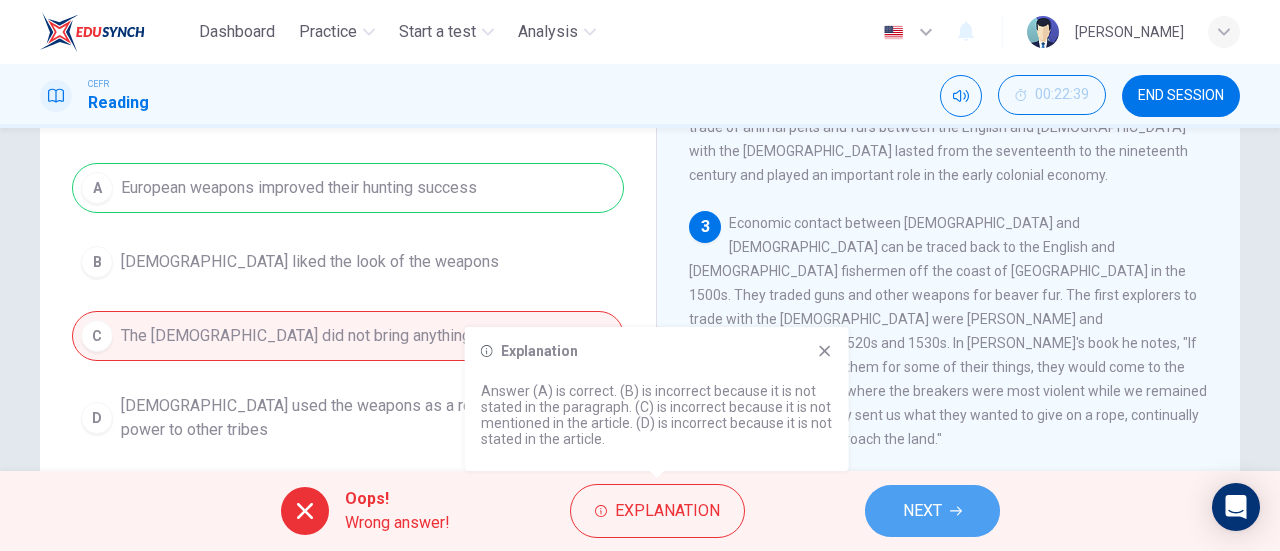 click on "NEXT" at bounding box center [922, 511] 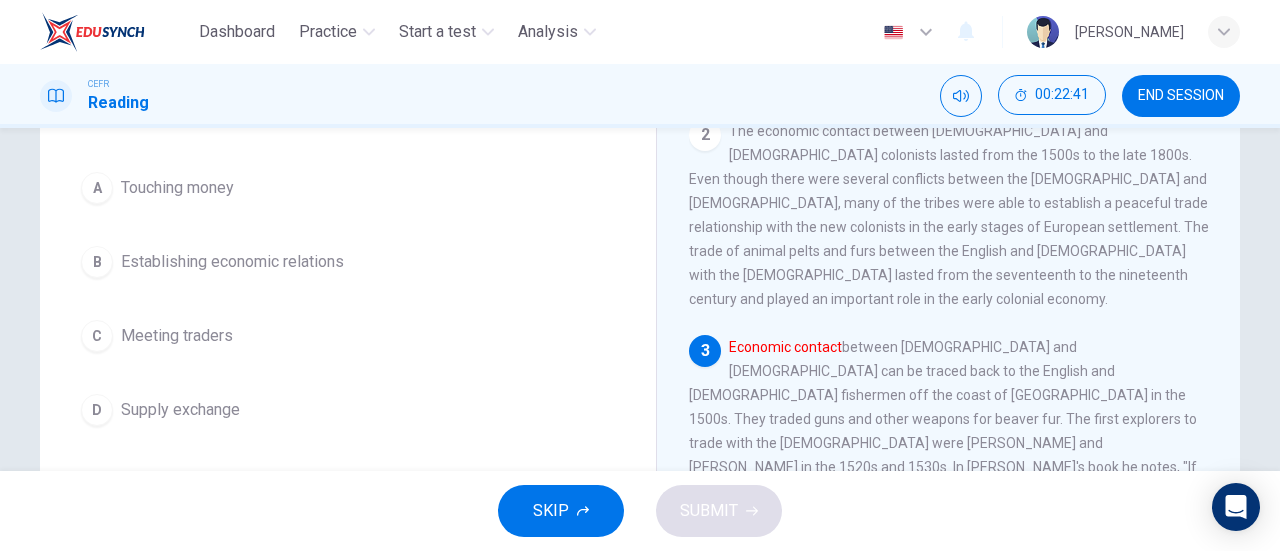 scroll, scrollTop: 248, scrollLeft: 0, axis: vertical 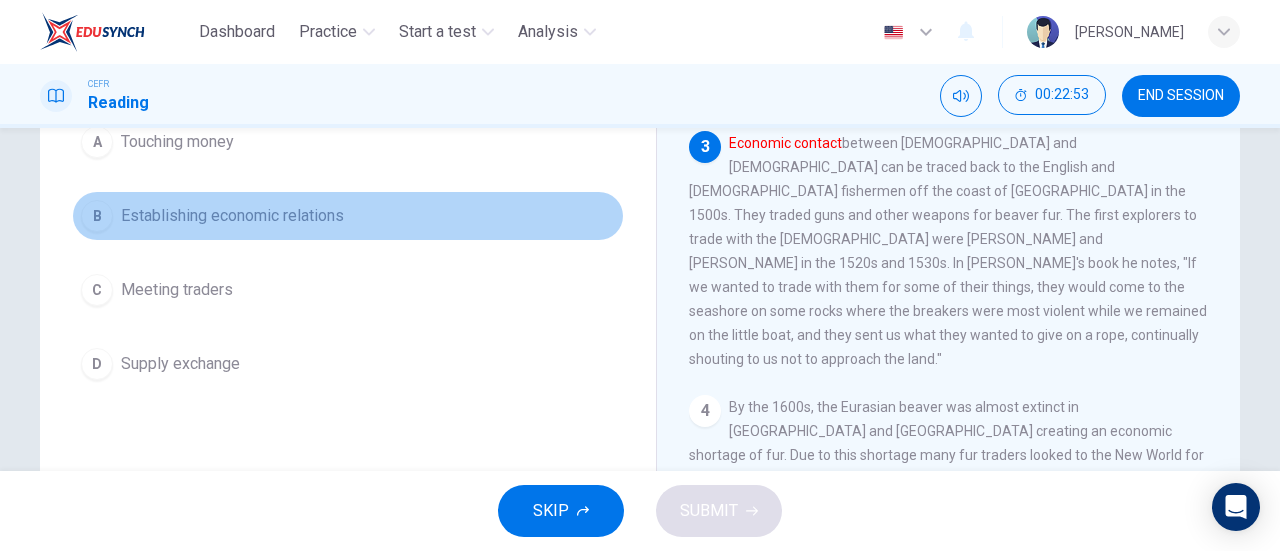 click on "Establishing economic relations" at bounding box center [232, 216] 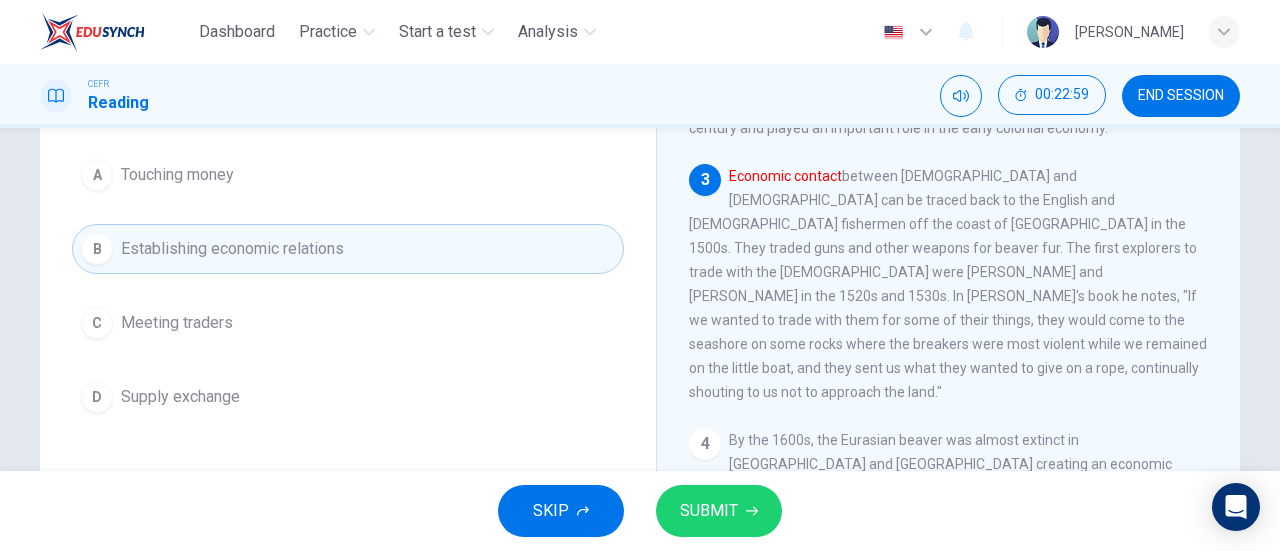 scroll, scrollTop: 201, scrollLeft: 0, axis: vertical 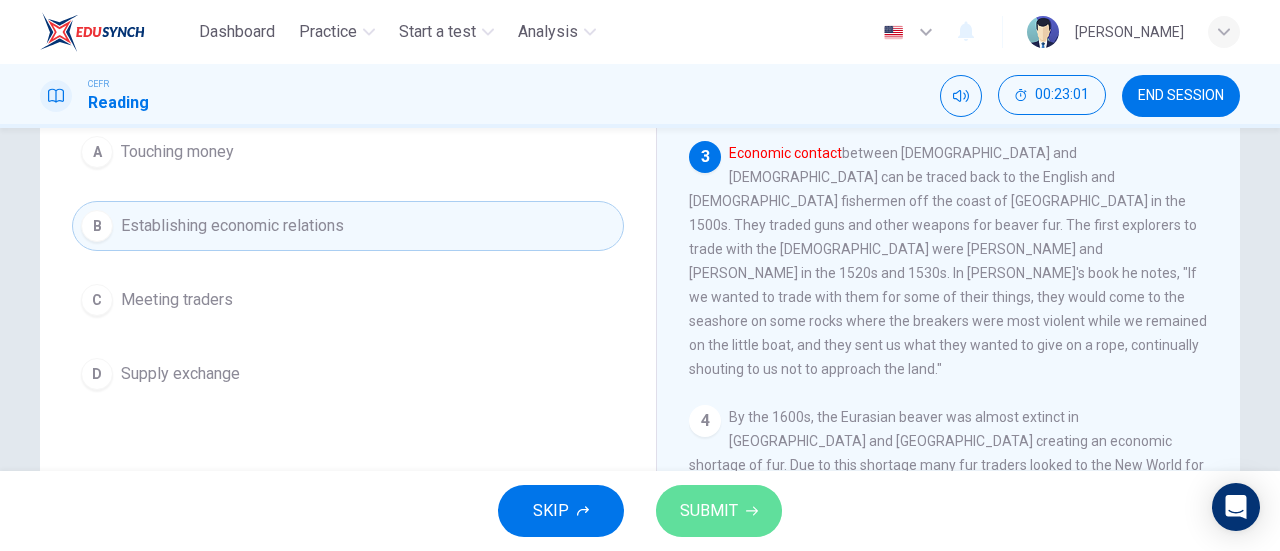 click 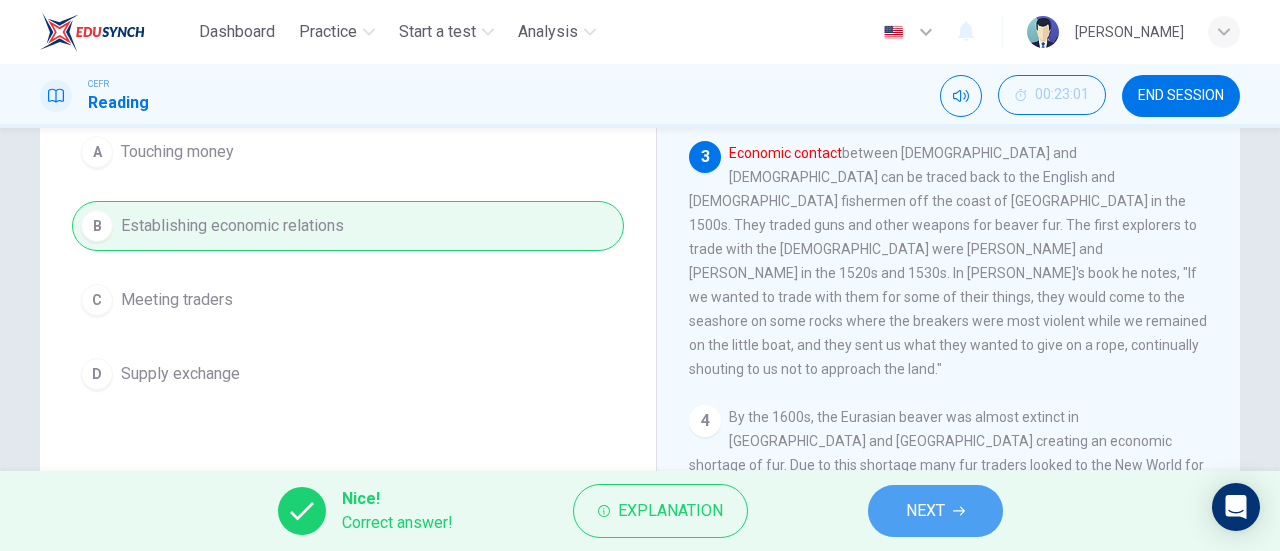 click on "NEXT" at bounding box center (935, 511) 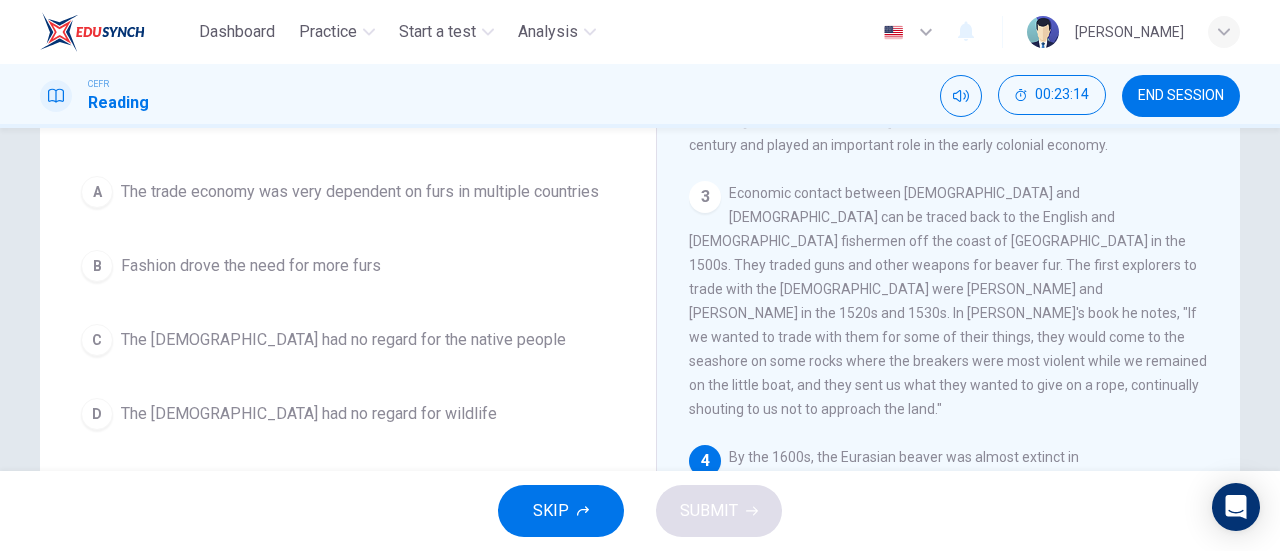 scroll, scrollTop: 162, scrollLeft: 0, axis: vertical 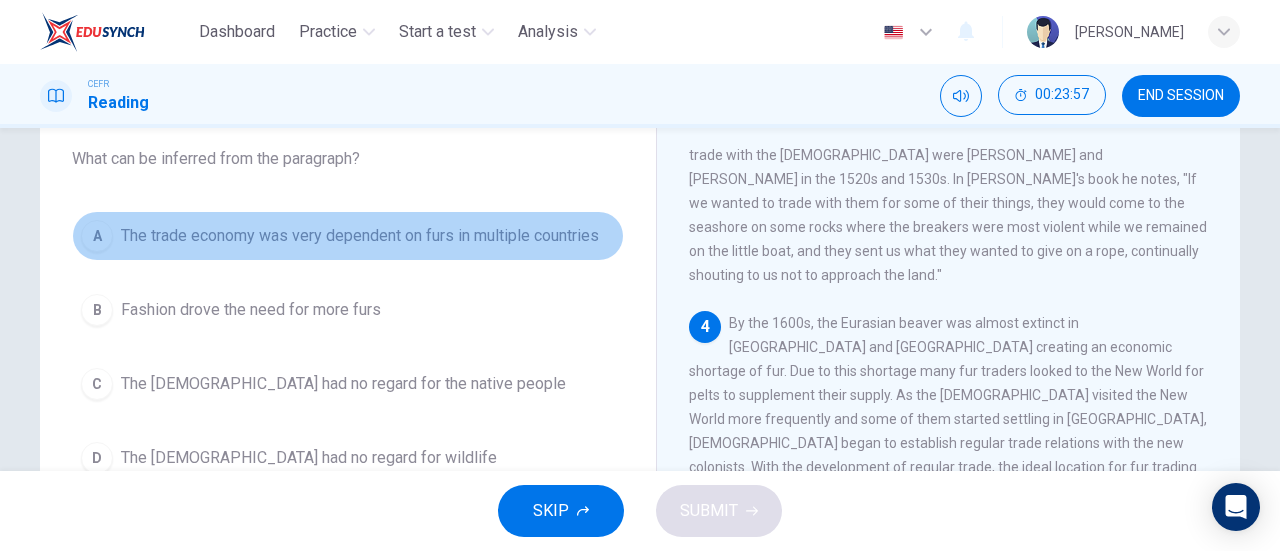click on "The trade economy was very dependent on furs in multiple countries" at bounding box center [360, 236] 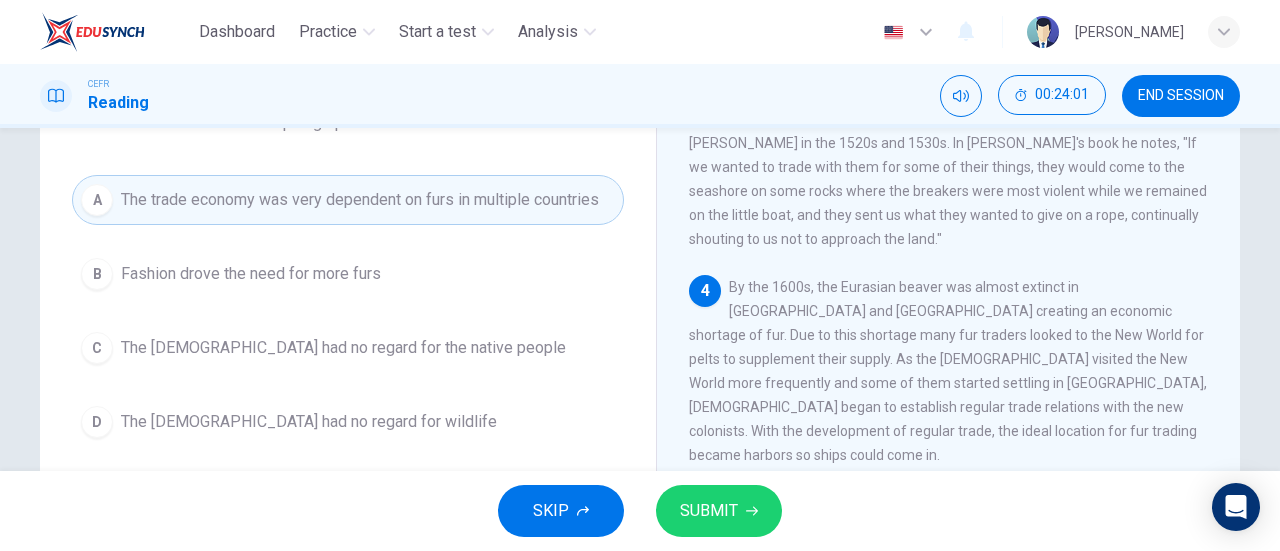 scroll, scrollTop: 152, scrollLeft: 0, axis: vertical 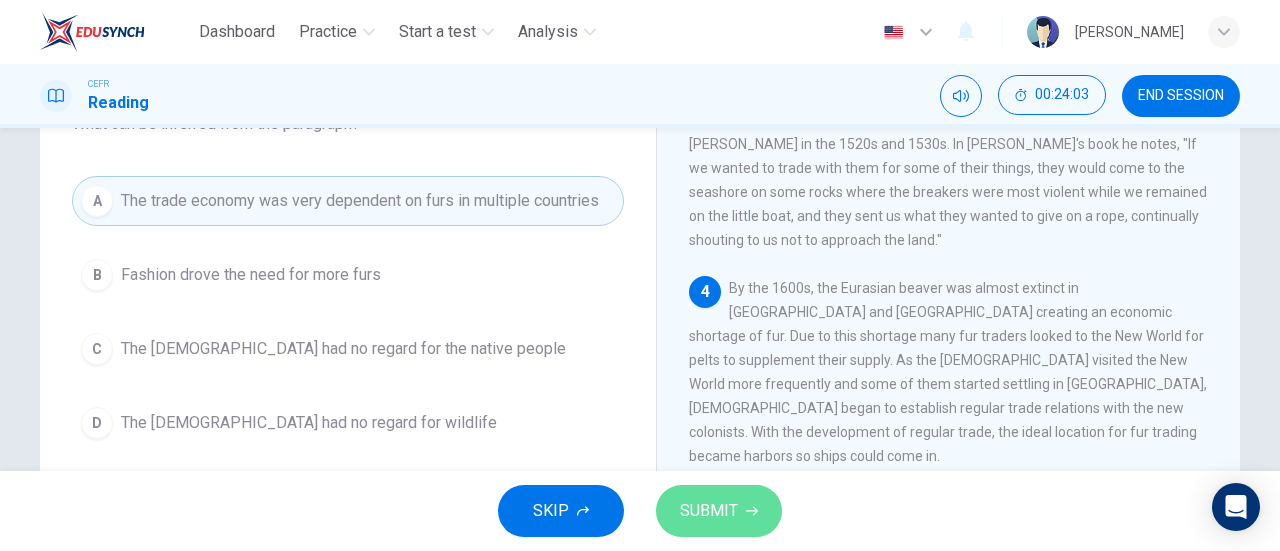 click on "SUBMIT" at bounding box center (719, 511) 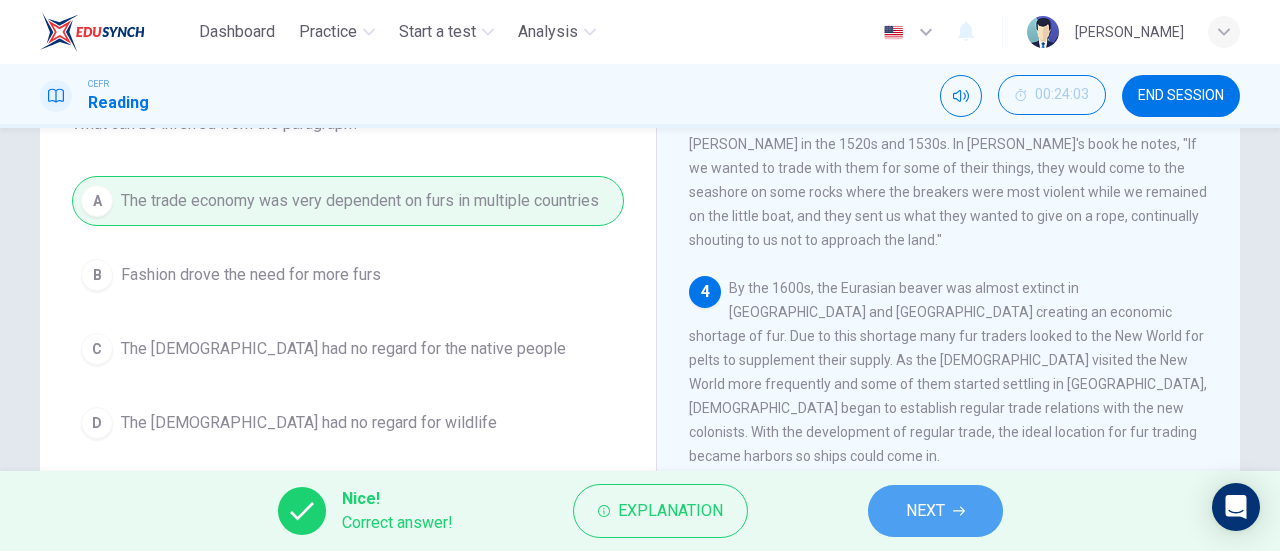 click on "NEXT" at bounding box center [925, 511] 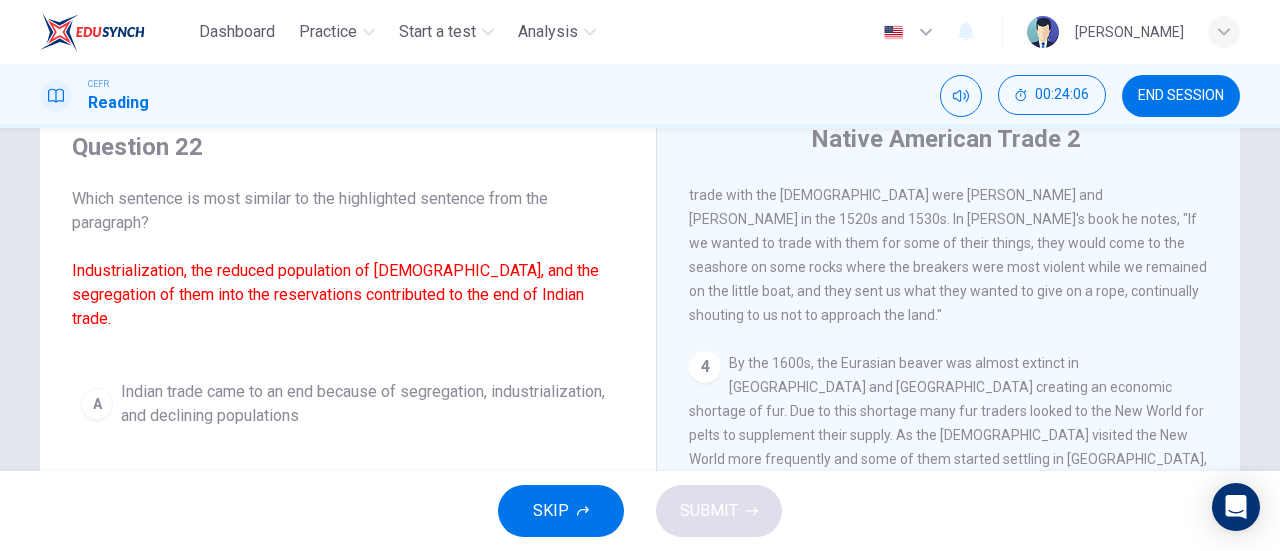 scroll, scrollTop: 119, scrollLeft: 0, axis: vertical 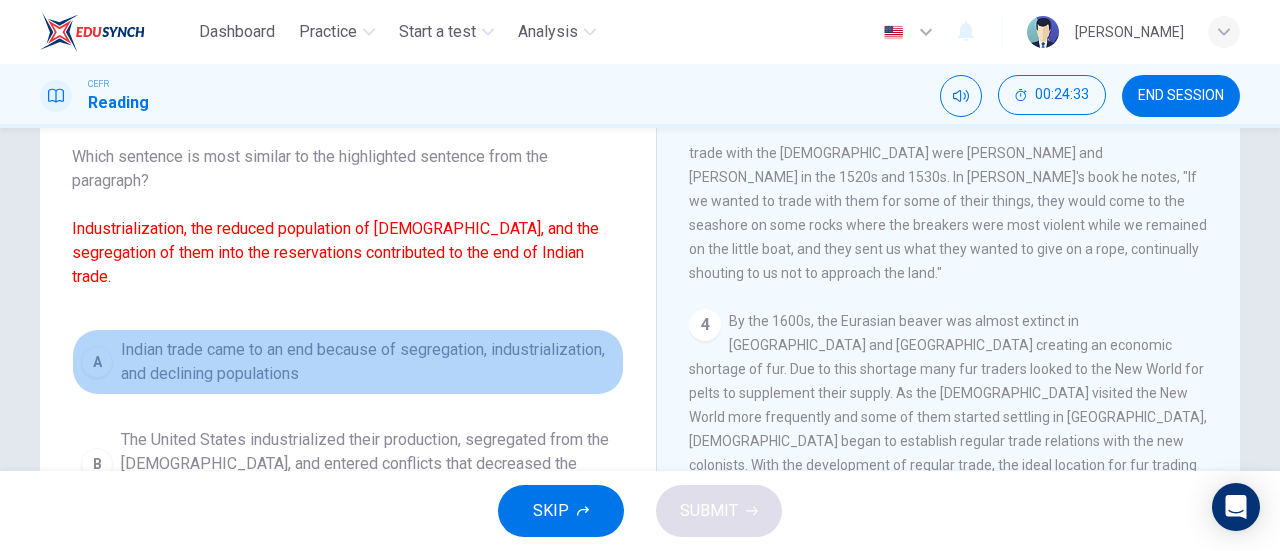 click on "Indian trade came to an end because of segregation, industrialization, and declining populations" at bounding box center (368, 362) 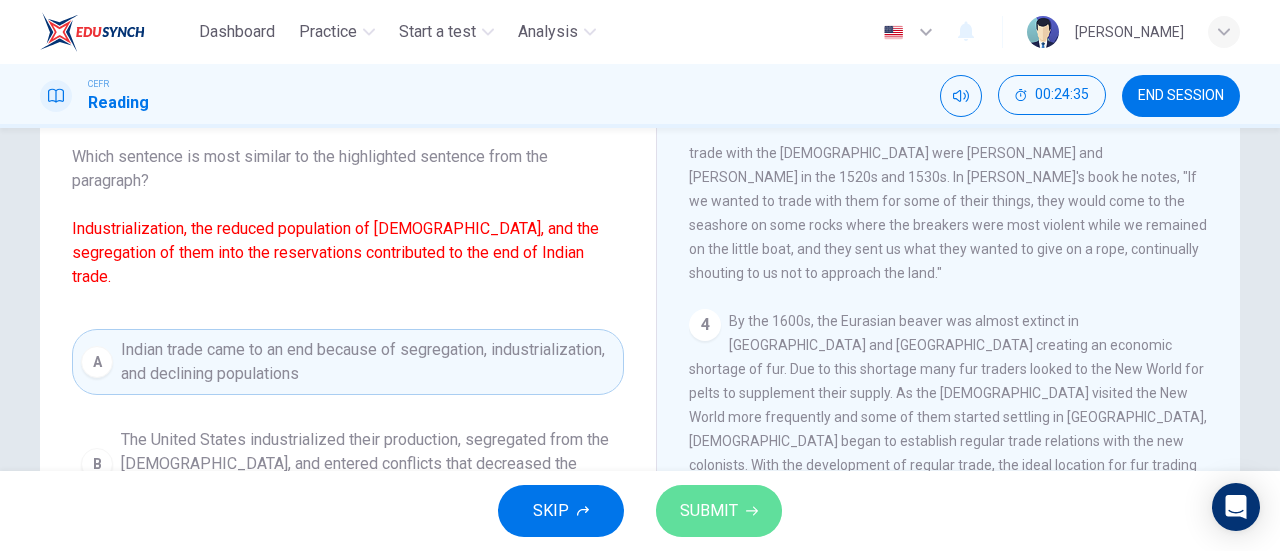 click on "SUBMIT" at bounding box center (709, 511) 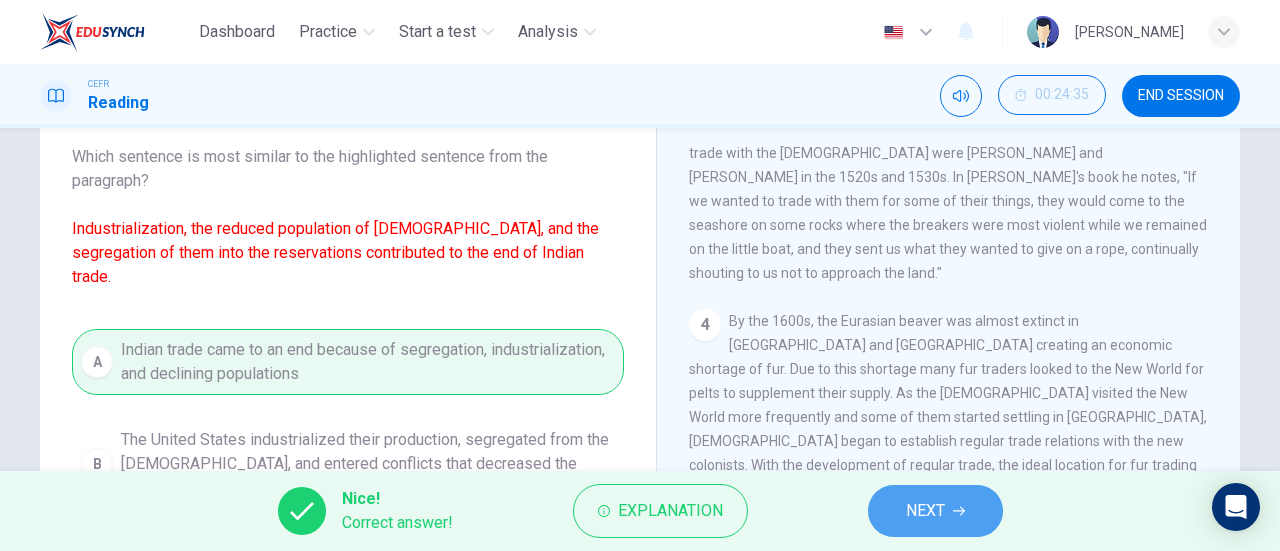 click on "NEXT" at bounding box center [935, 511] 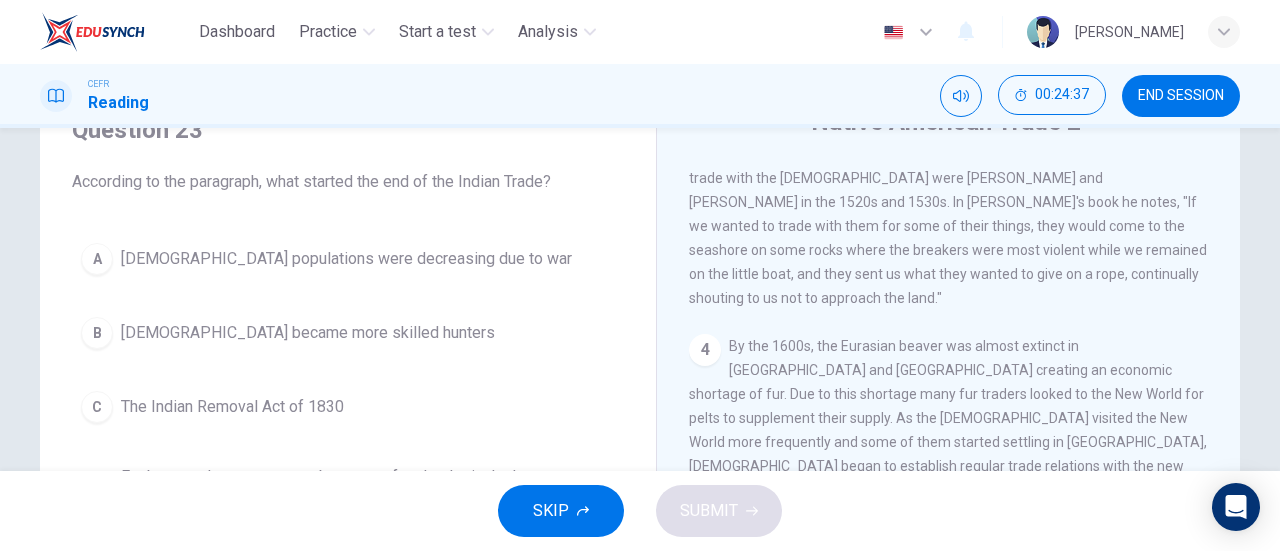 scroll, scrollTop: 98, scrollLeft: 0, axis: vertical 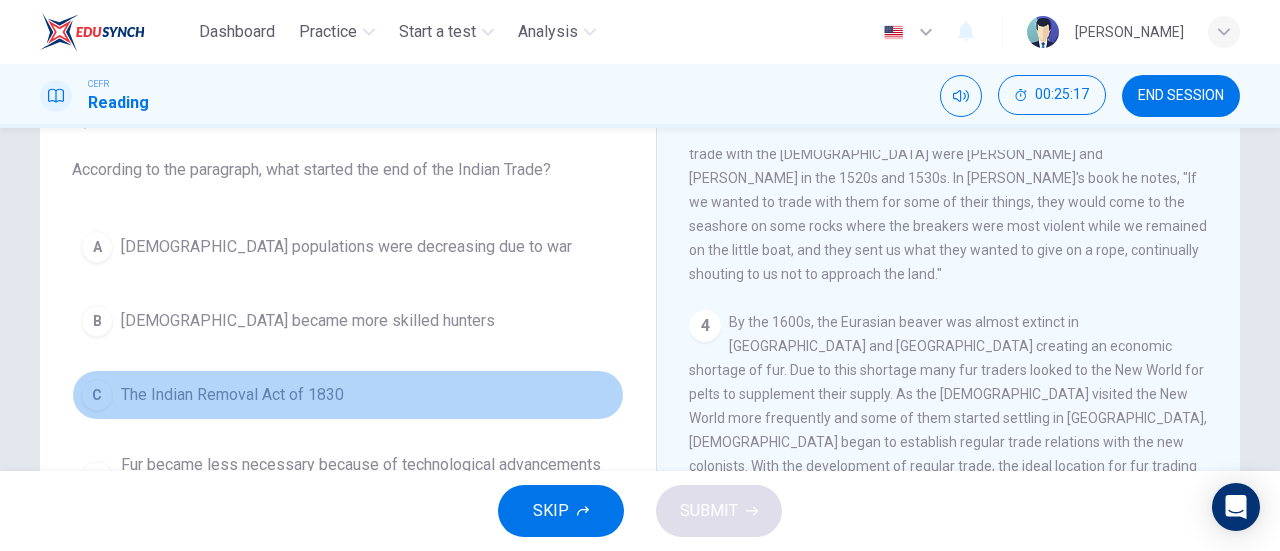 click on "C" at bounding box center [97, 395] 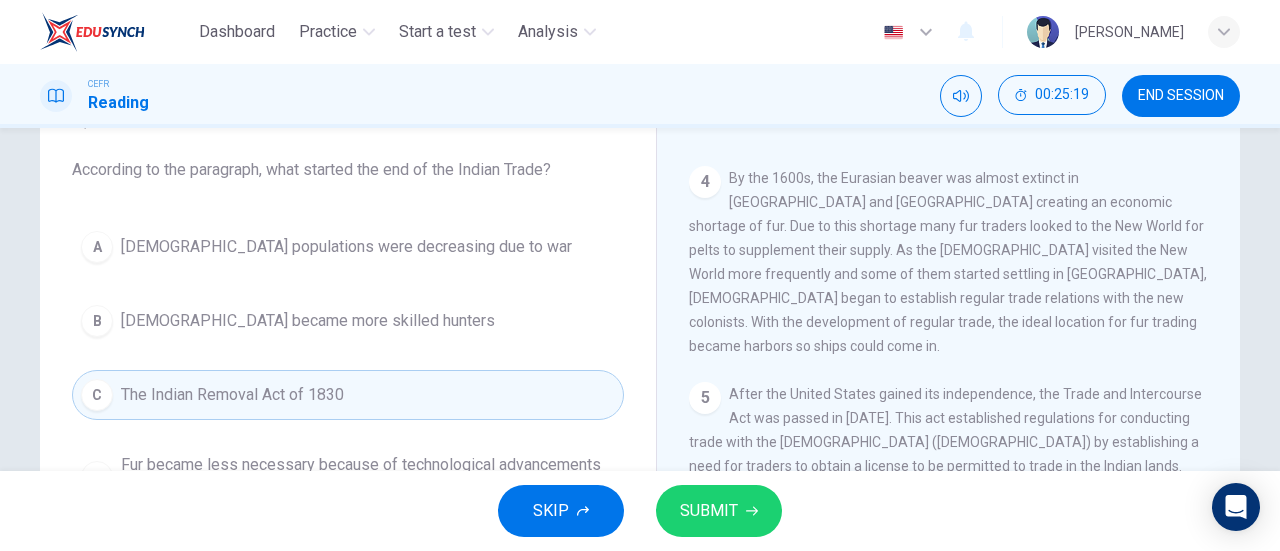scroll, scrollTop: 720, scrollLeft: 0, axis: vertical 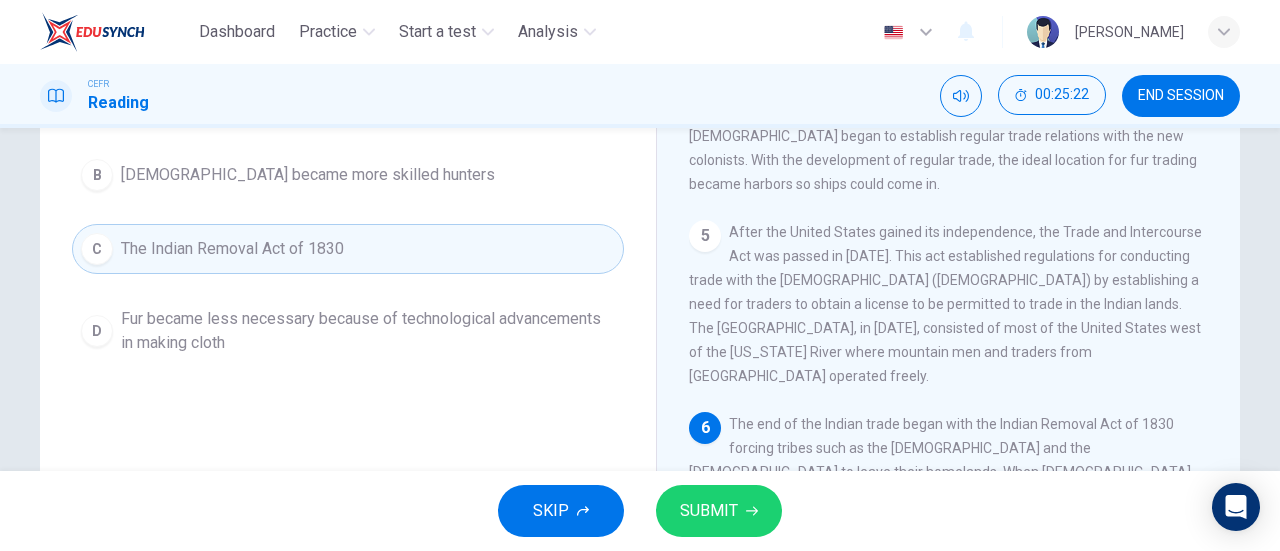 click on "SUBMIT" at bounding box center [709, 511] 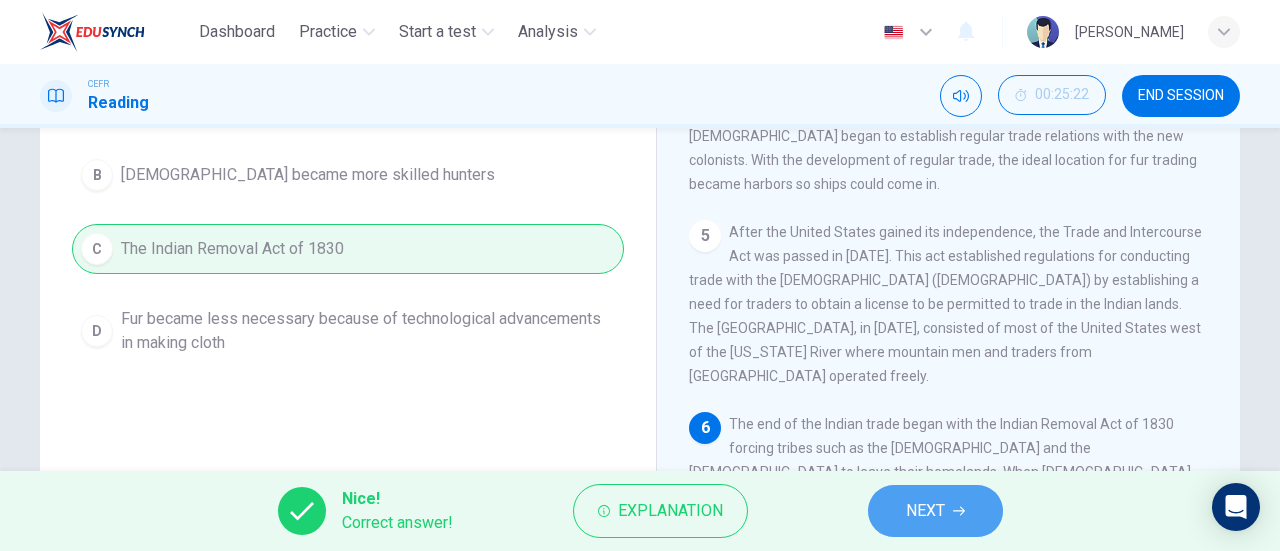 click on "NEXT" at bounding box center [935, 511] 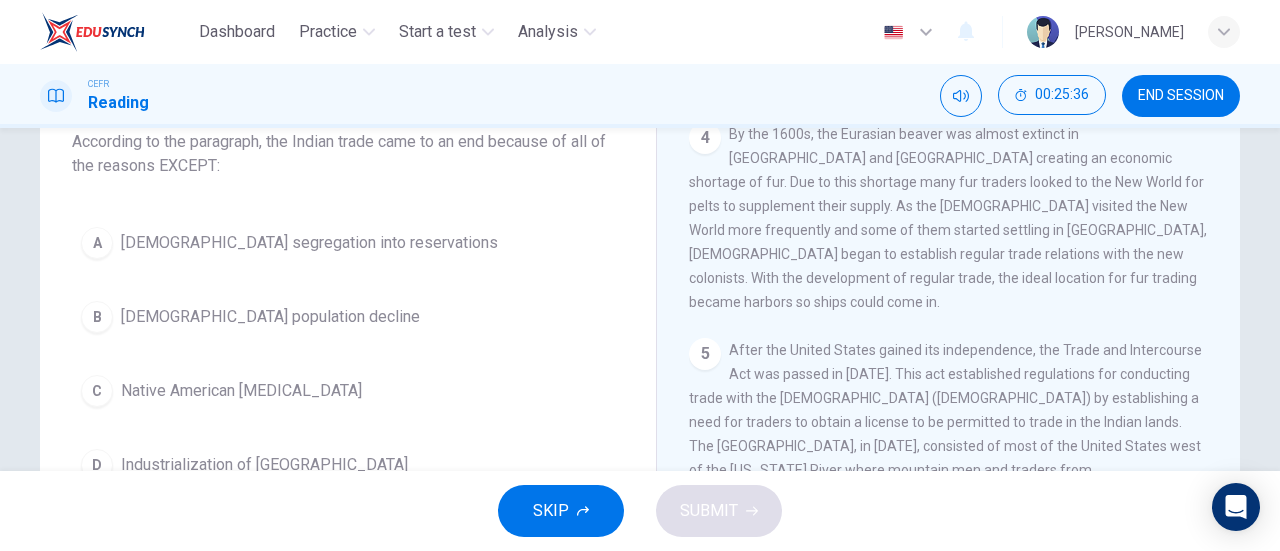 scroll, scrollTop: 199, scrollLeft: 0, axis: vertical 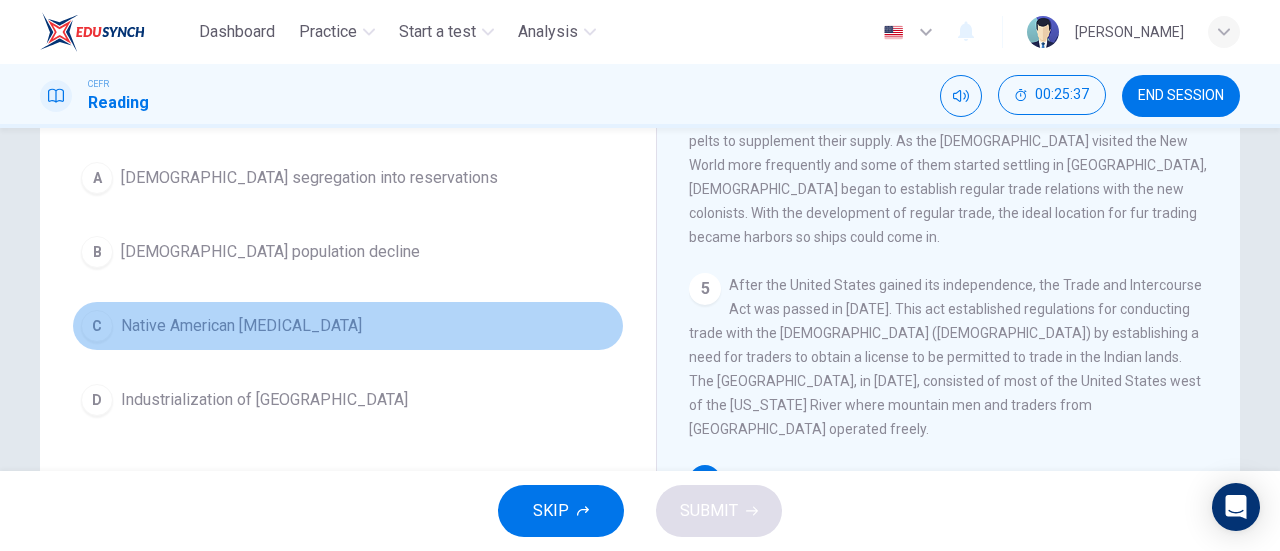click on "C" at bounding box center [97, 326] 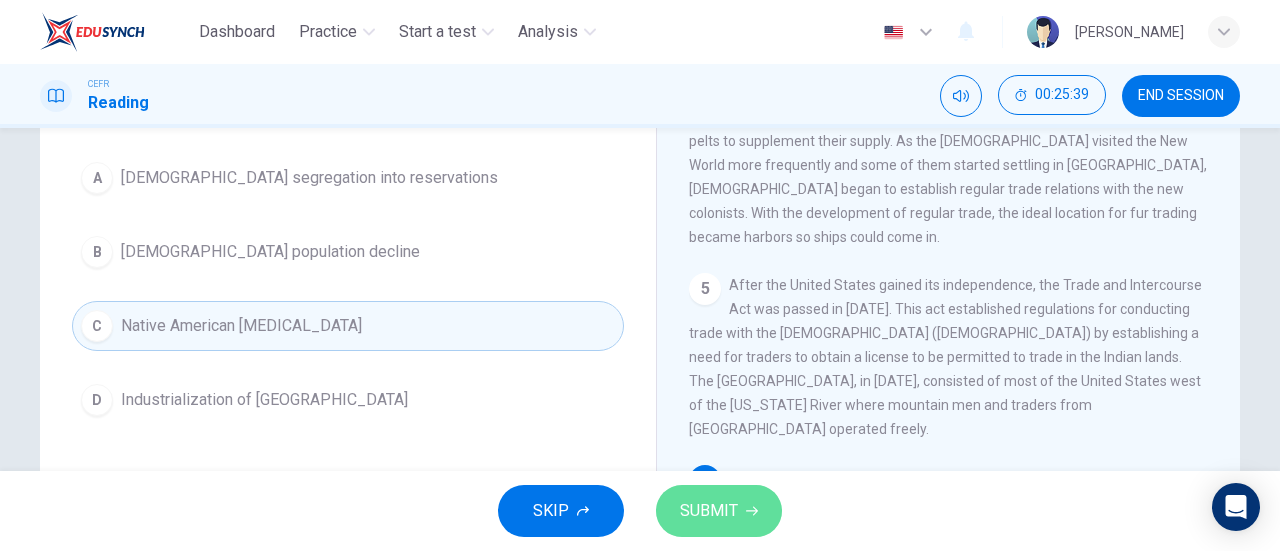 click on "SUBMIT" at bounding box center (719, 511) 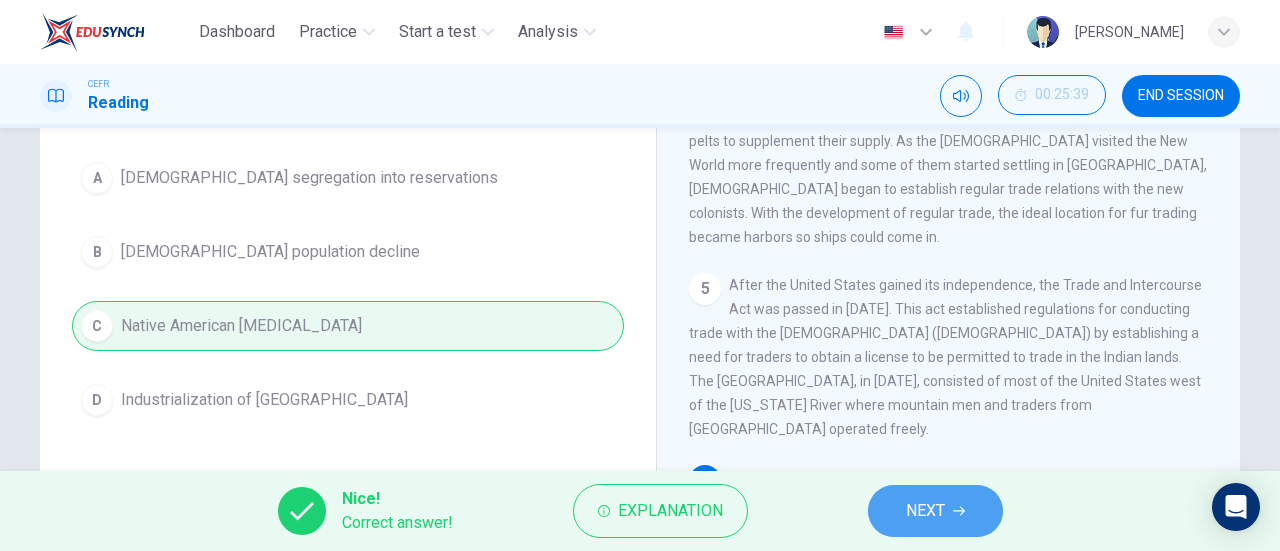 click on "NEXT" at bounding box center (925, 511) 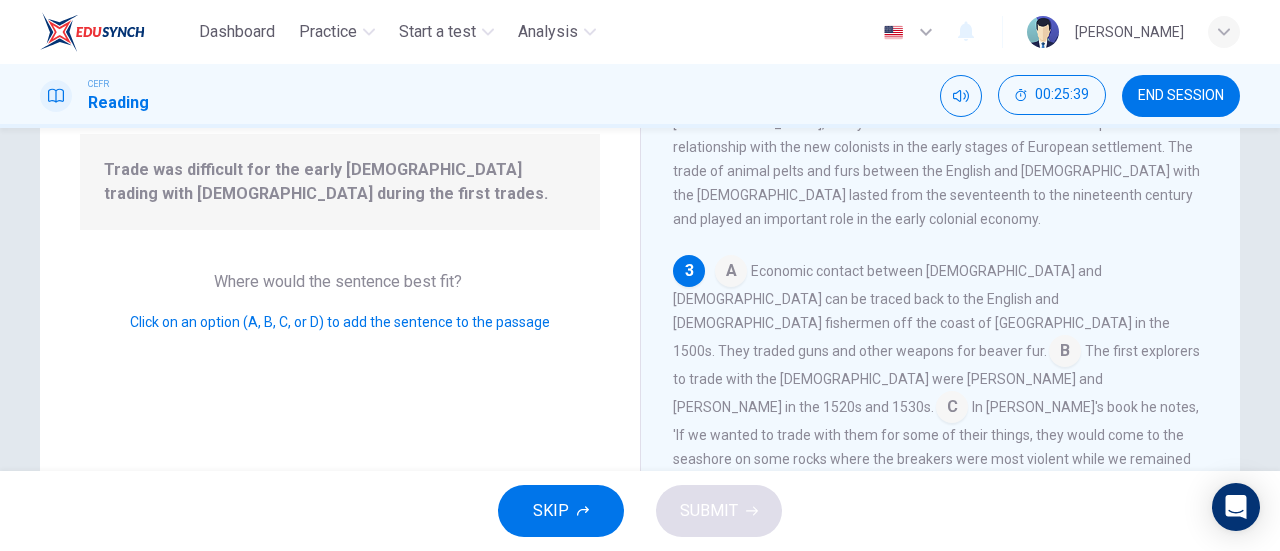 scroll, scrollTop: 291, scrollLeft: 0, axis: vertical 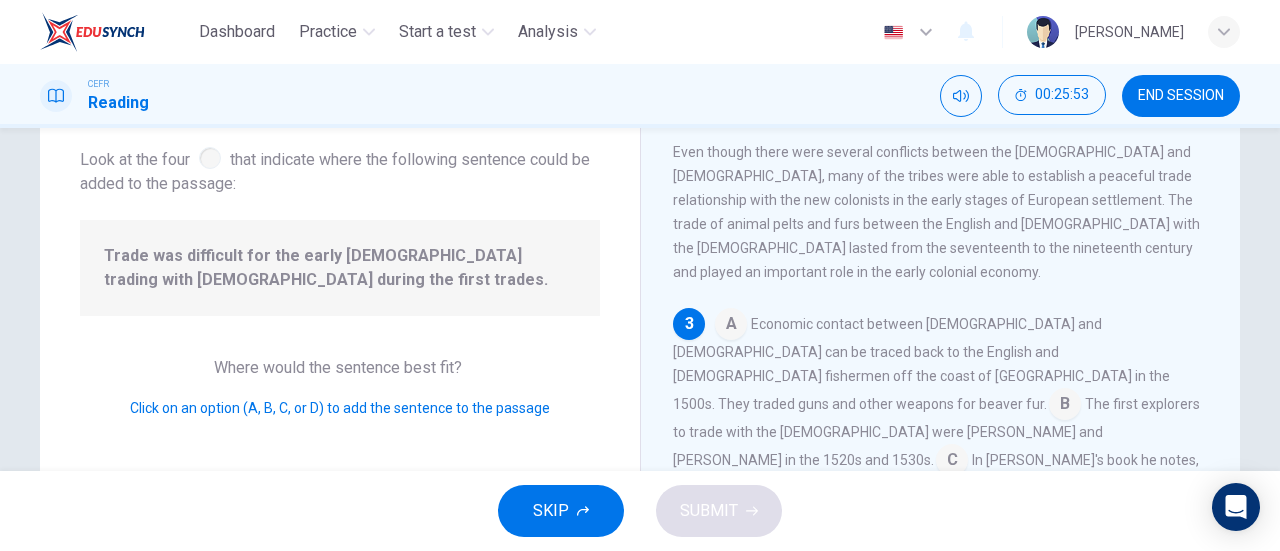 click at bounding box center (731, 326) 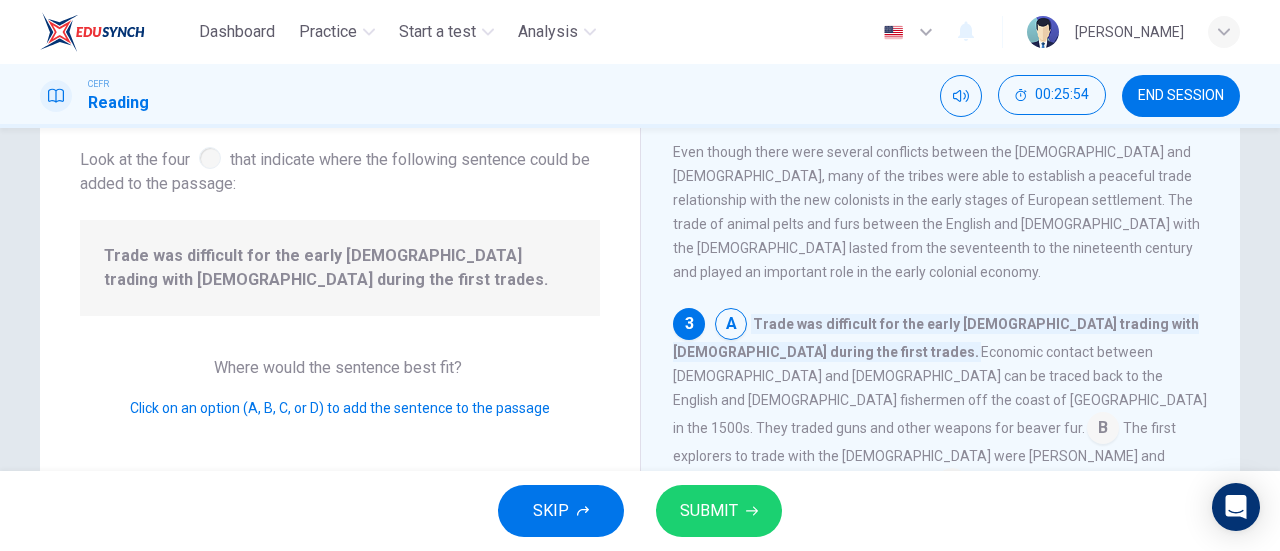 click on "3" at bounding box center (689, 324) 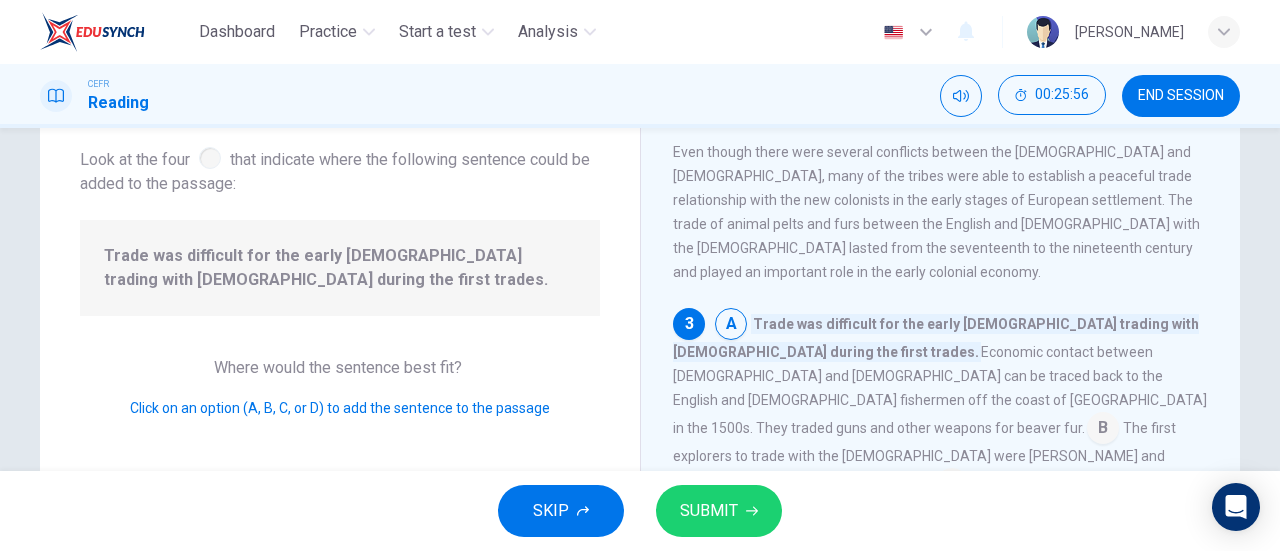 click at bounding box center [731, 326] 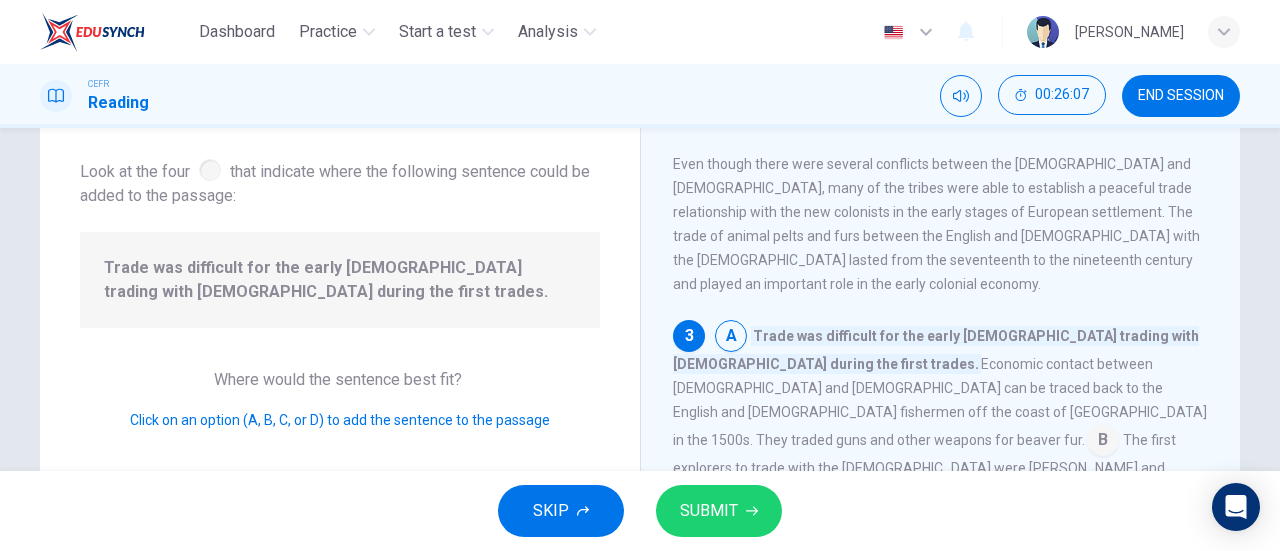 scroll, scrollTop: 151, scrollLeft: 0, axis: vertical 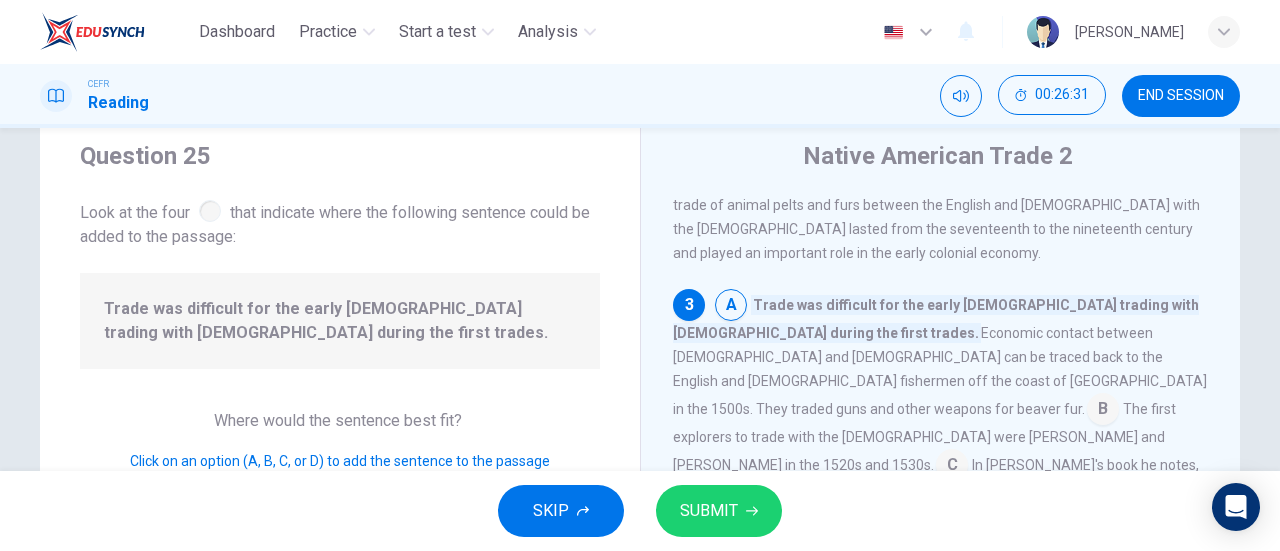 click at bounding box center (1103, 411) 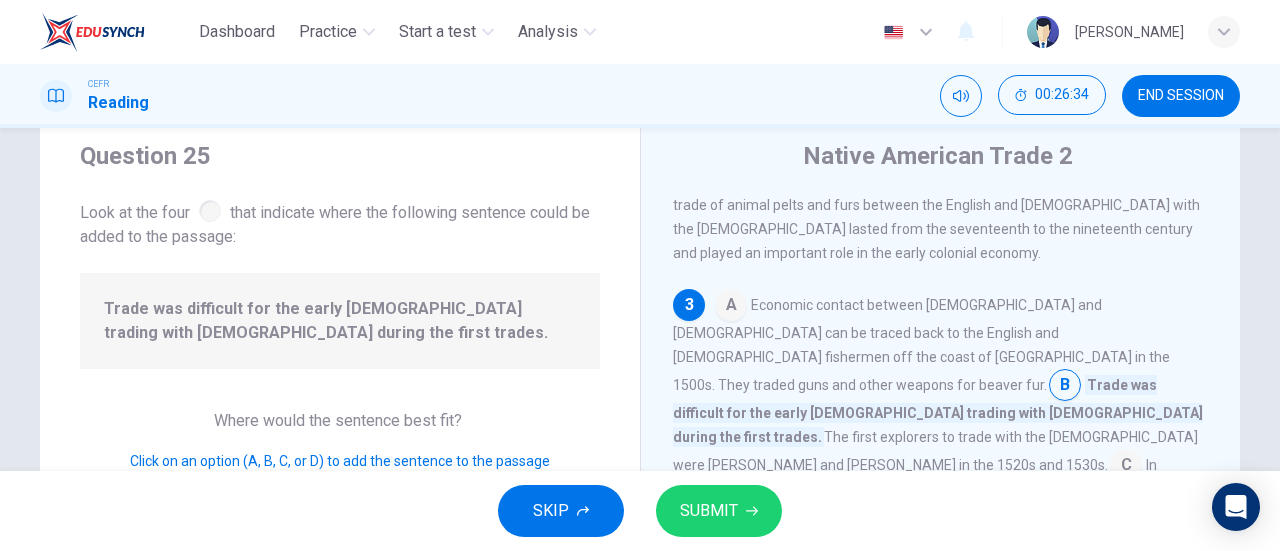 click at bounding box center [731, 307] 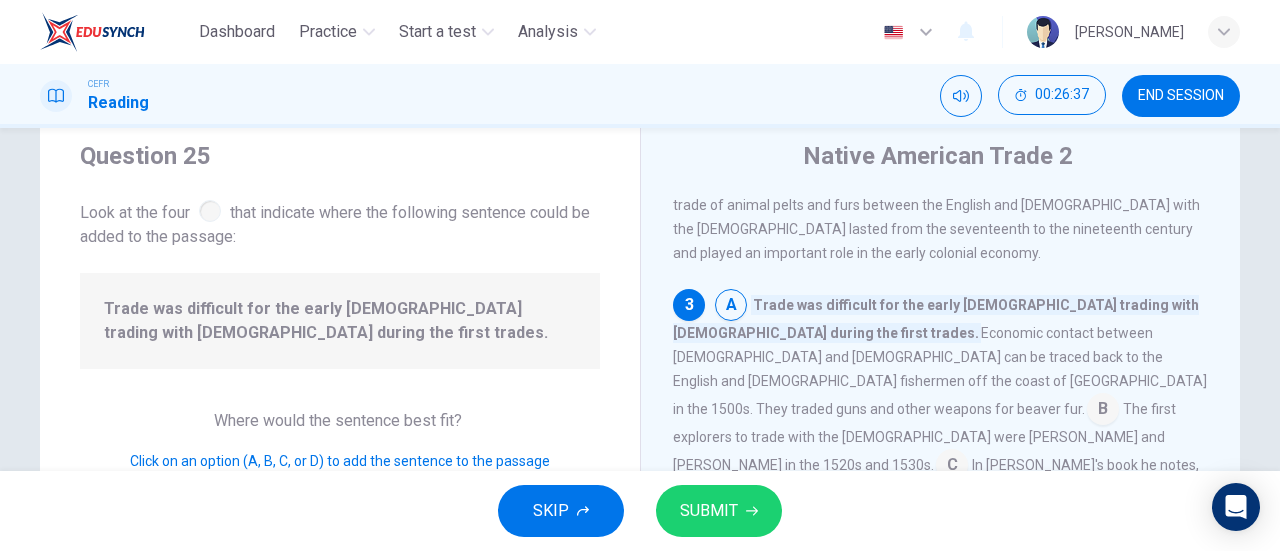 click at bounding box center [1103, 411] 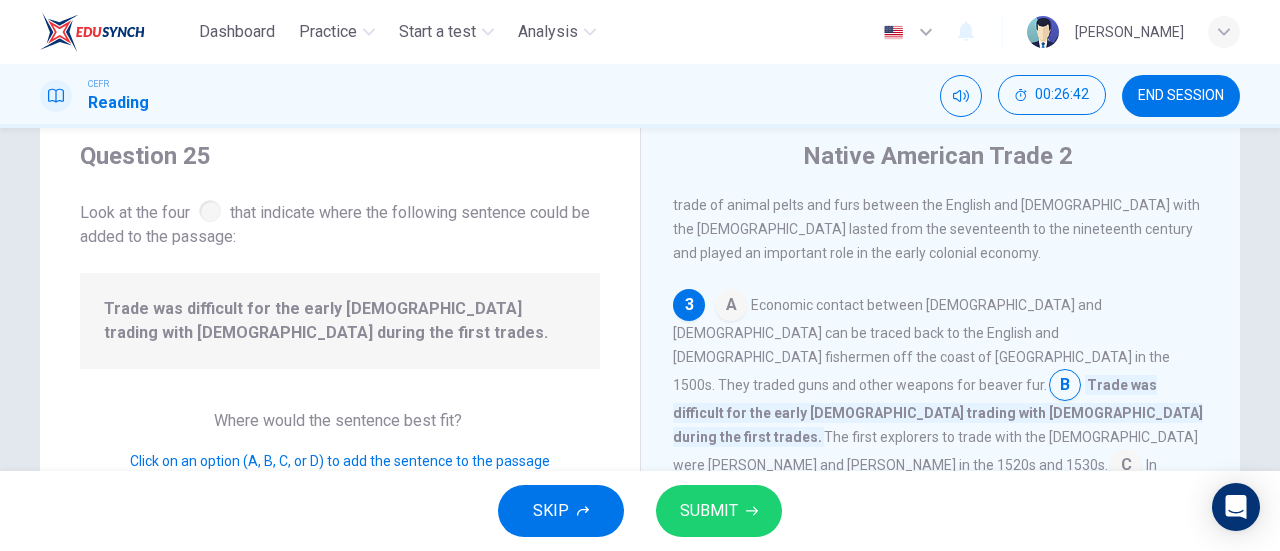 click at bounding box center (1065, 387) 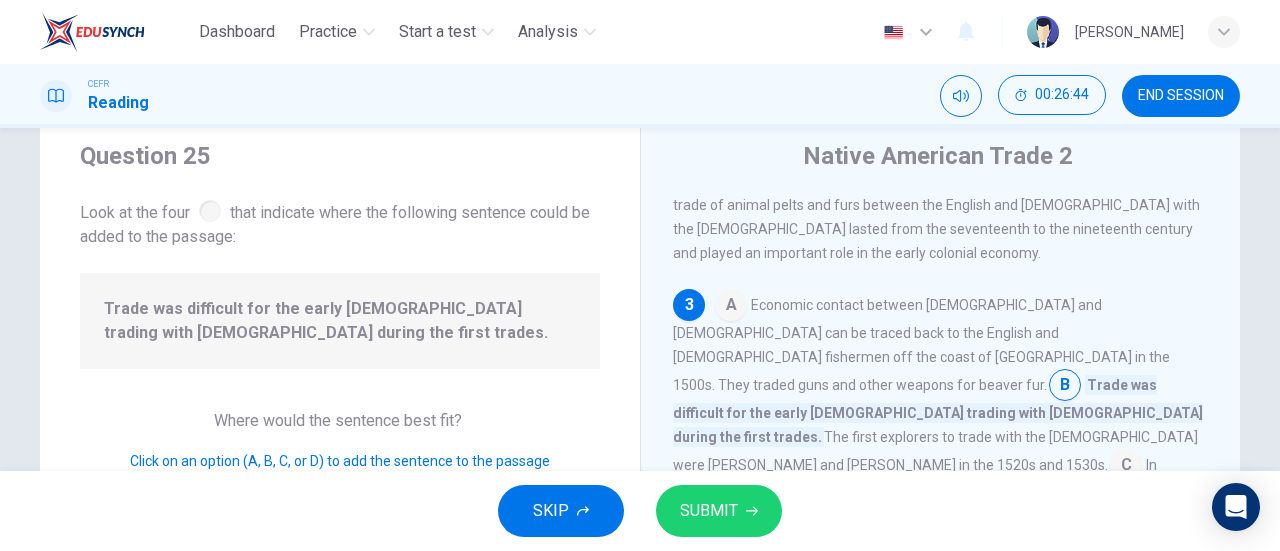 click at bounding box center (731, 307) 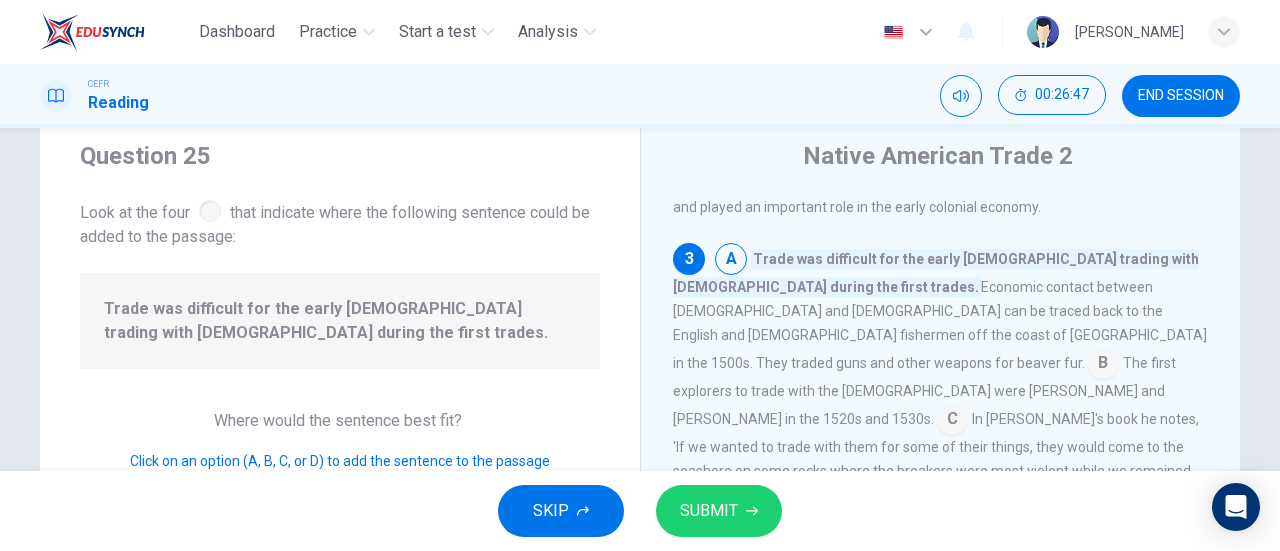 scroll, scrollTop: 410, scrollLeft: 0, axis: vertical 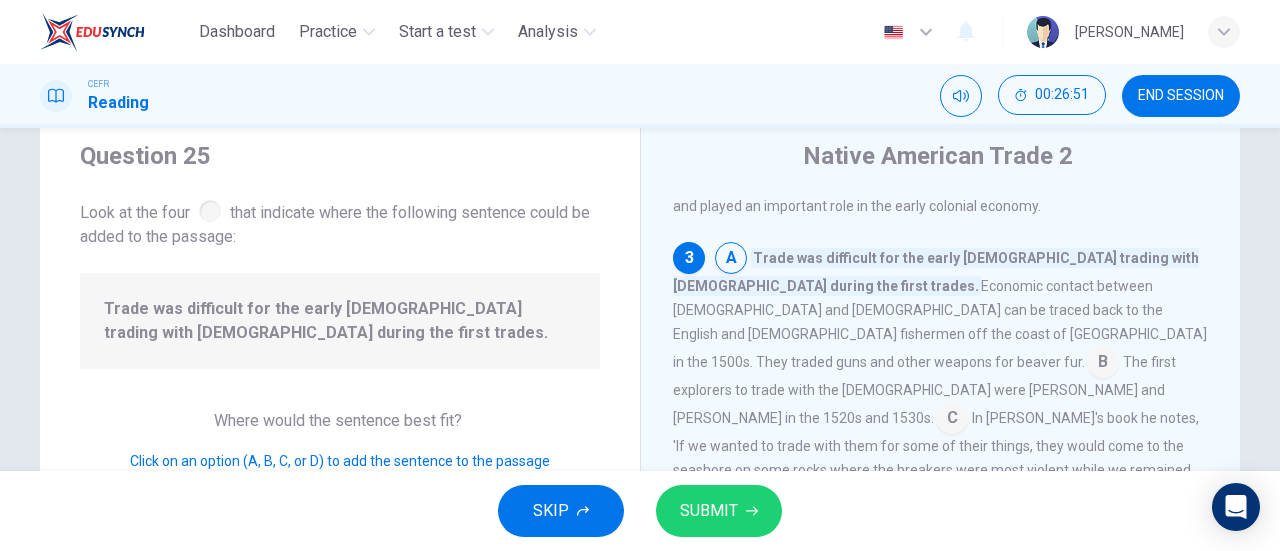 click at bounding box center [952, 420] 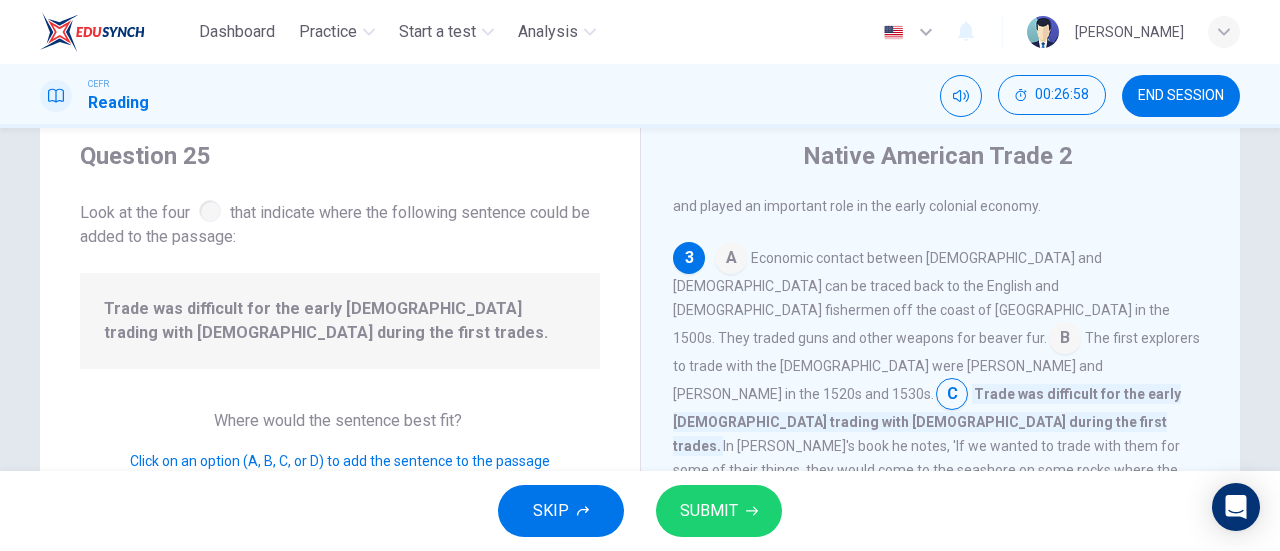 click at bounding box center [952, 396] 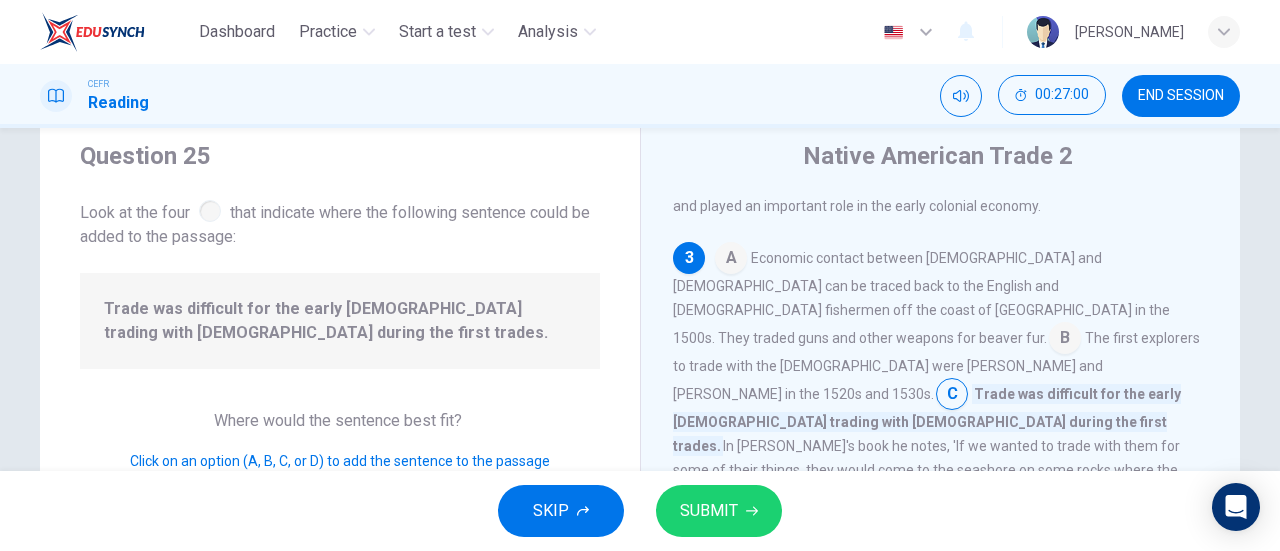 click at bounding box center [1090, 500] 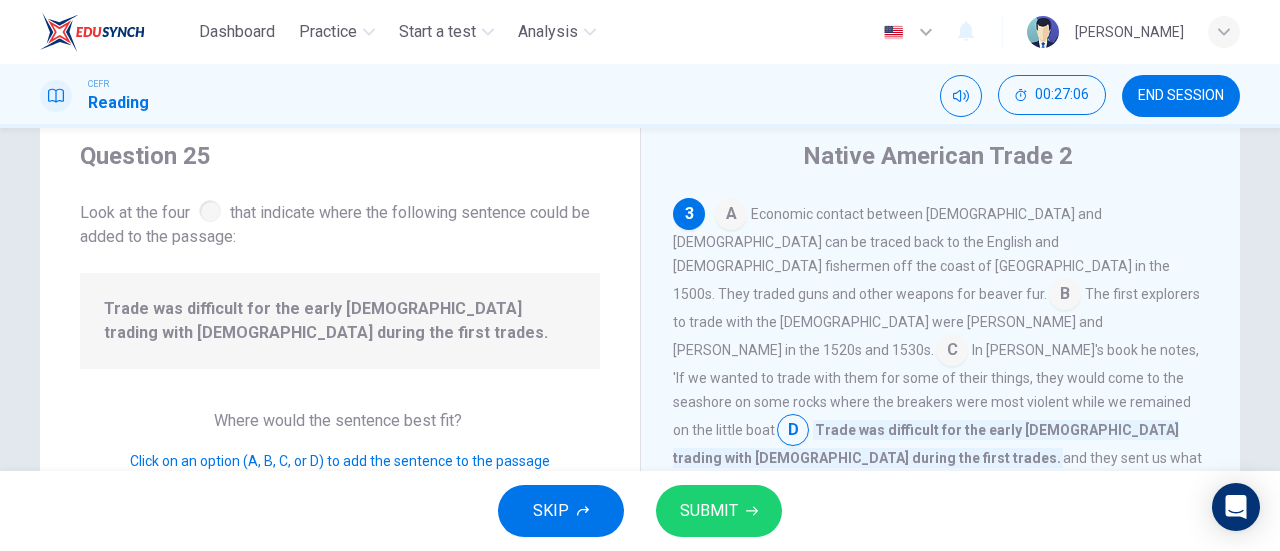 scroll, scrollTop: 458, scrollLeft: 0, axis: vertical 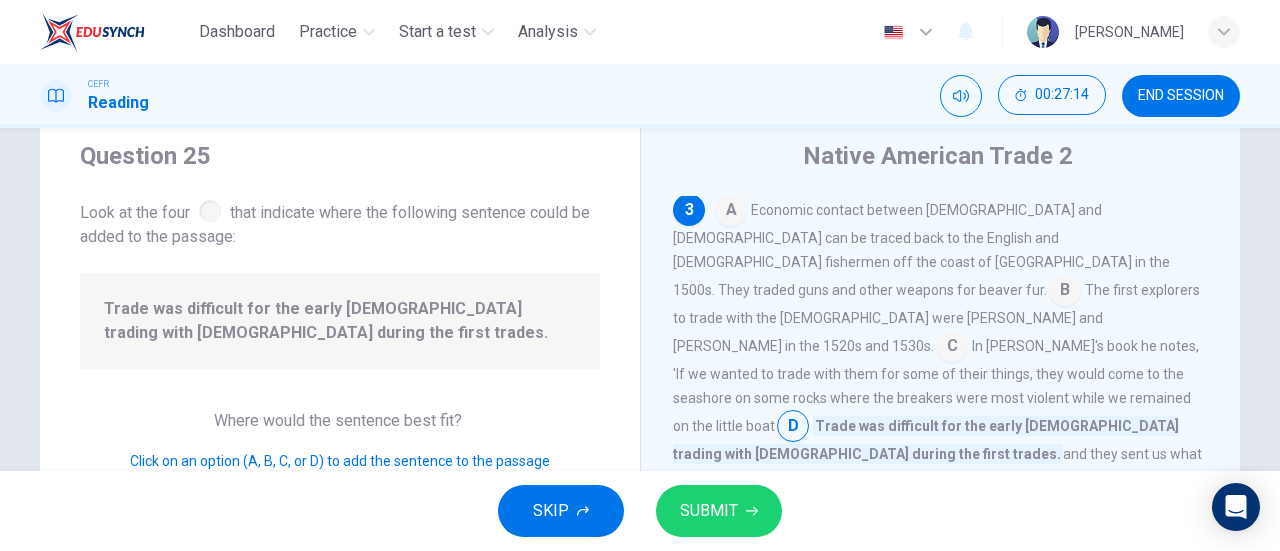 click at bounding box center (952, 348) 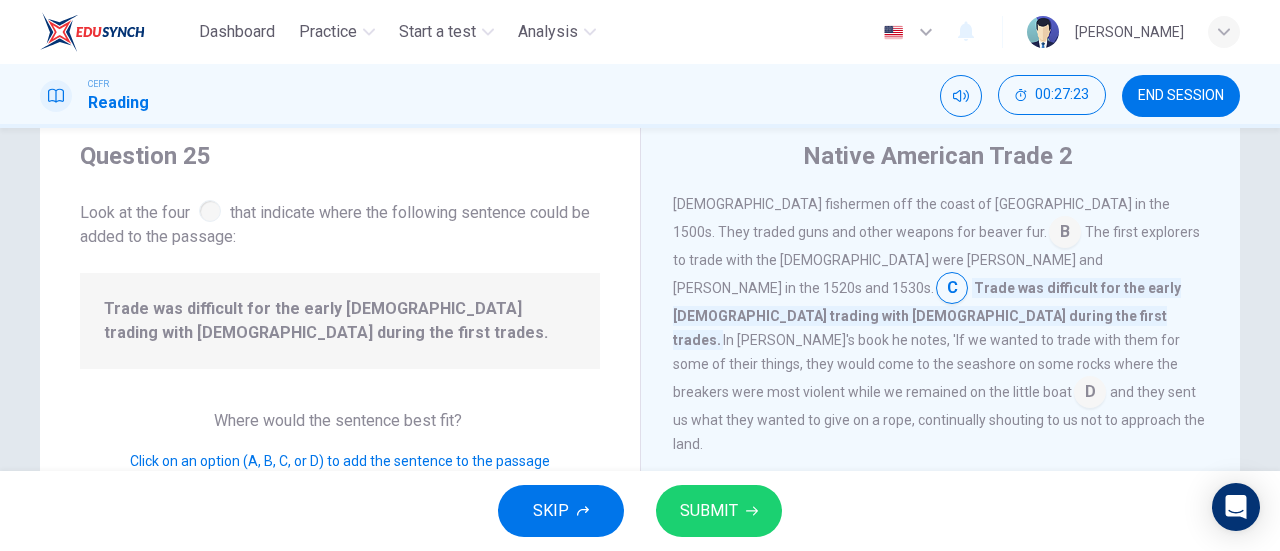scroll, scrollTop: 519, scrollLeft: 0, axis: vertical 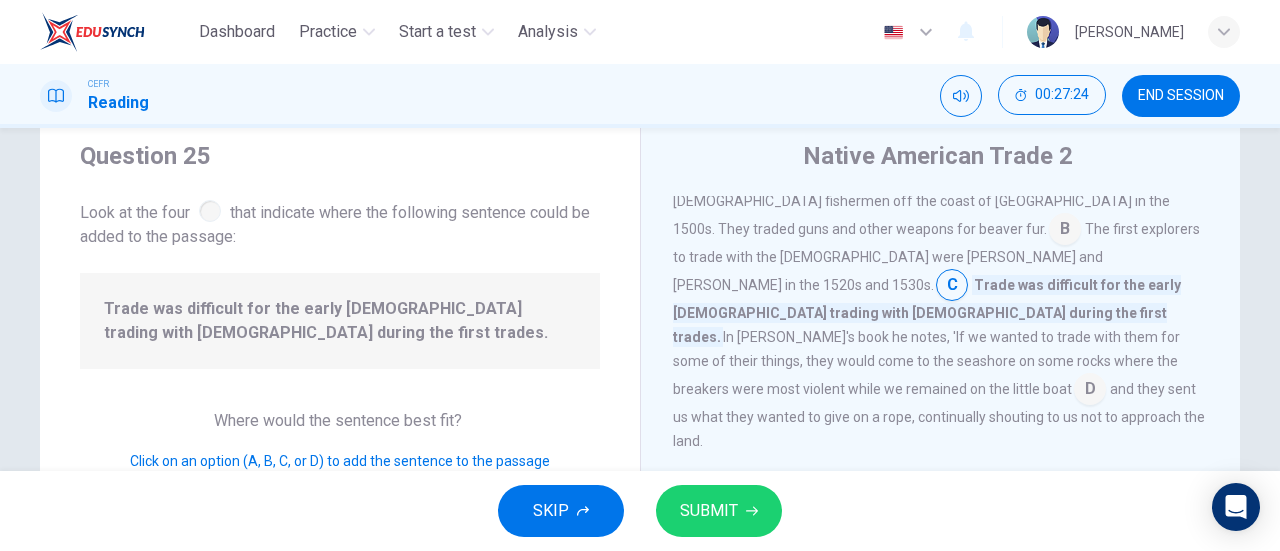 click on "4" at bounding box center [689, 493] 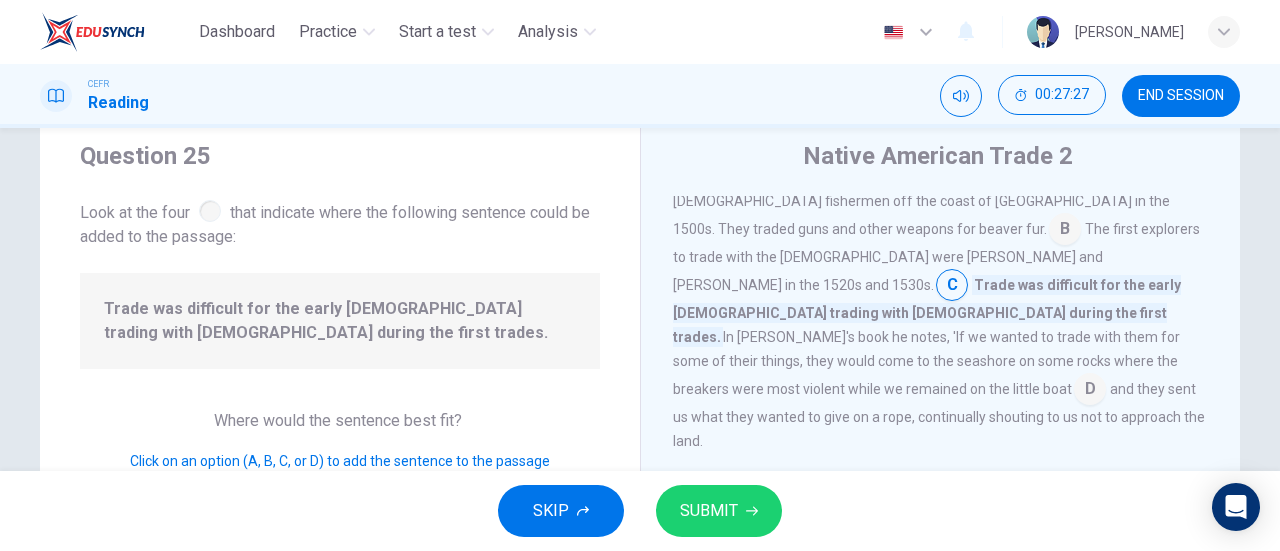 click at bounding box center (1090, 391) 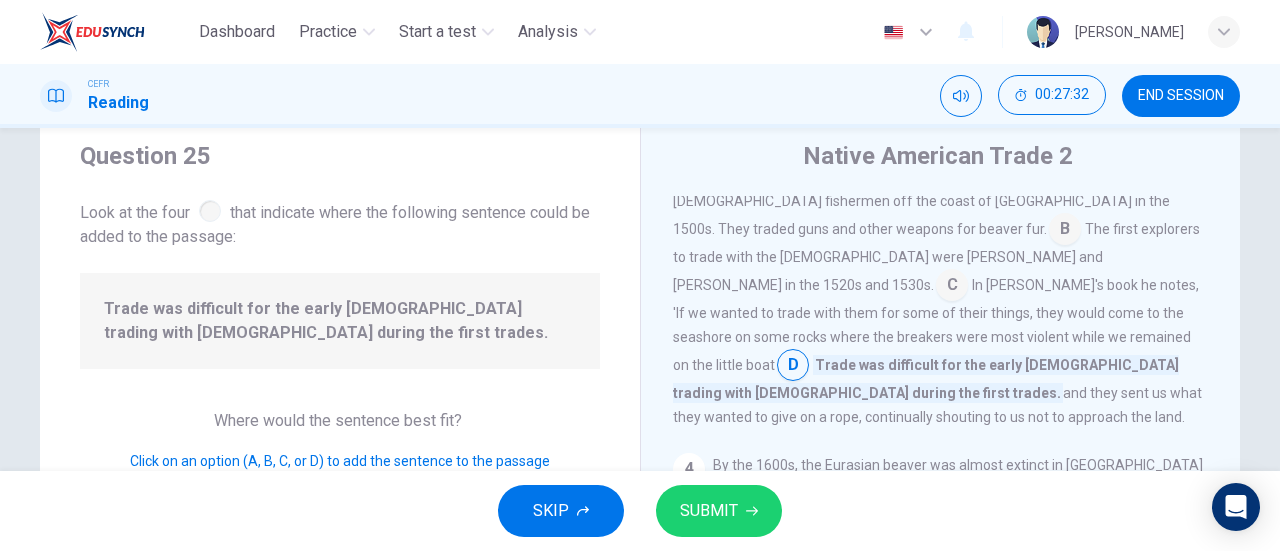 click at bounding box center (952, 287) 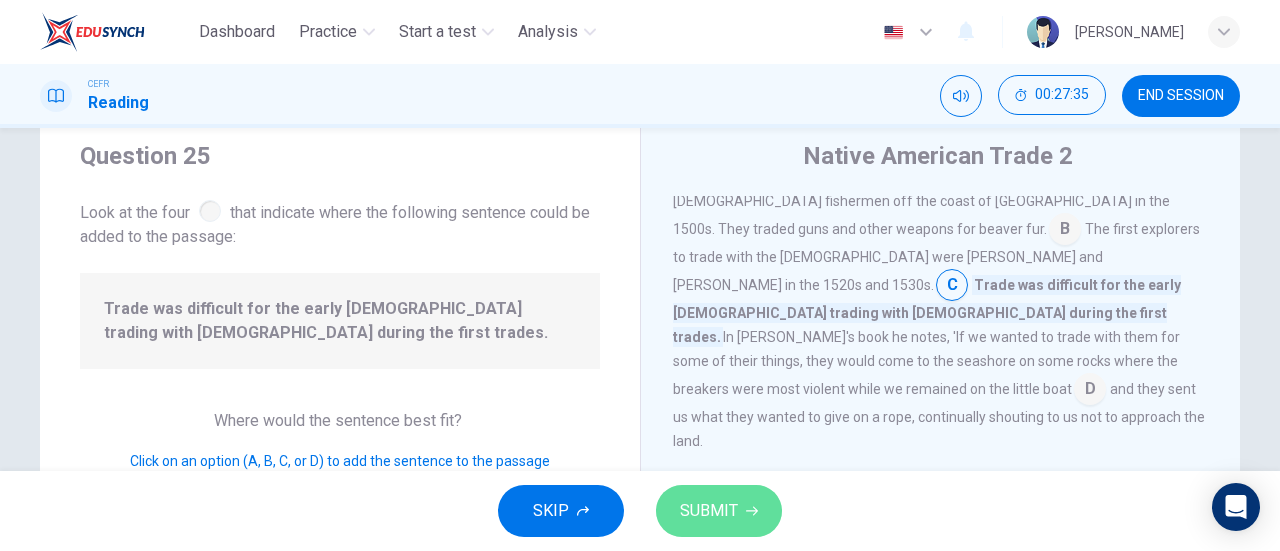 click on "SUBMIT" at bounding box center [719, 511] 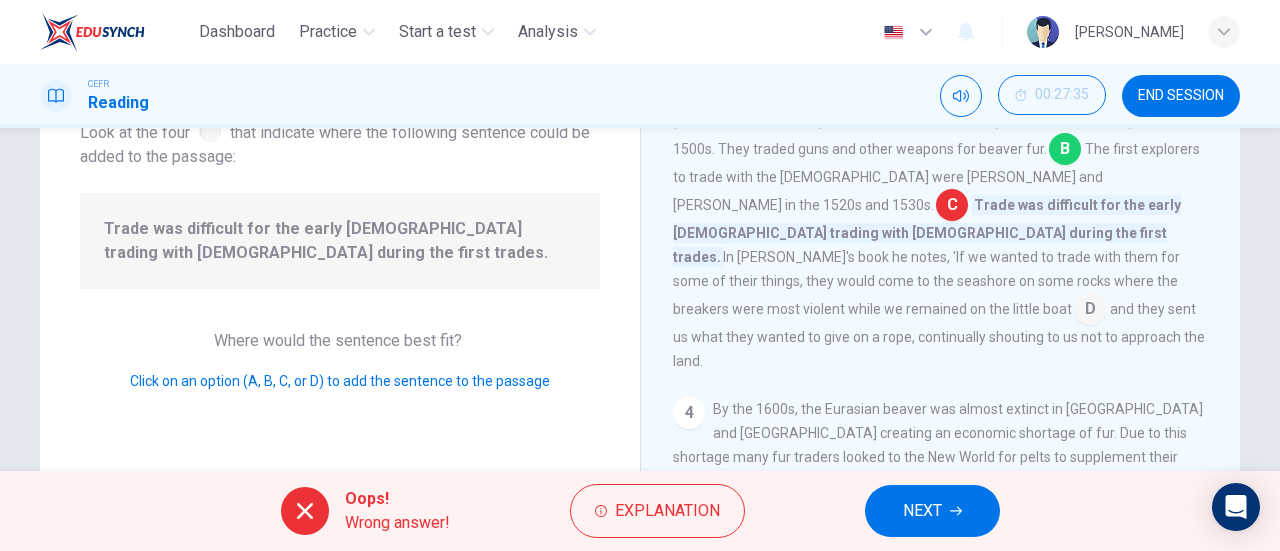 scroll, scrollTop: 100, scrollLeft: 0, axis: vertical 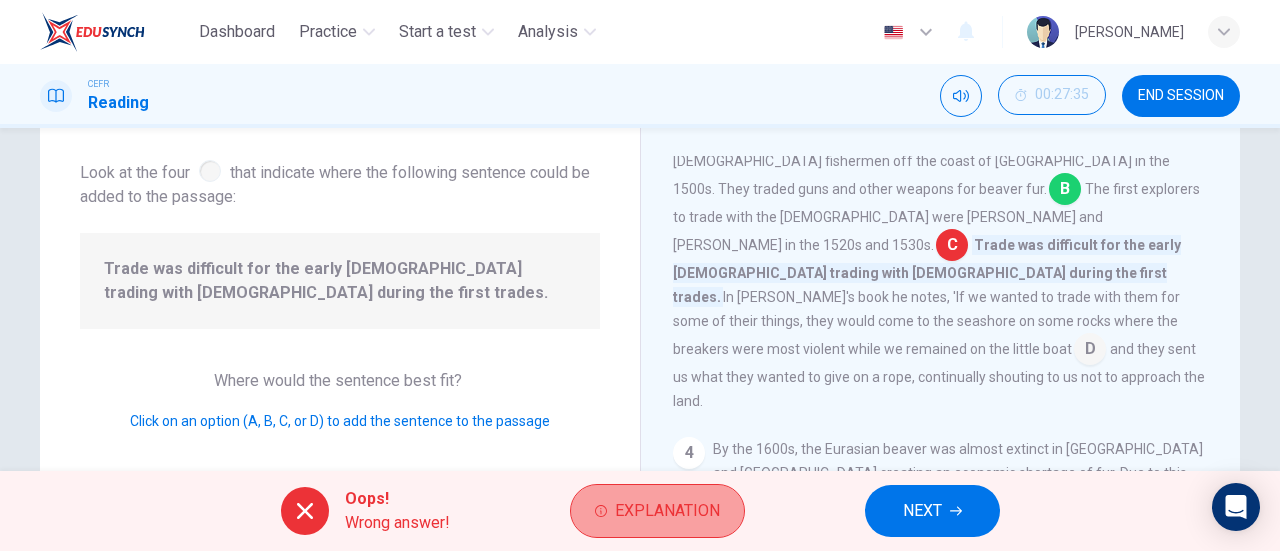 click on "Explanation" at bounding box center (667, 511) 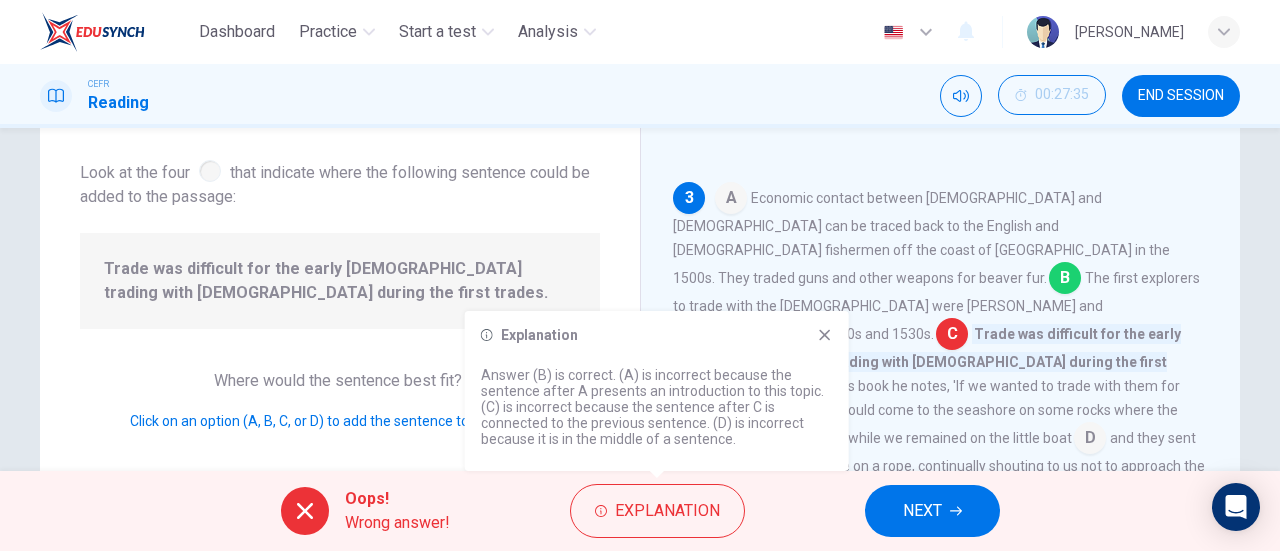 scroll, scrollTop: 431, scrollLeft: 0, axis: vertical 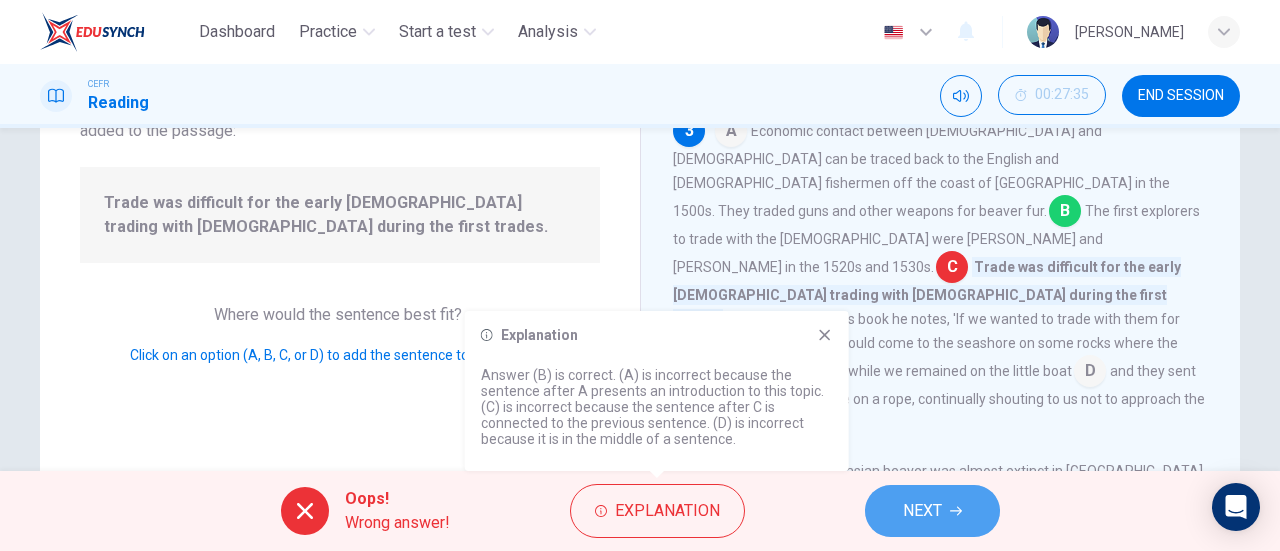 click on "NEXT" at bounding box center [932, 511] 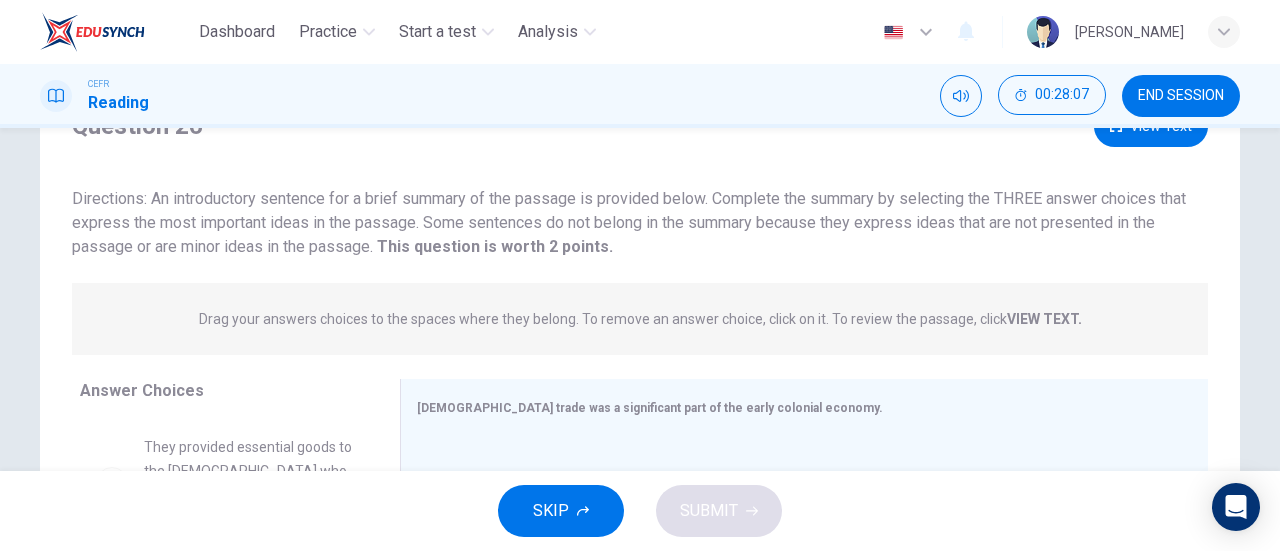 scroll, scrollTop: 0, scrollLeft: 0, axis: both 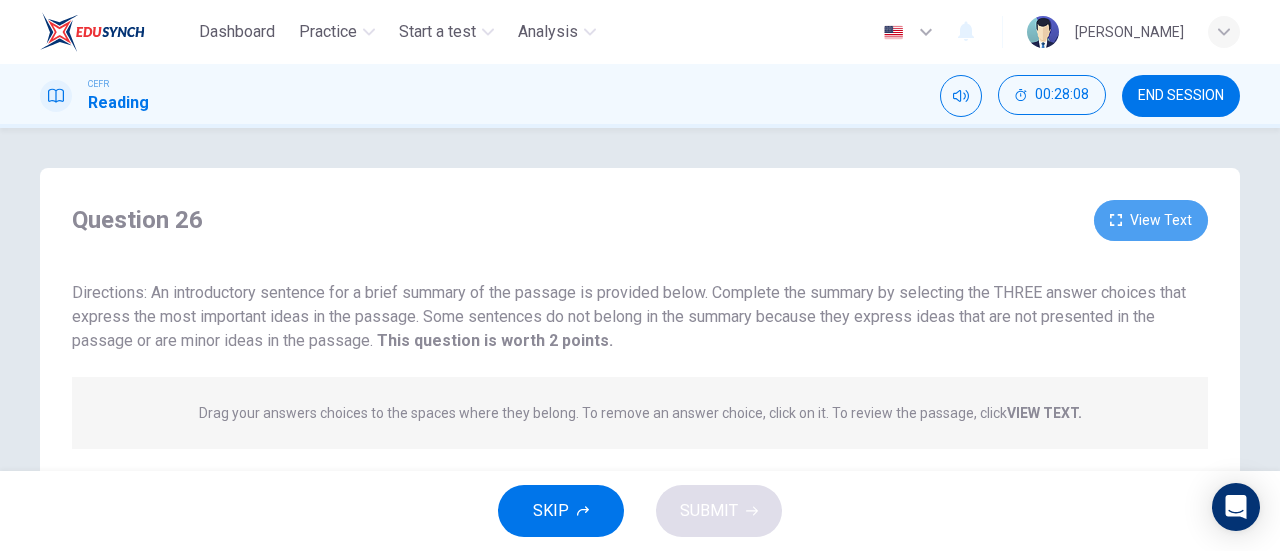click on "View Text" at bounding box center (1151, 220) 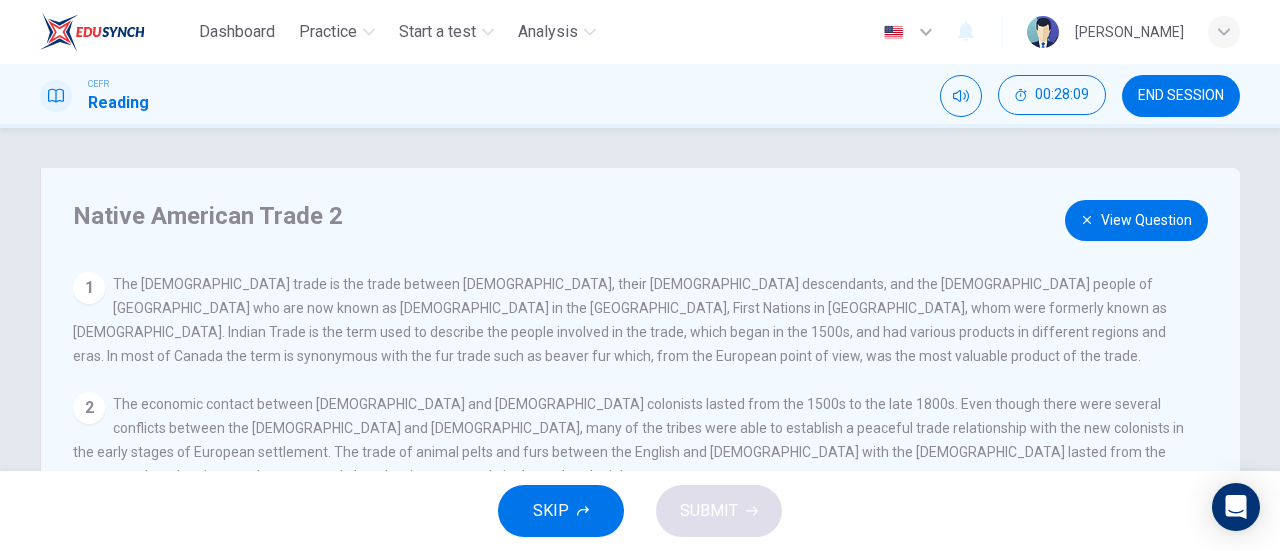 scroll, scrollTop: 136, scrollLeft: 0, axis: vertical 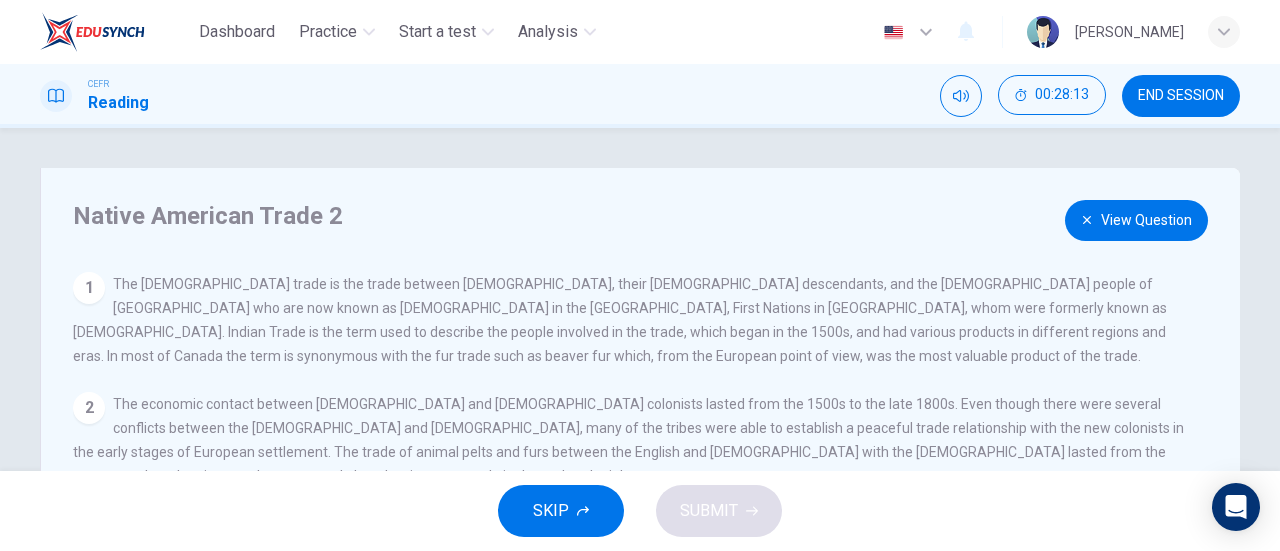 click on "View Question" at bounding box center (1136, 220) 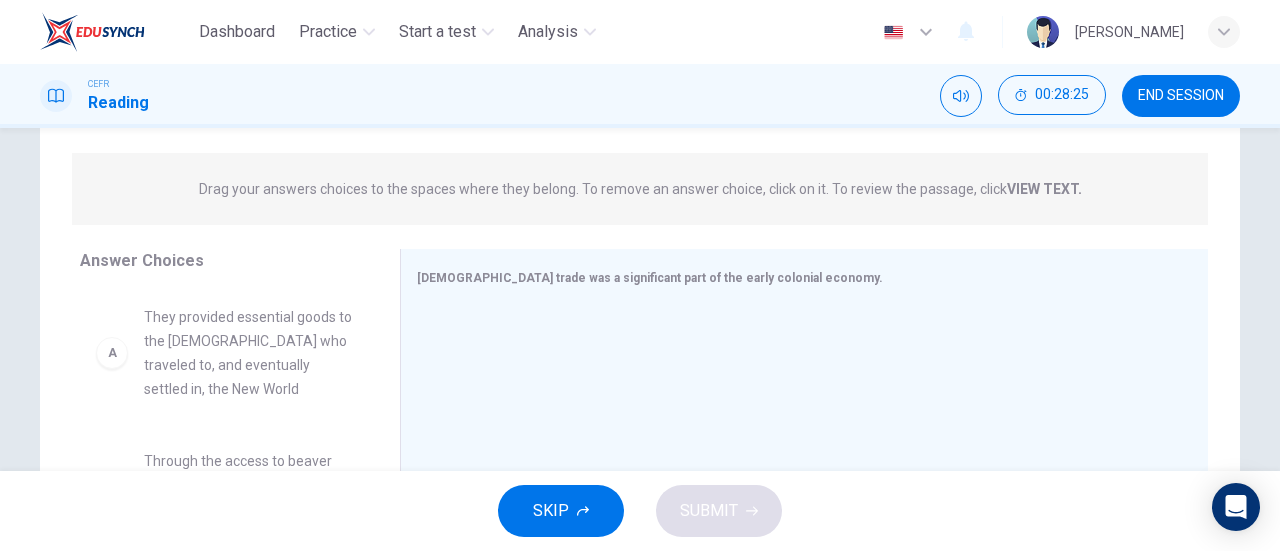 scroll, scrollTop: 300, scrollLeft: 0, axis: vertical 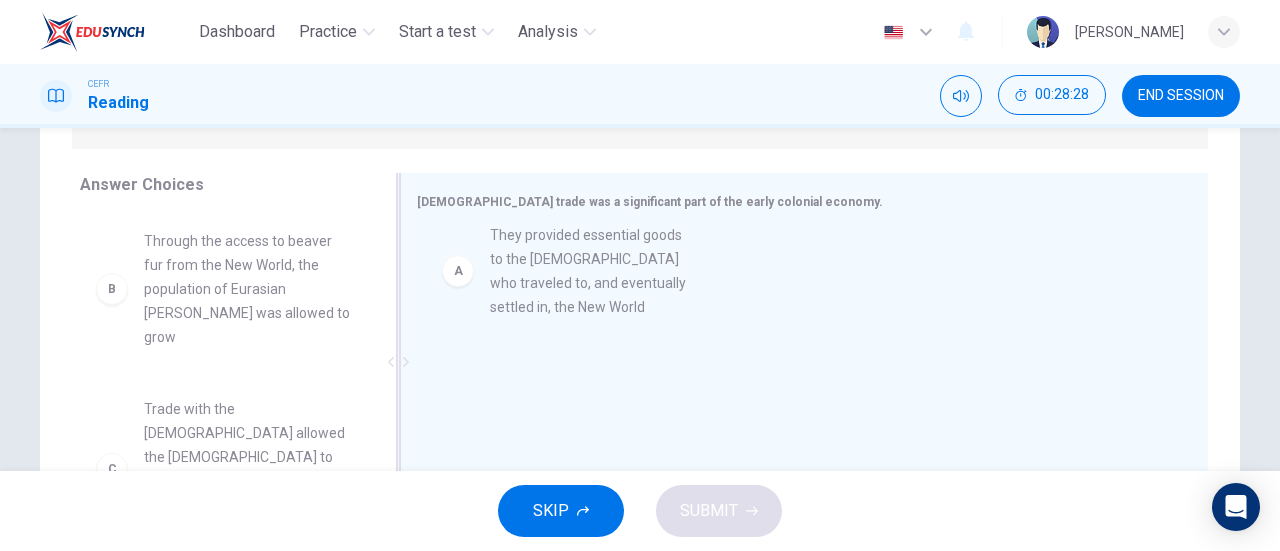 drag, startPoint x: 98, startPoint y: 279, endPoint x: 492, endPoint y: 269, distance: 394.1269 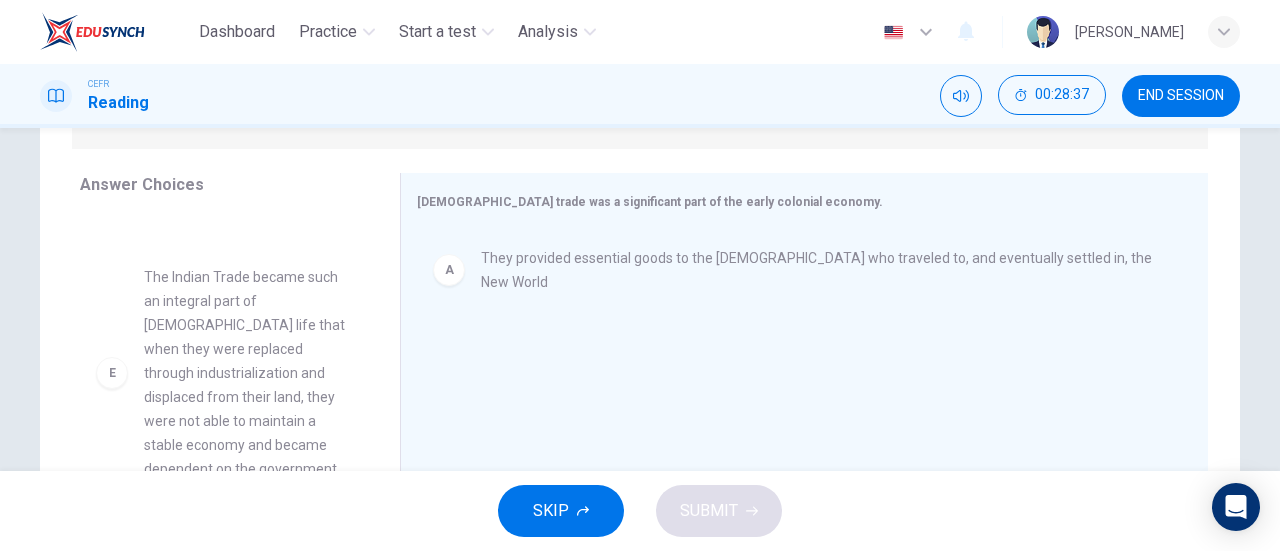 scroll, scrollTop: 529, scrollLeft: 0, axis: vertical 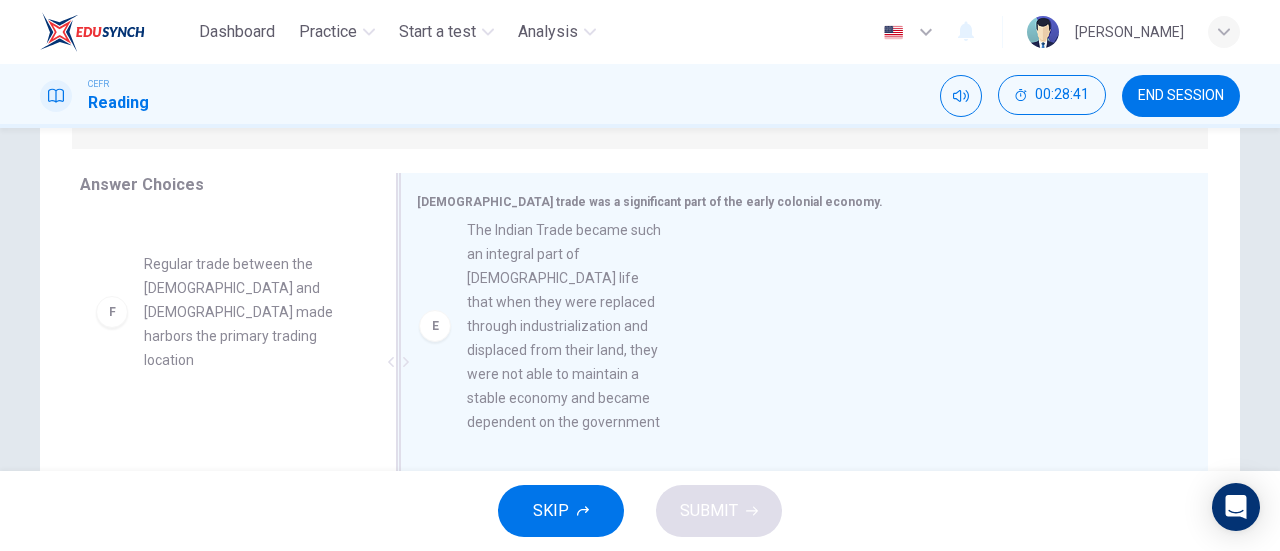 drag, startPoint x: 116, startPoint y: 339, endPoint x: 464, endPoint y: 330, distance: 348.11636 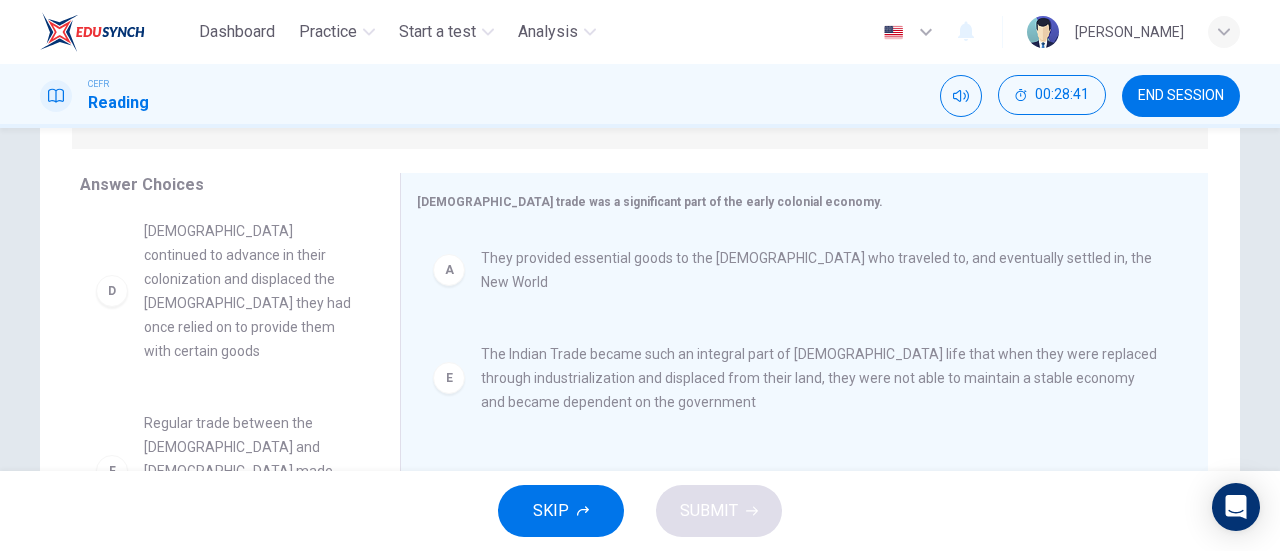 scroll, scrollTop: 348, scrollLeft: 0, axis: vertical 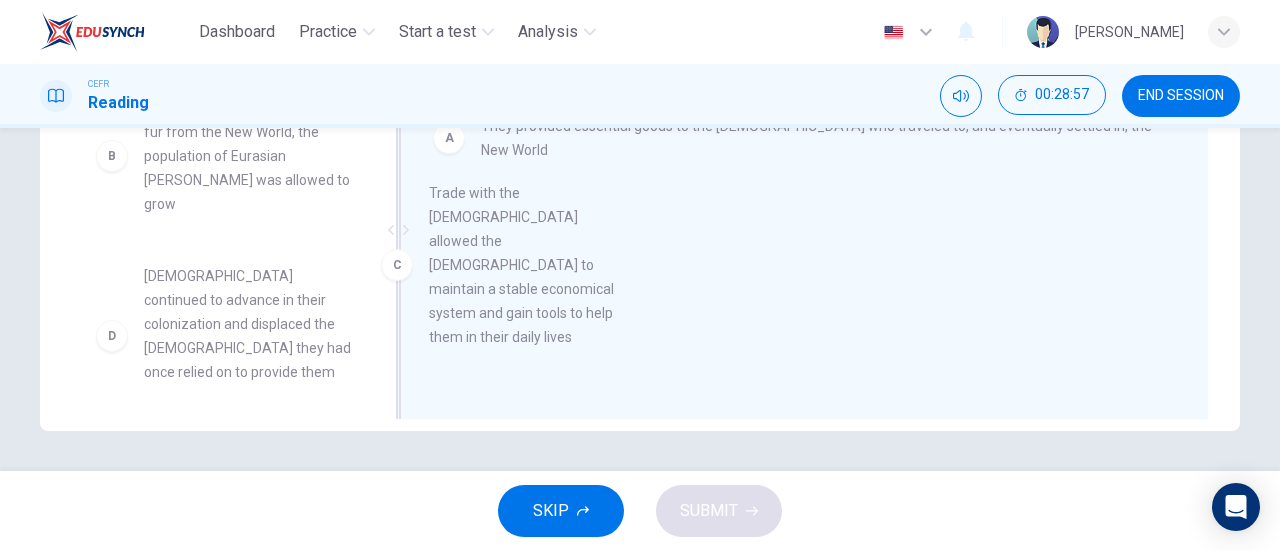 drag, startPoint x: 103, startPoint y: 326, endPoint x: 398, endPoint y: 263, distance: 301.65213 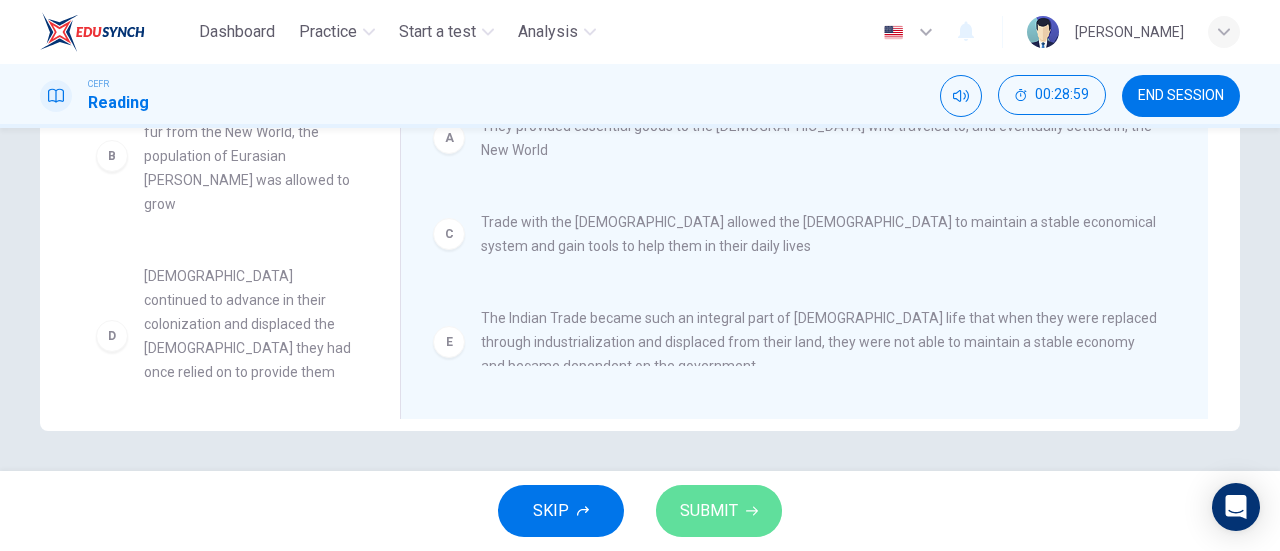 click on "SUBMIT" at bounding box center (719, 511) 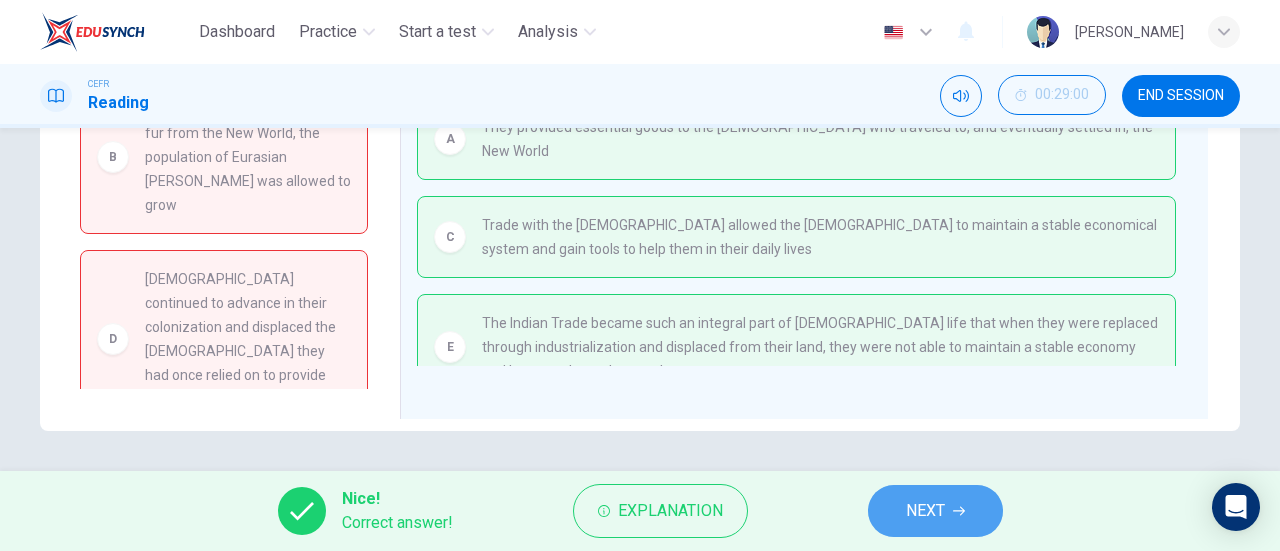 click on "NEXT" at bounding box center [925, 511] 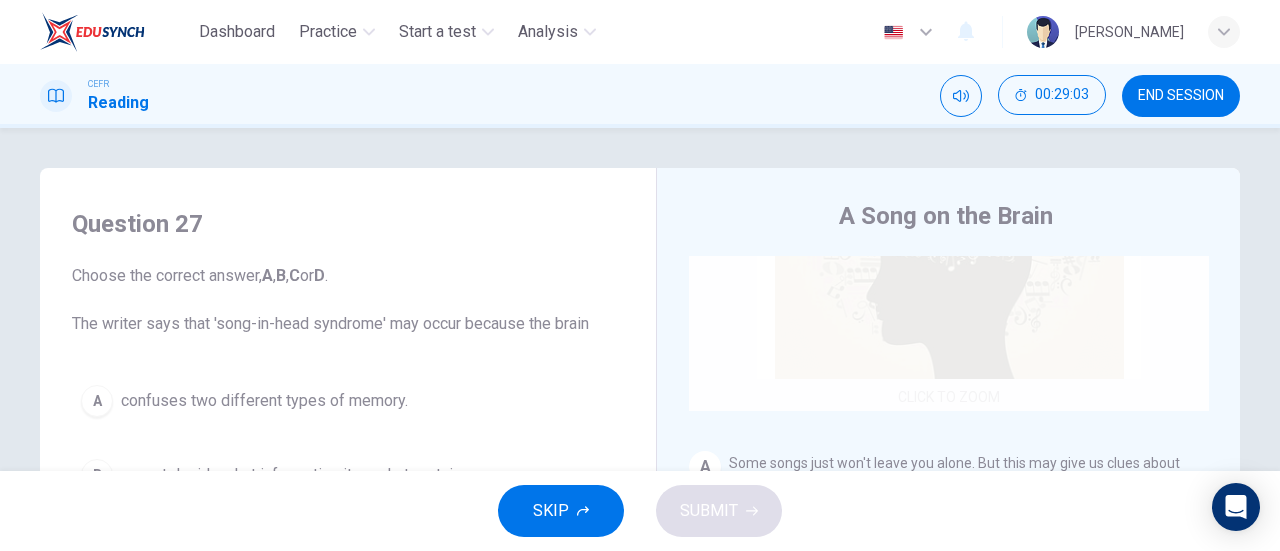 scroll, scrollTop: 272, scrollLeft: 0, axis: vertical 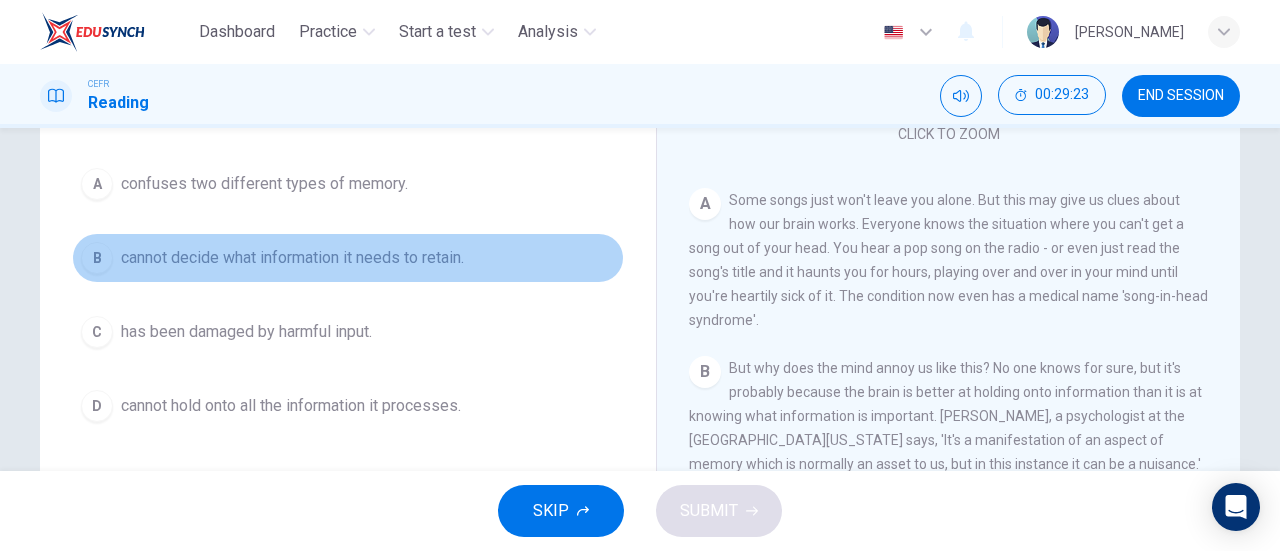 click on "cannot decide what information it needs to retain." at bounding box center (292, 258) 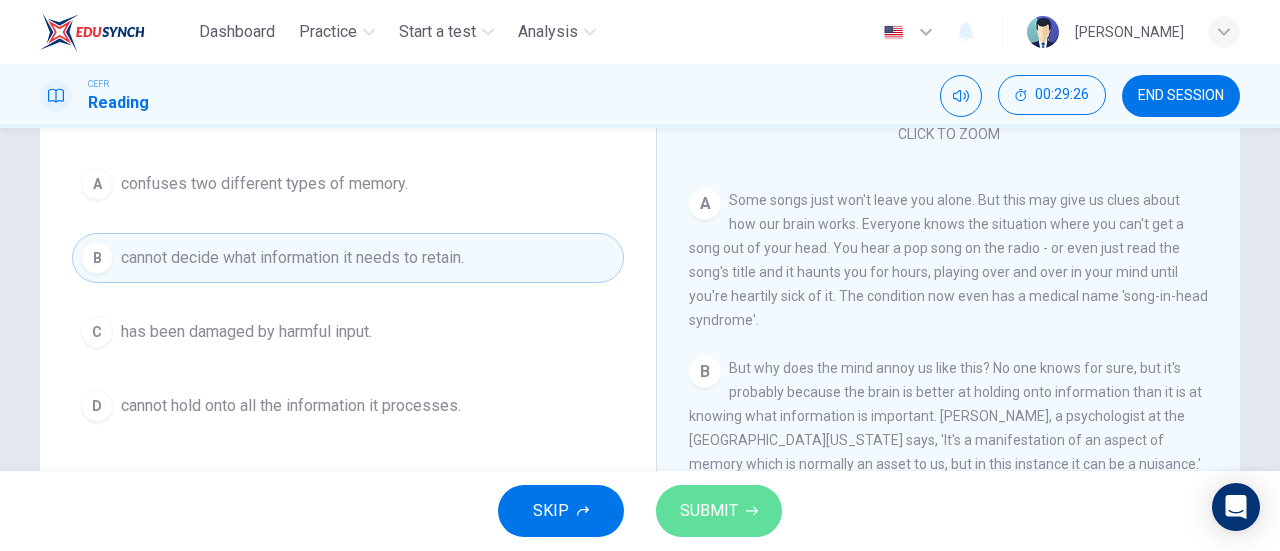 click on "SUBMIT" at bounding box center (709, 511) 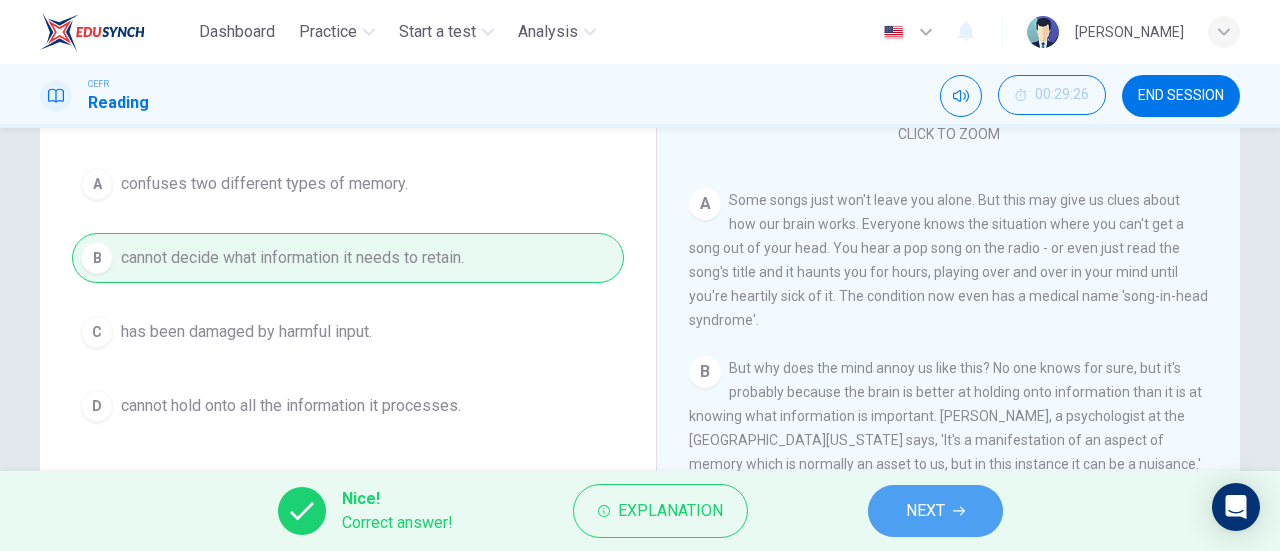 click on "NEXT" at bounding box center [935, 511] 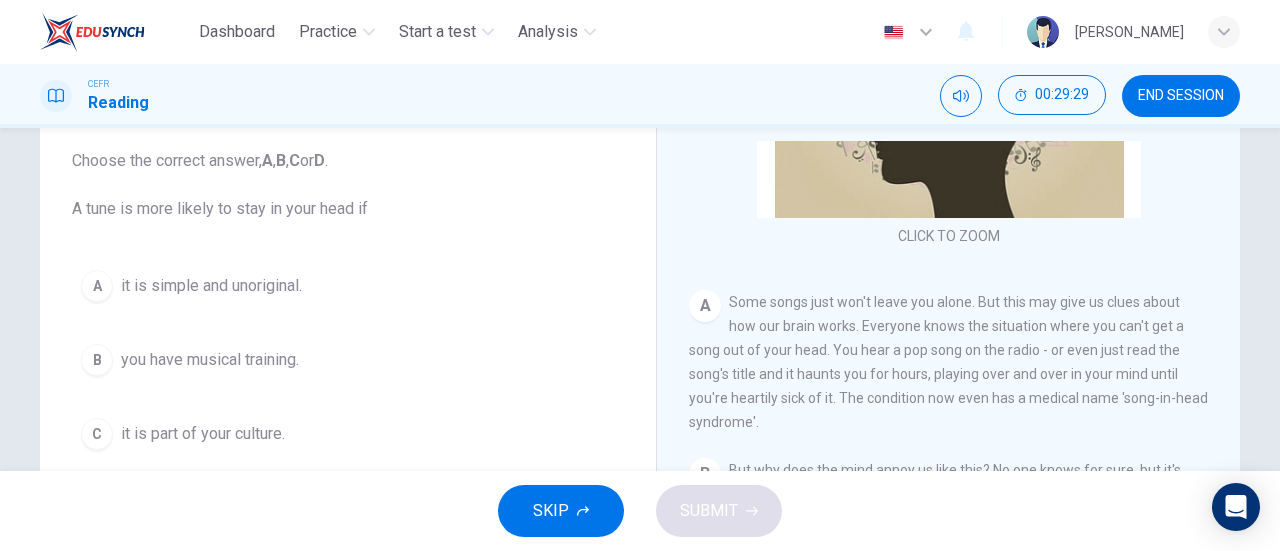 scroll, scrollTop: 432, scrollLeft: 0, axis: vertical 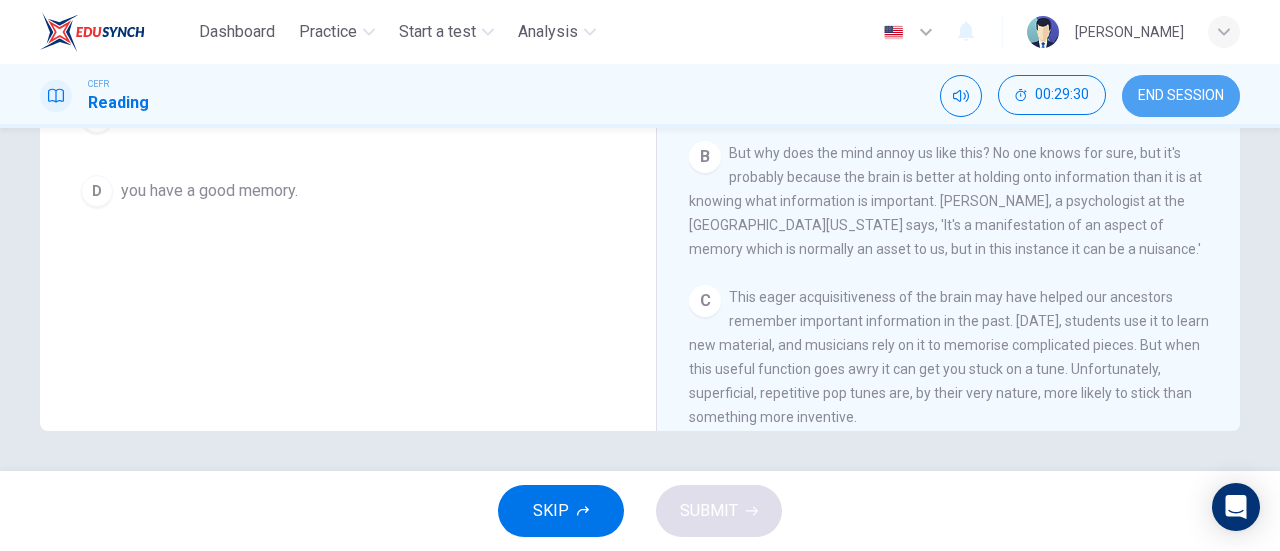 click on "END SESSION" at bounding box center [1181, 96] 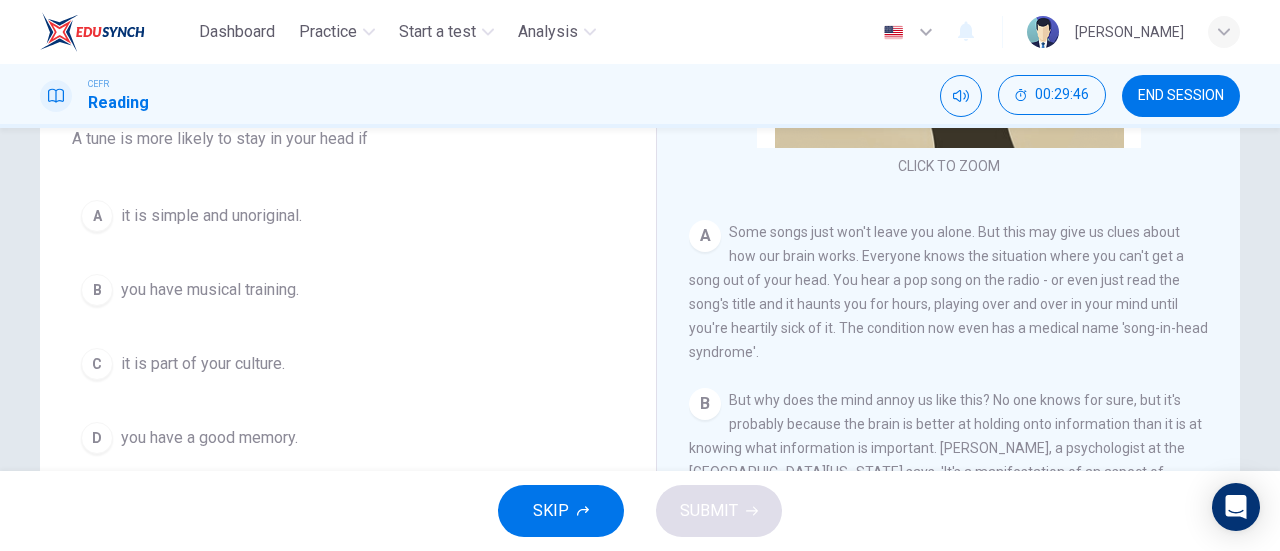 scroll, scrollTop: 184, scrollLeft: 0, axis: vertical 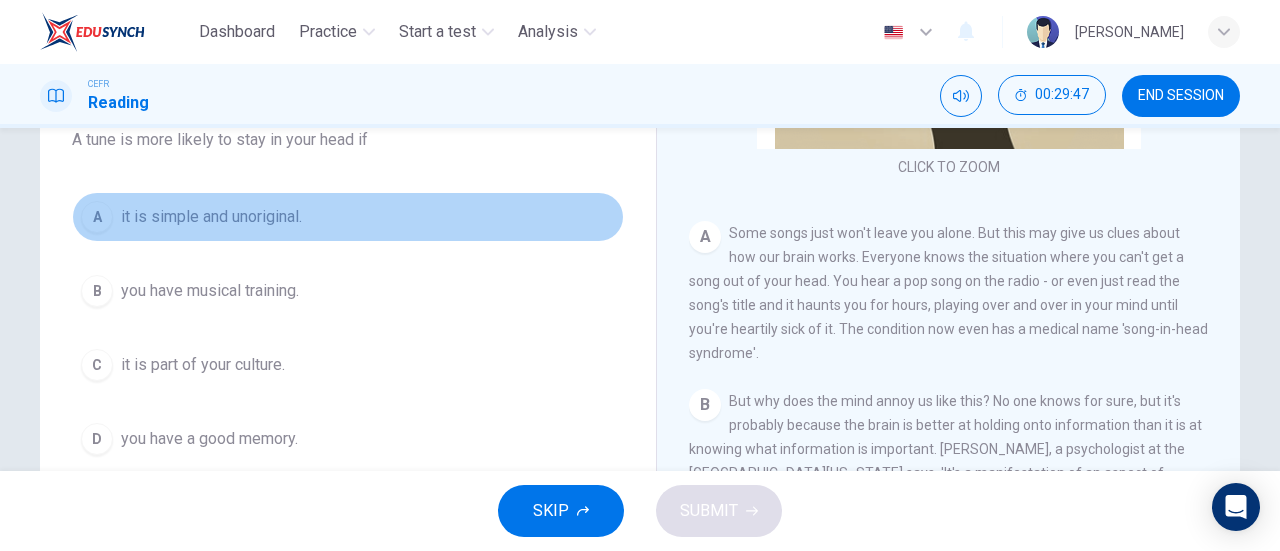 click on "it is simple and unoriginal." at bounding box center [211, 217] 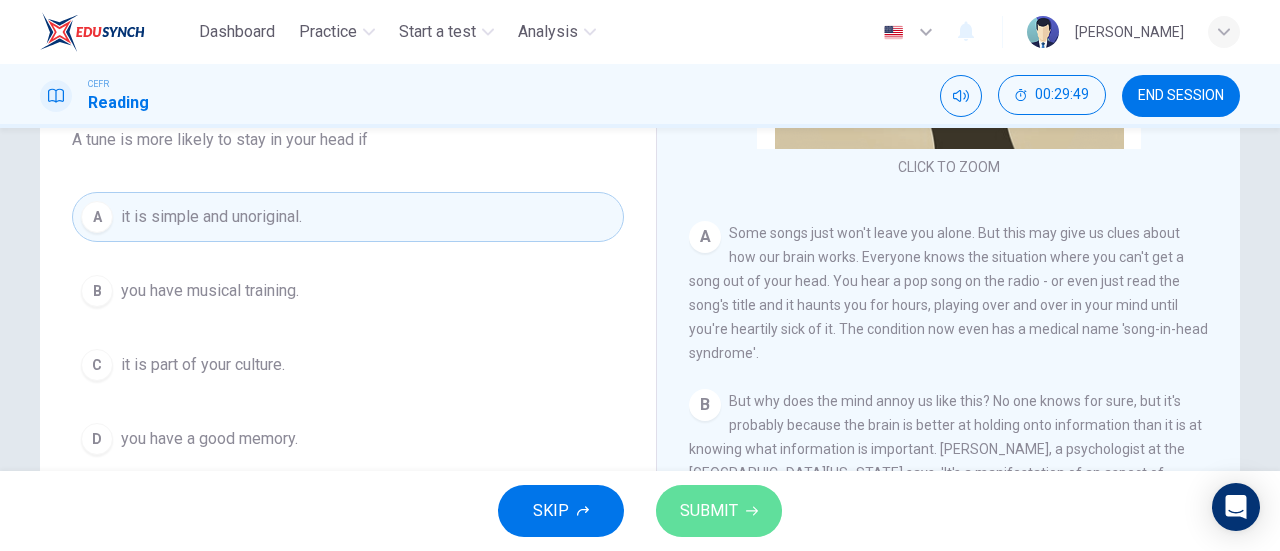 click on "SUBMIT" at bounding box center [709, 511] 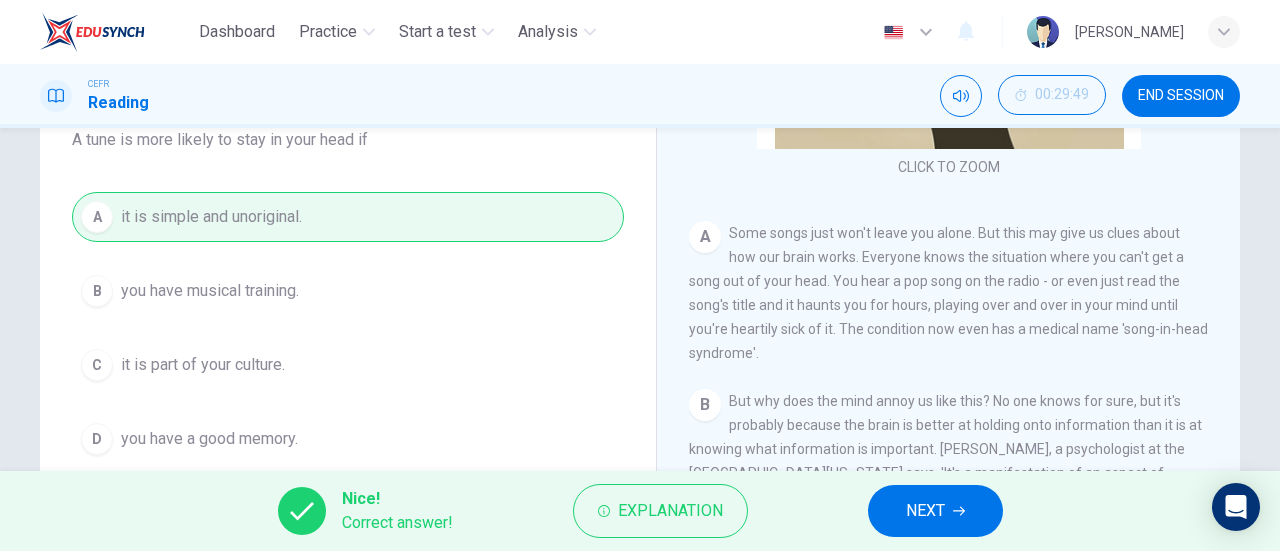 click on "NEXT" at bounding box center (925, 511) 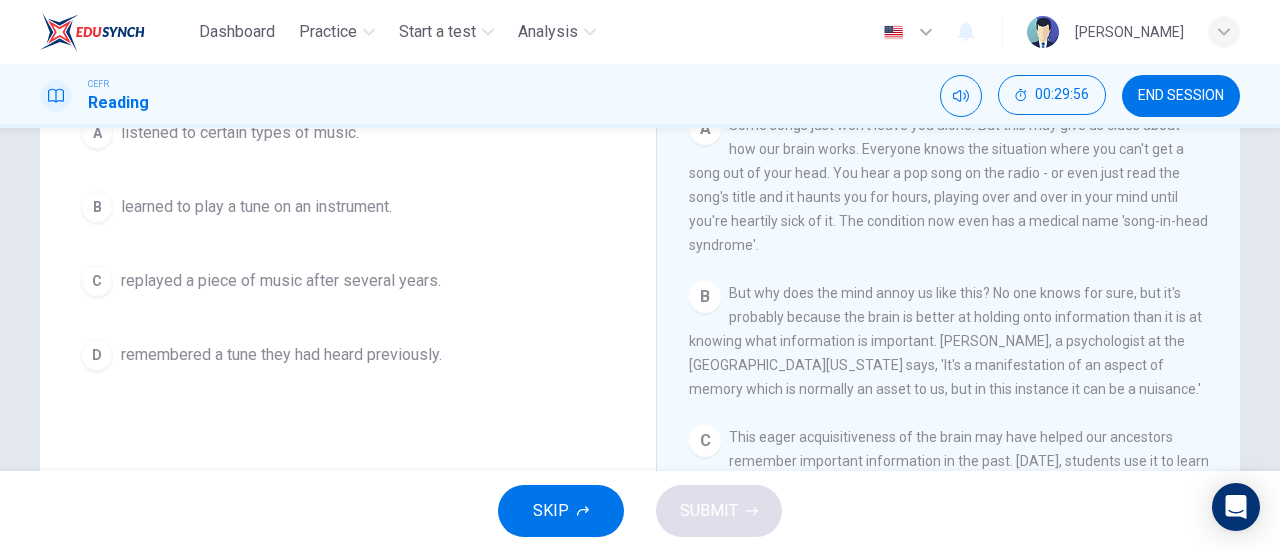scroll, scrollTop: 305, scrollLeft: 0, axis: vertical 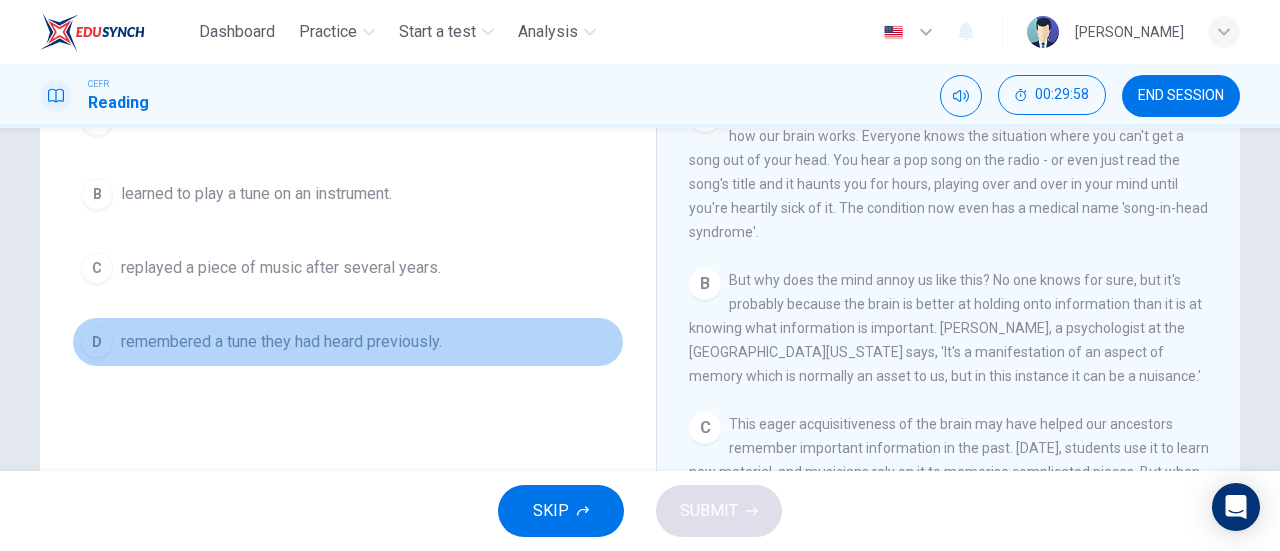 click on "remembered a tune they had heard previously." at bounding box center (281, 342) 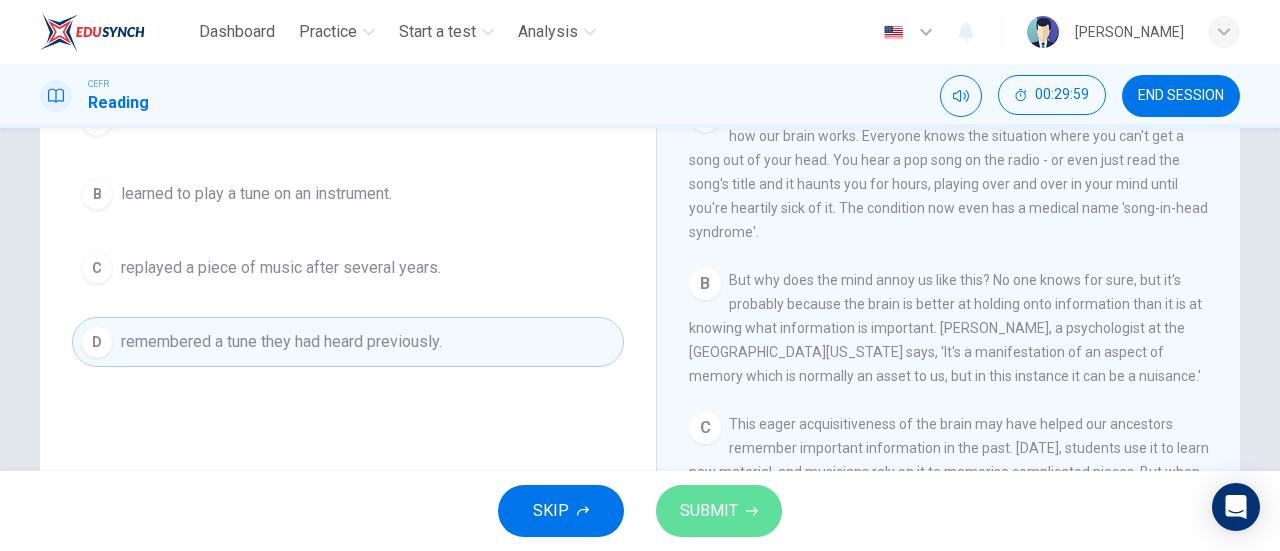 click on "SUBMIT" at bounding box center [709, 511] 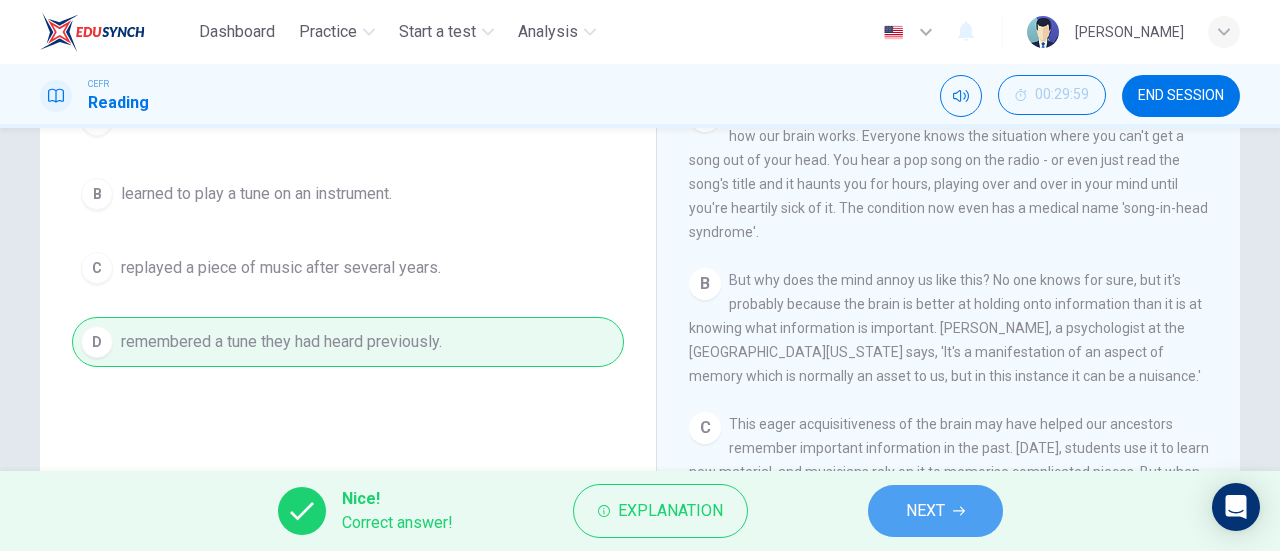click on "NEXT" at bounding box center [925, 511] 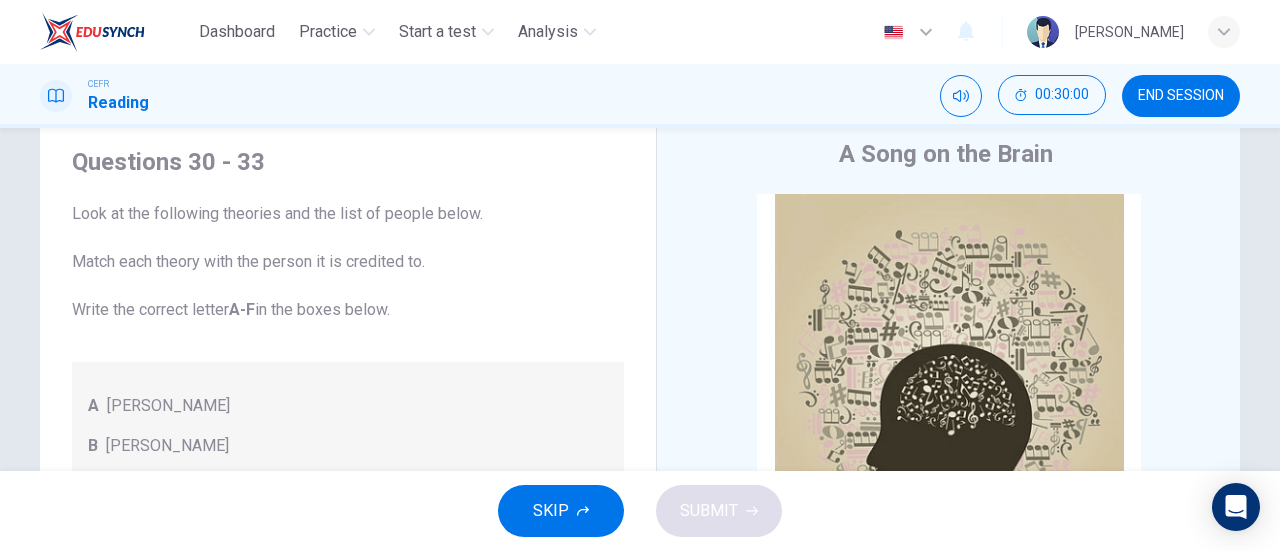 scroll, scrollTop: 0, scrollLeft: 0, axis: both 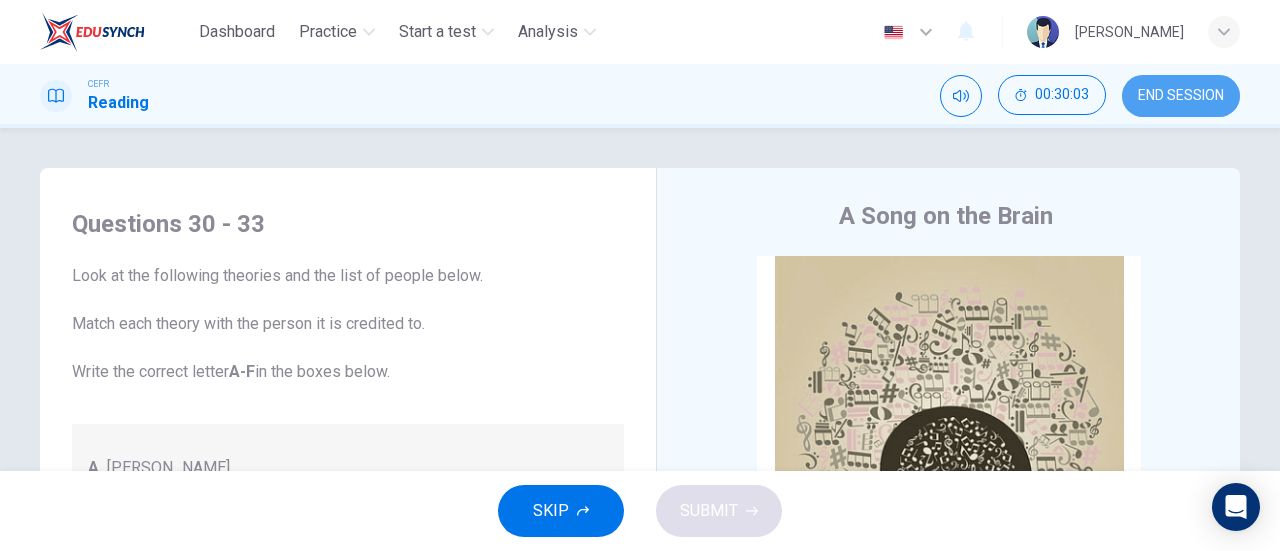 click on "END SESSION" at bounding box center (1181, 96) 